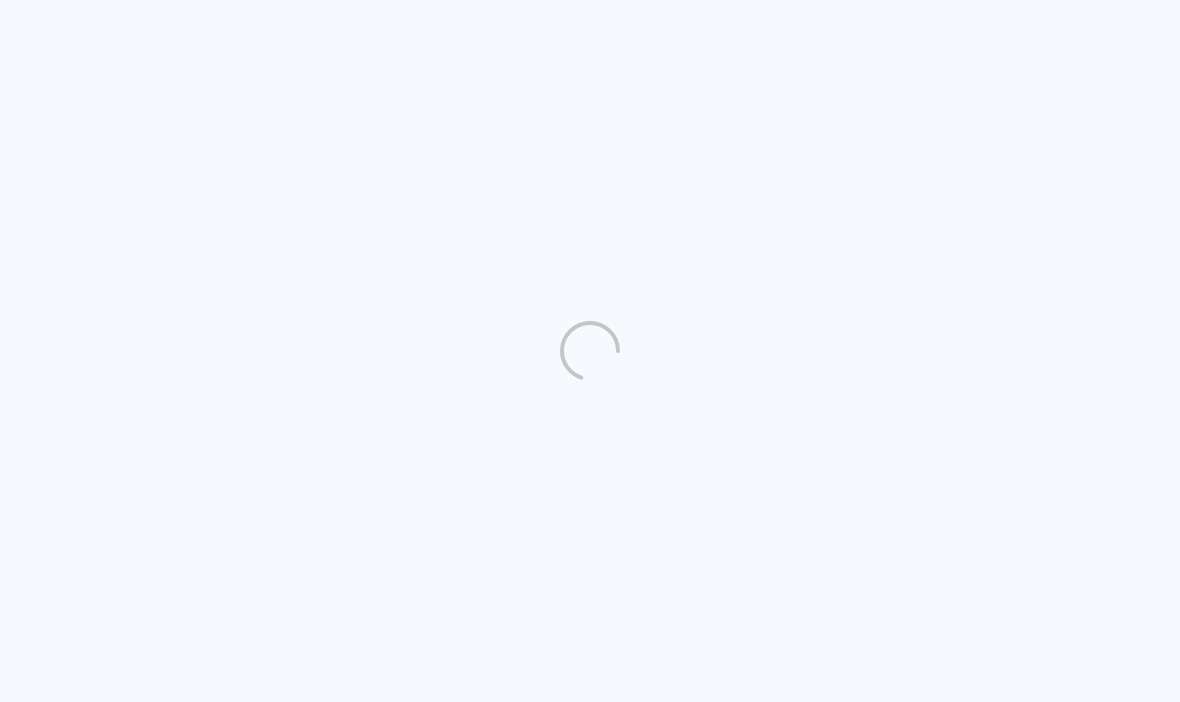 scroll, scrollTop: 0, scrollLeft: 0, axis: both 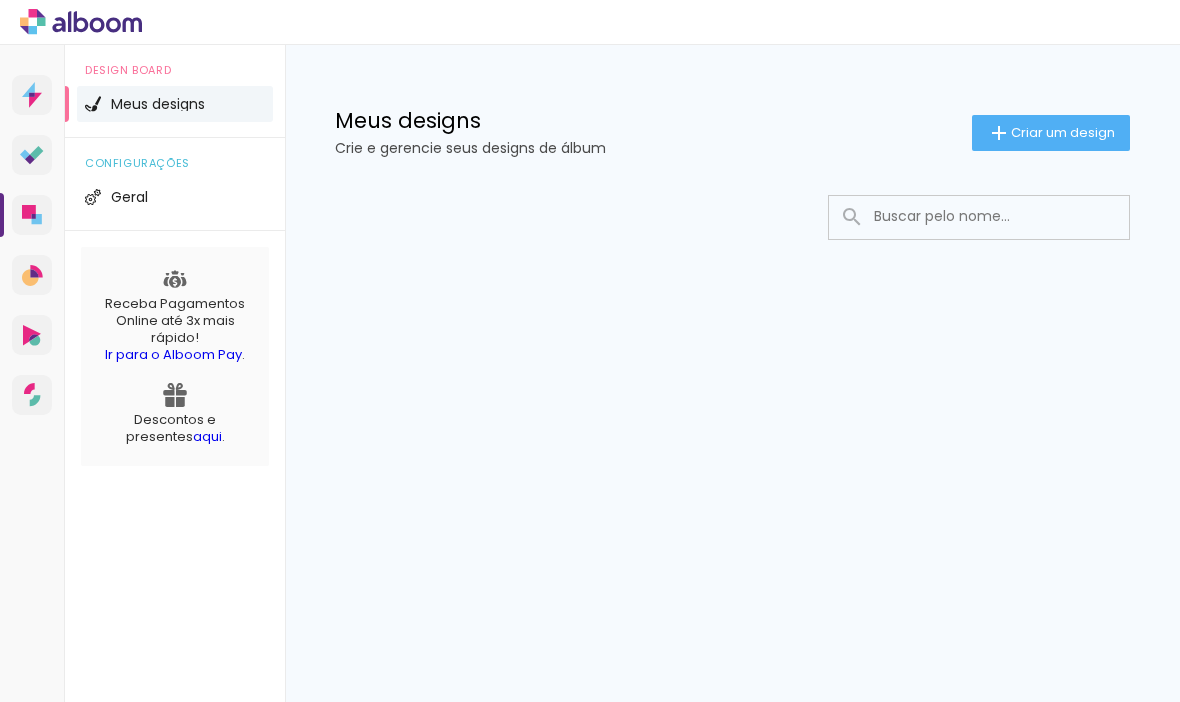 click on "Criar um design" 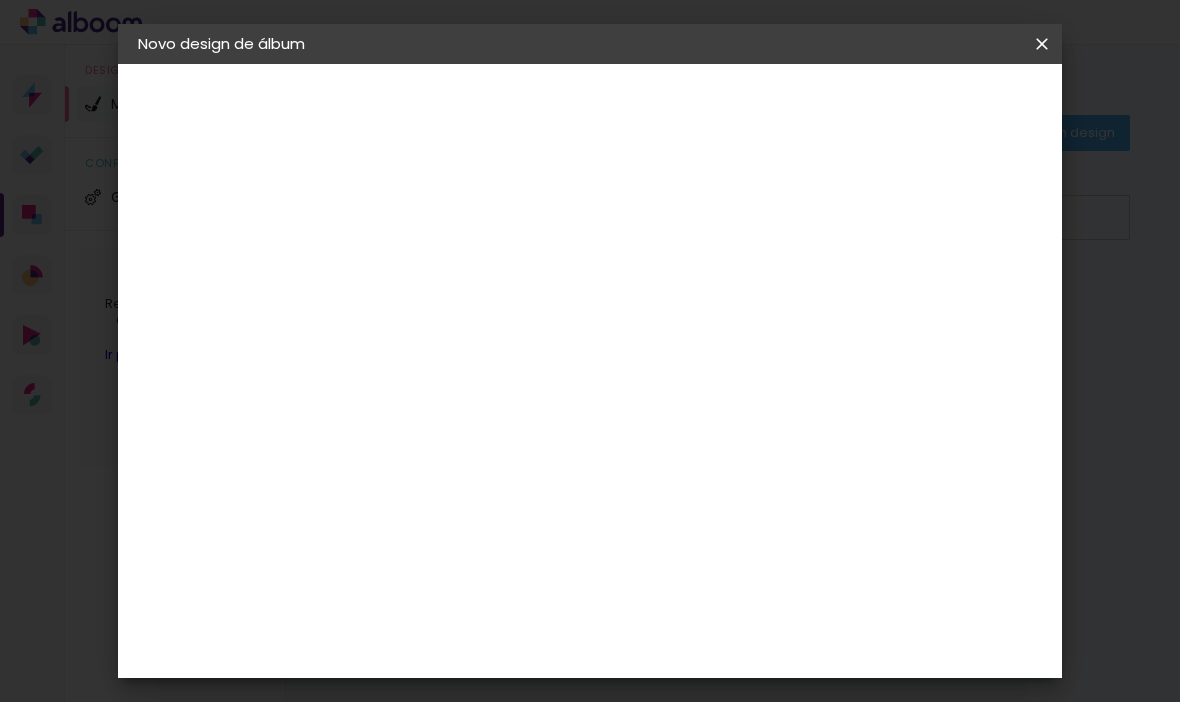 click at bounding box center (465, 268) 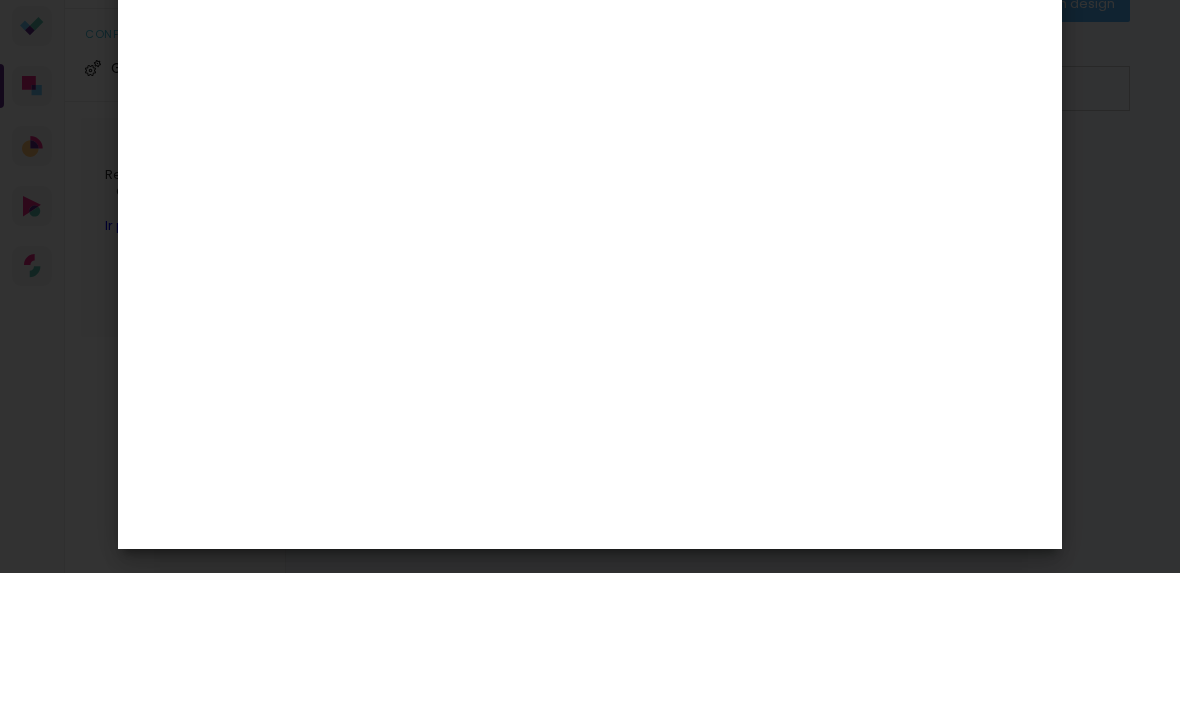 type on "Ana 2 anos" 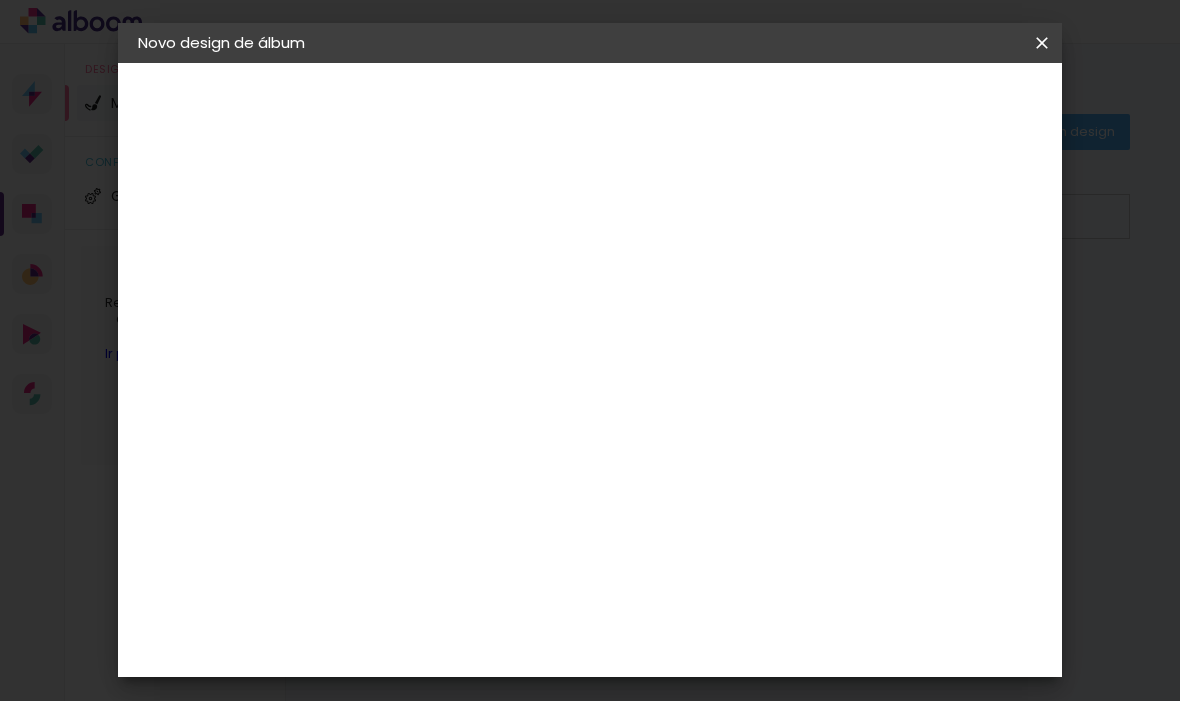 click on "Avançar" at bounding box center (0, 0) 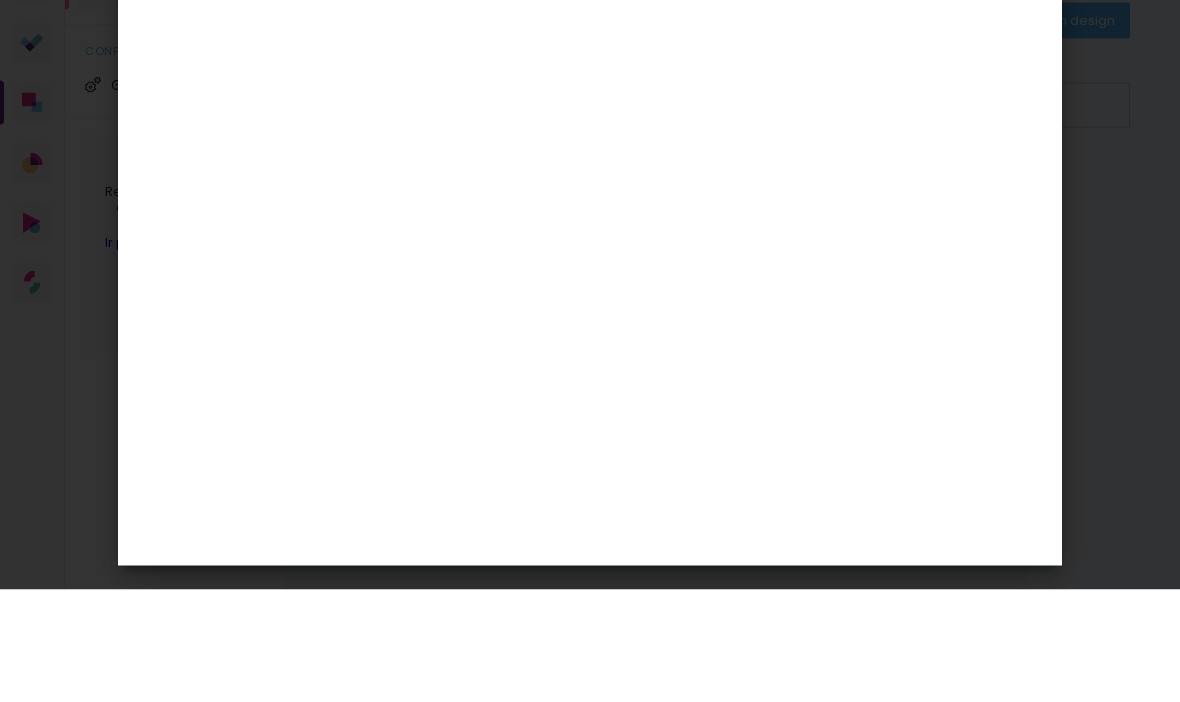 click 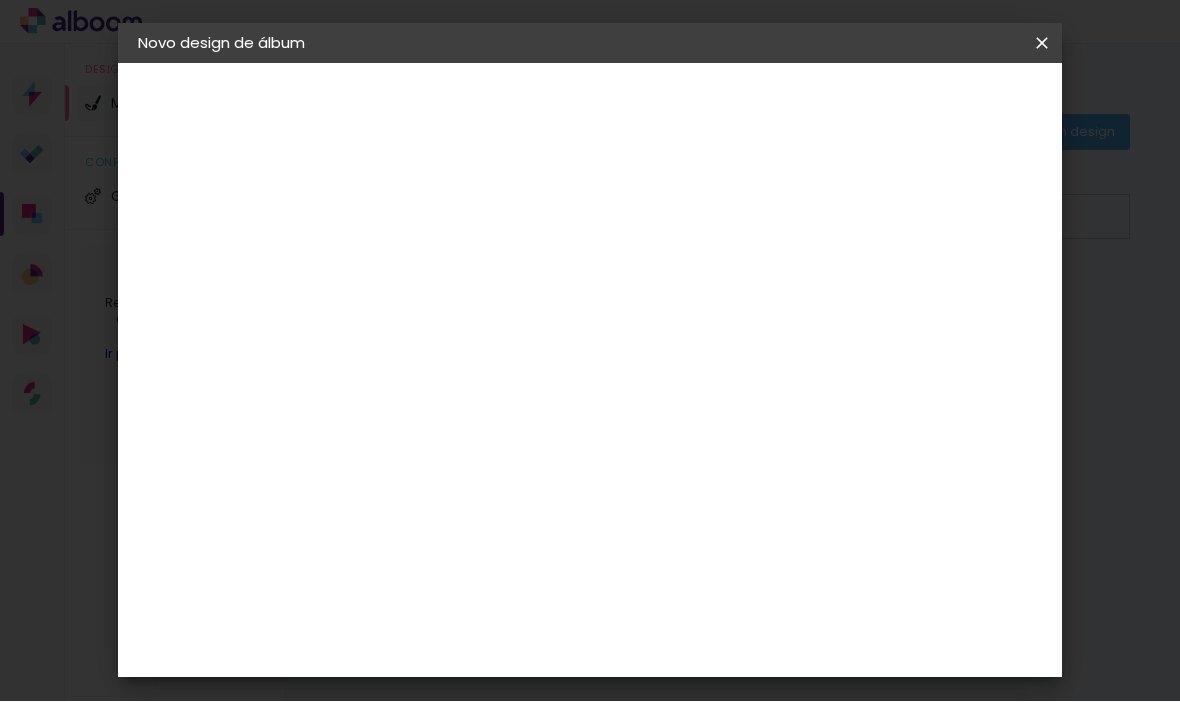 scroll, scrollTop: 0, scrollLeft: 0, axis: both 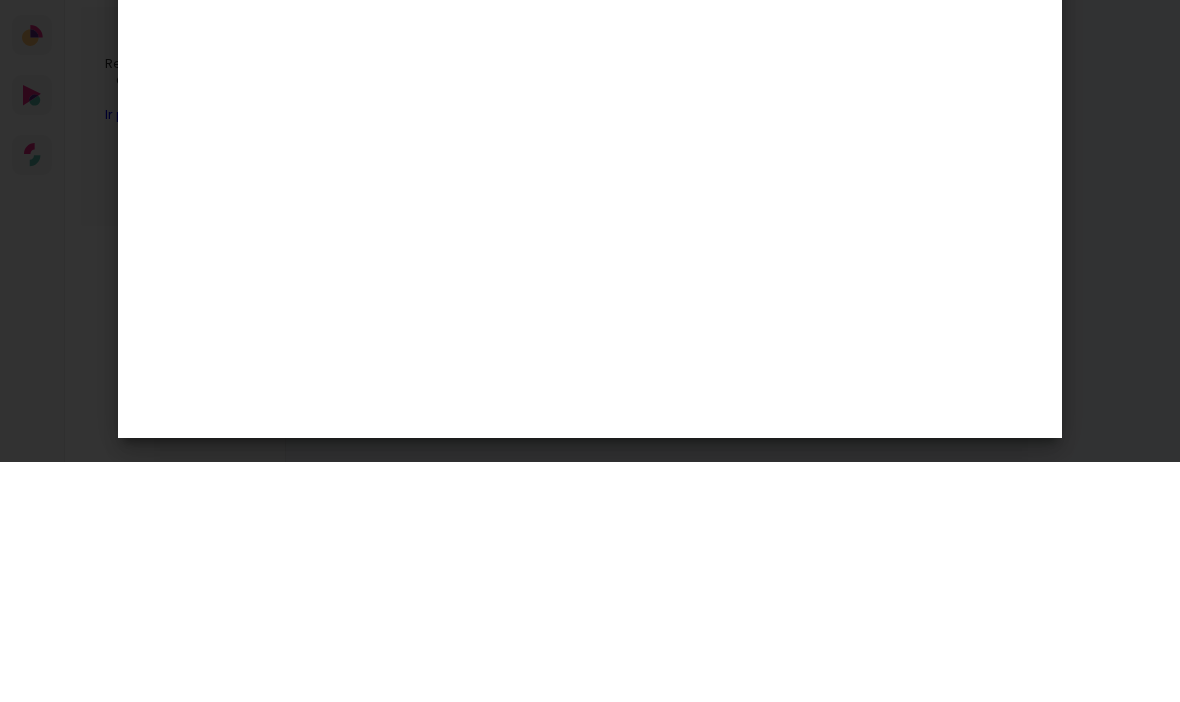 type on "f" 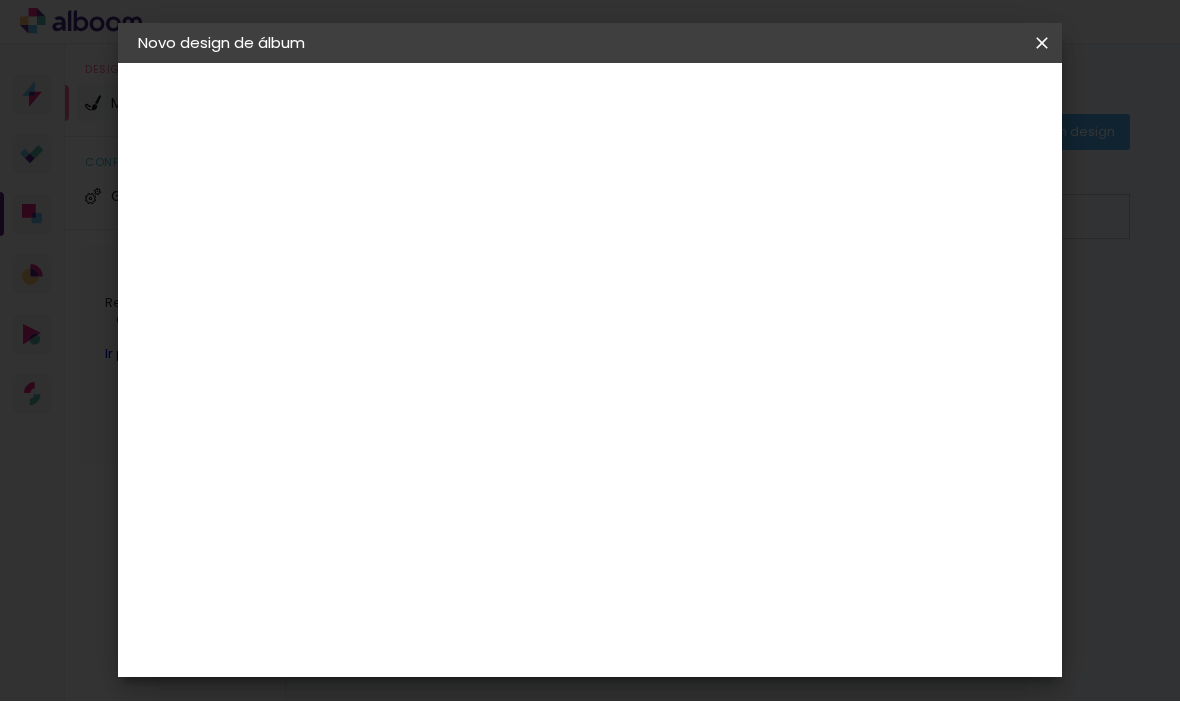 click on "Tamanho Livre" at bounding box center [744, 304] 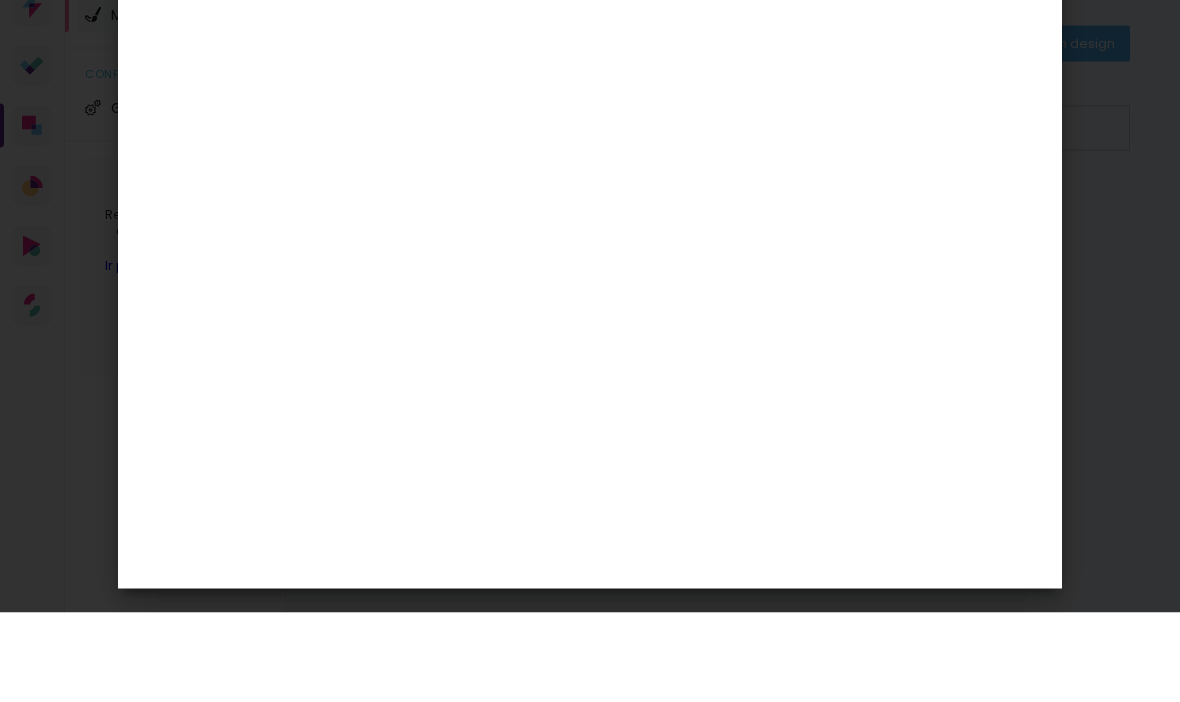 click on "mm      Mostrar sangria" at bounding box center [680, 158] 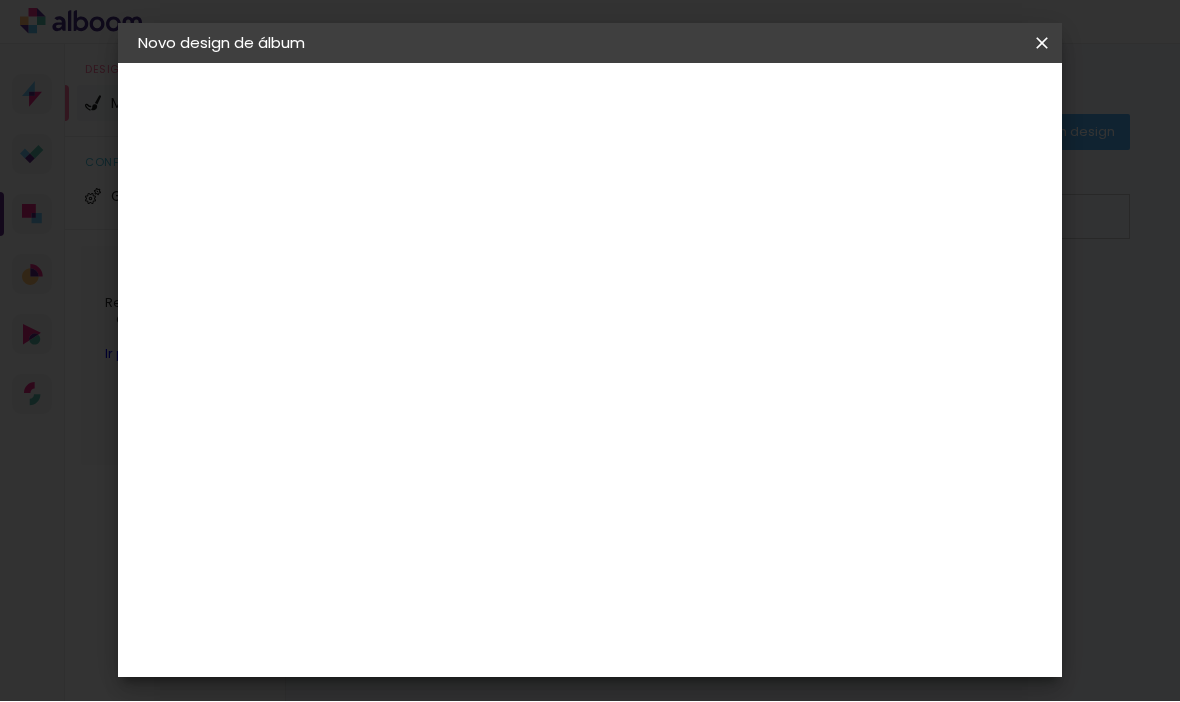 click on "30  cm" at bounding box center [609, 314] 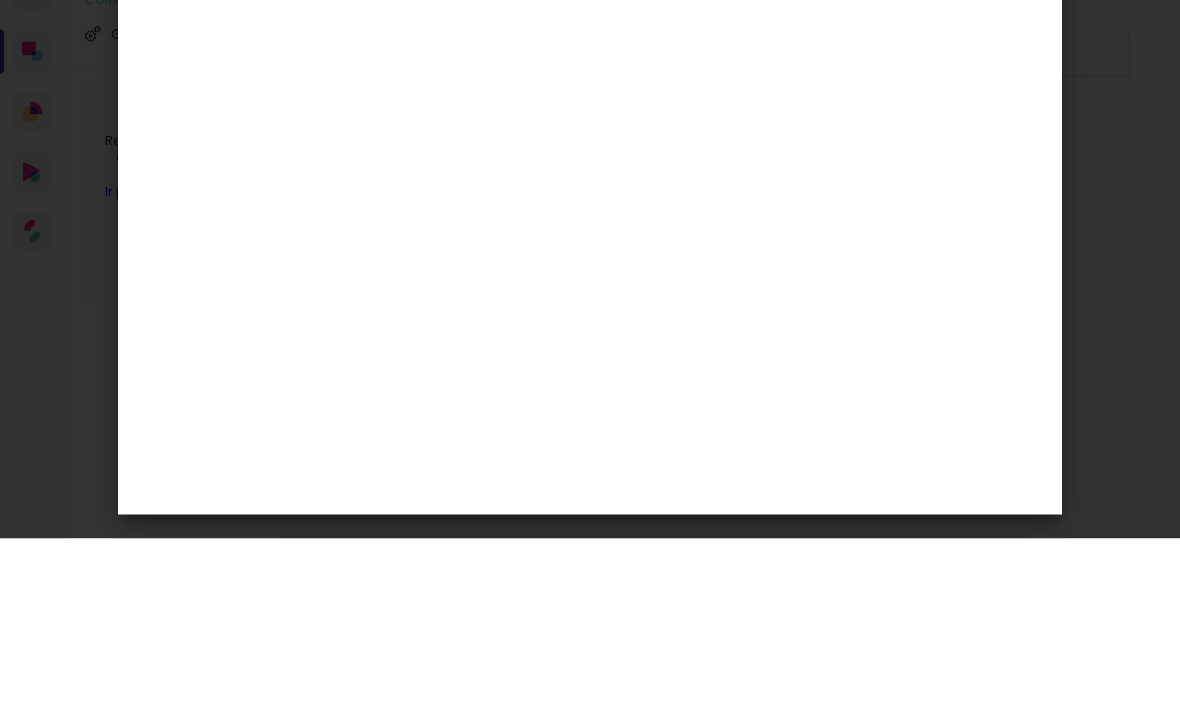 click on "30  cm cm cm mm A maioria das encadernadoras sugere 5mm de sangria." at bounding box center [680, 333] 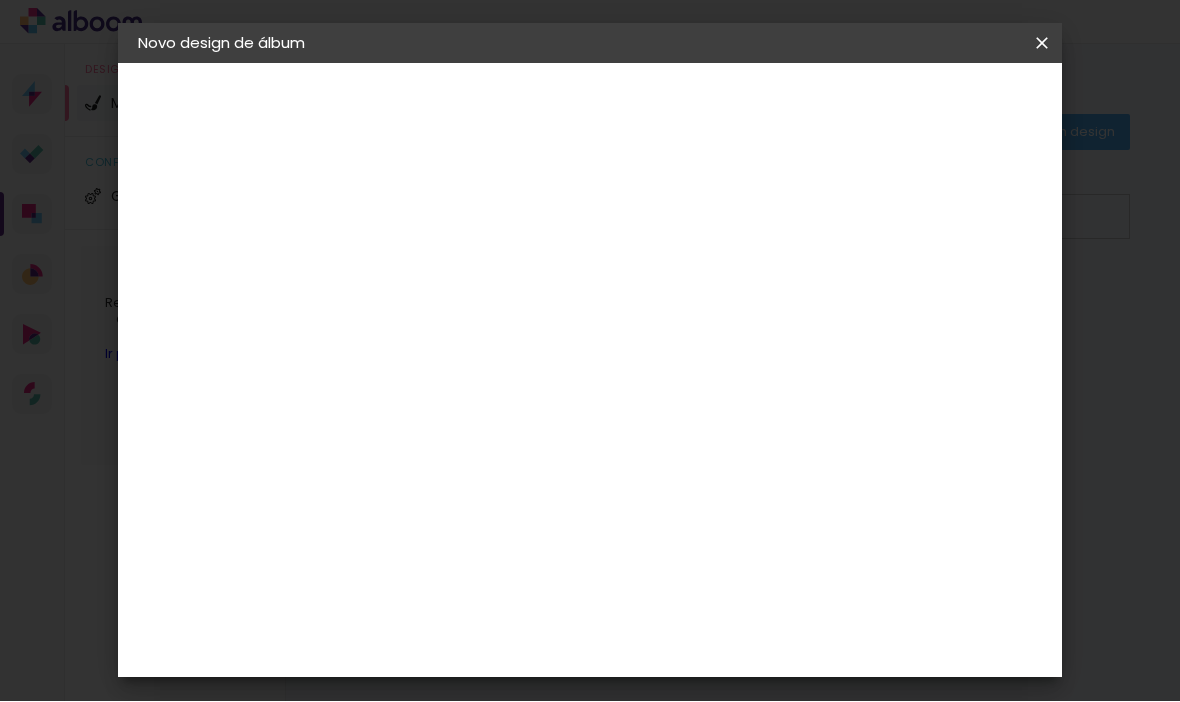 scroll, scrollTop: 189, scrollLeft: 0, axis: vertical 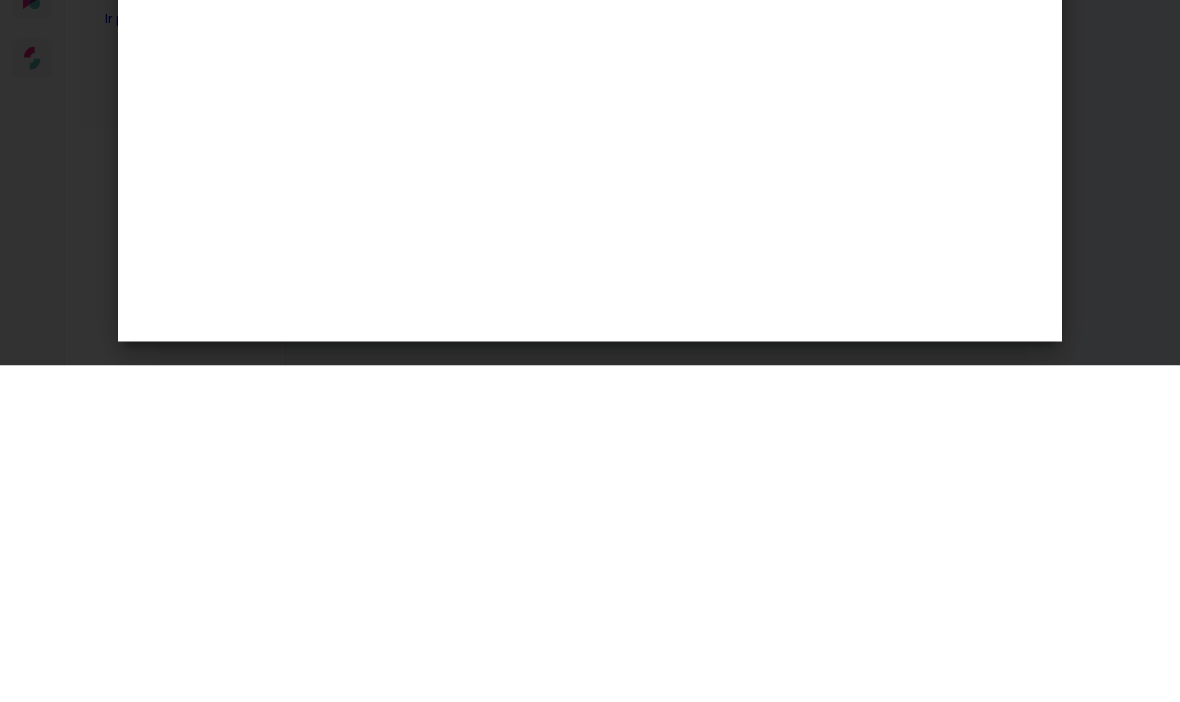click on "cm" at bounding box center (440, 484) 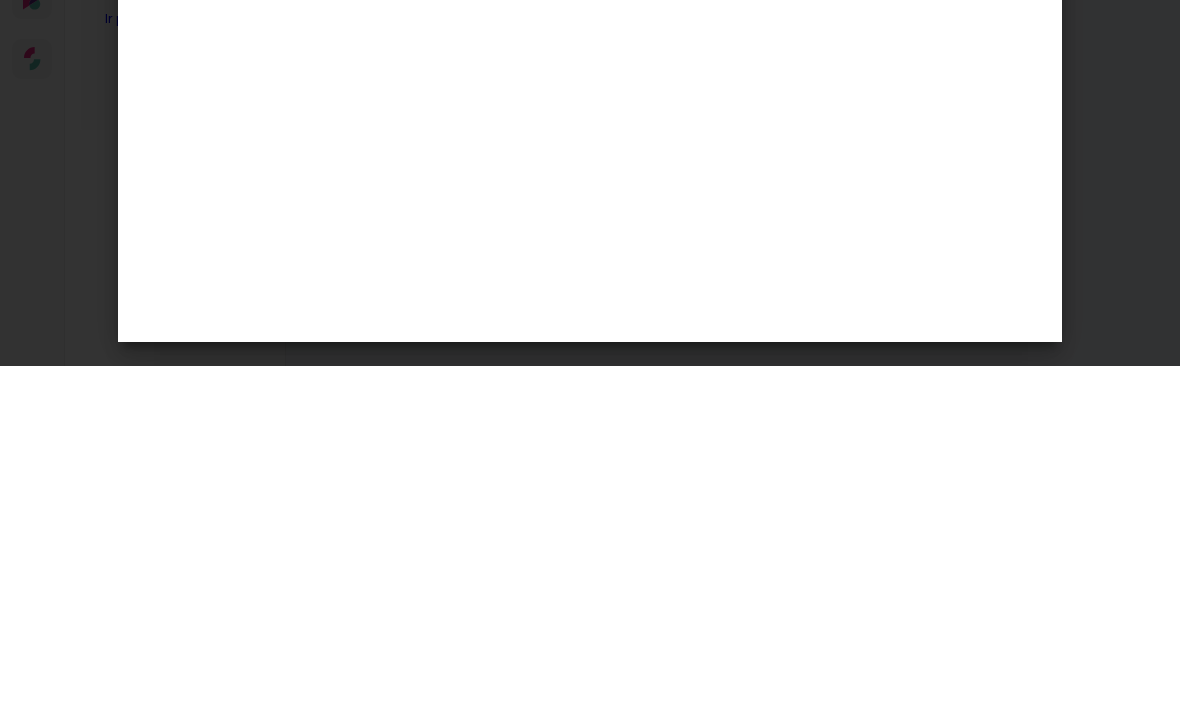 scroll, scrollTop: 339, scrollLeft: 0, axis: vertical 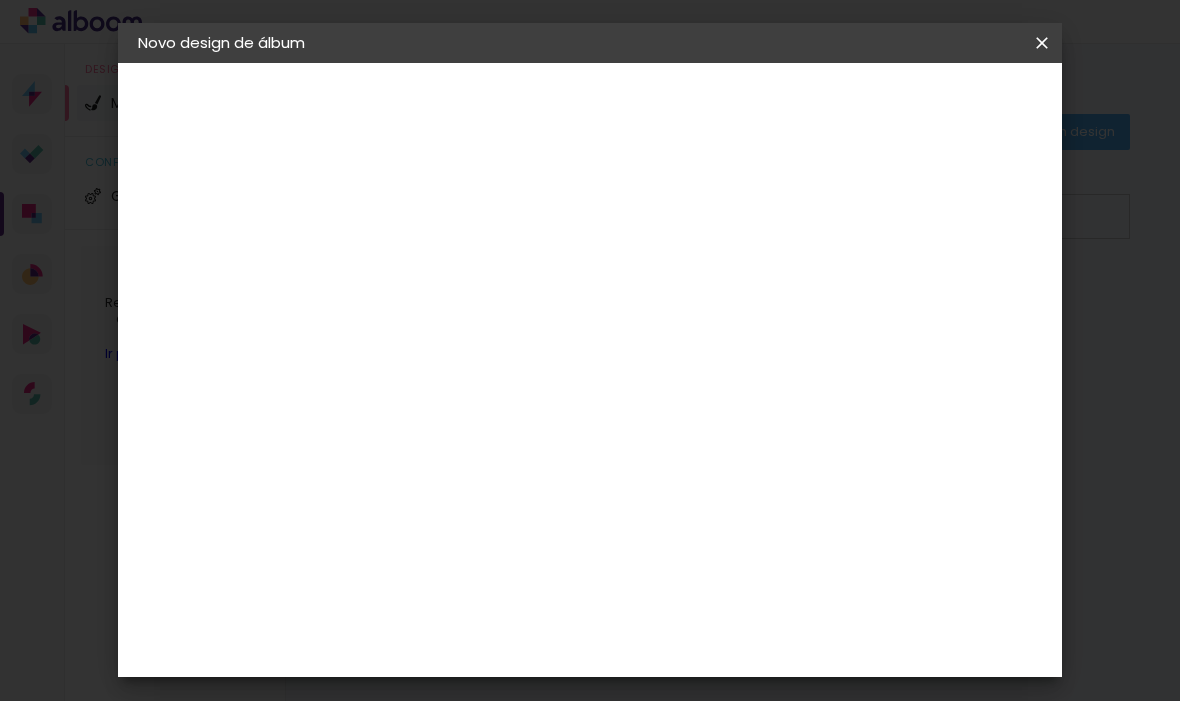 click on "Voltar" at bounding box center (0, 0) 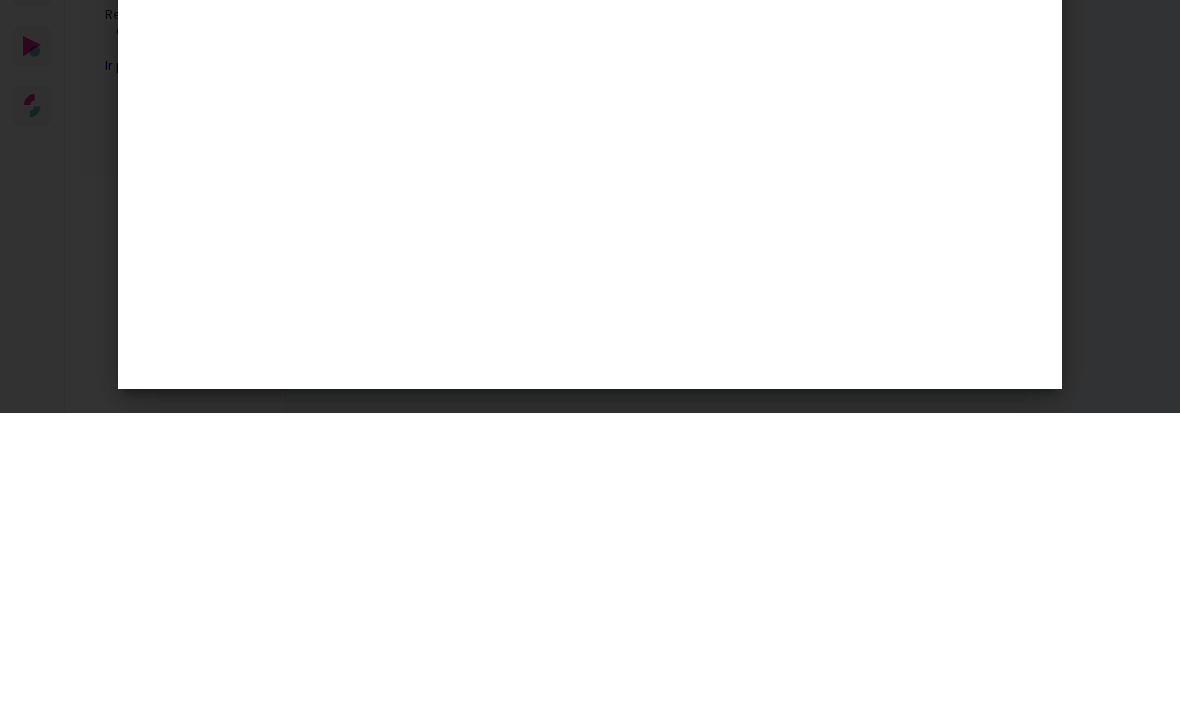 type on "1" 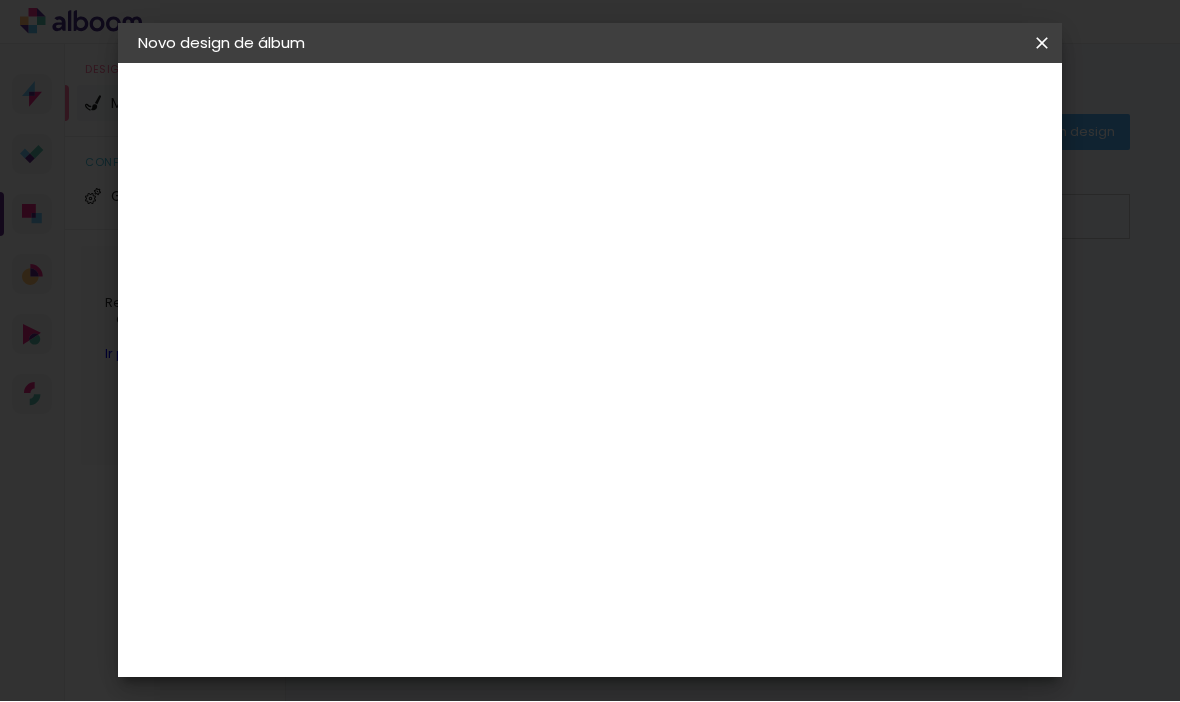 scroll, scrollTop: 1070, scrollLeft: 0, axis: vertical 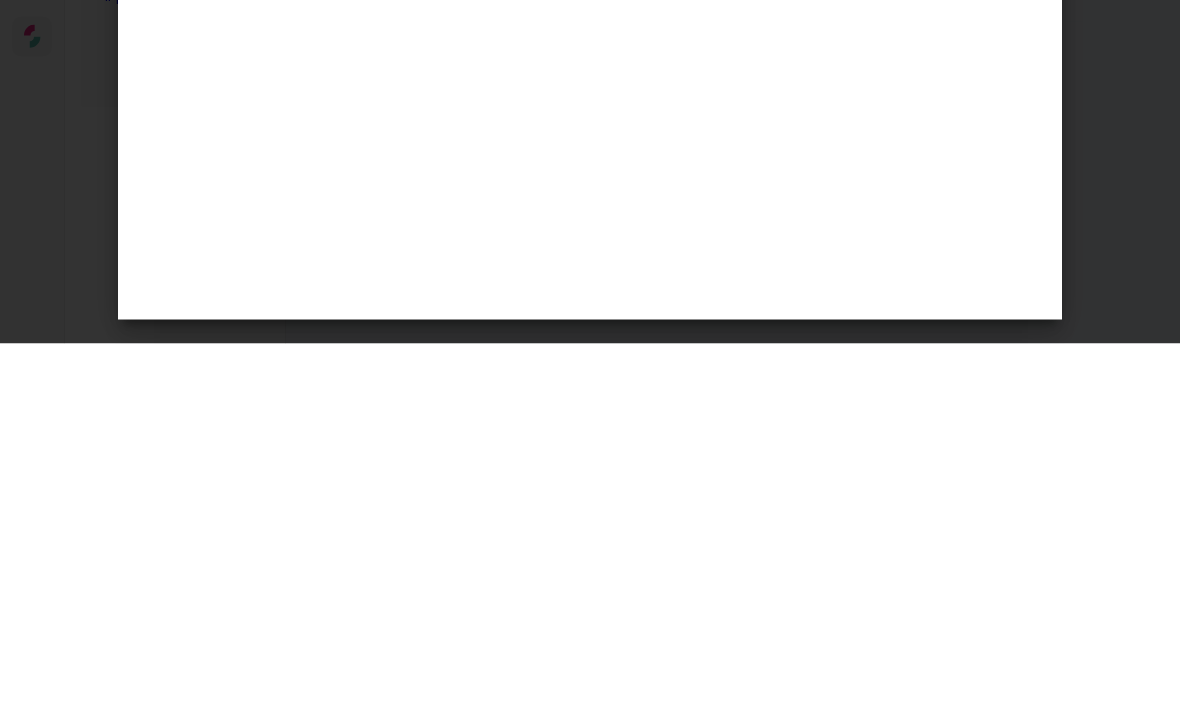 type on "2" 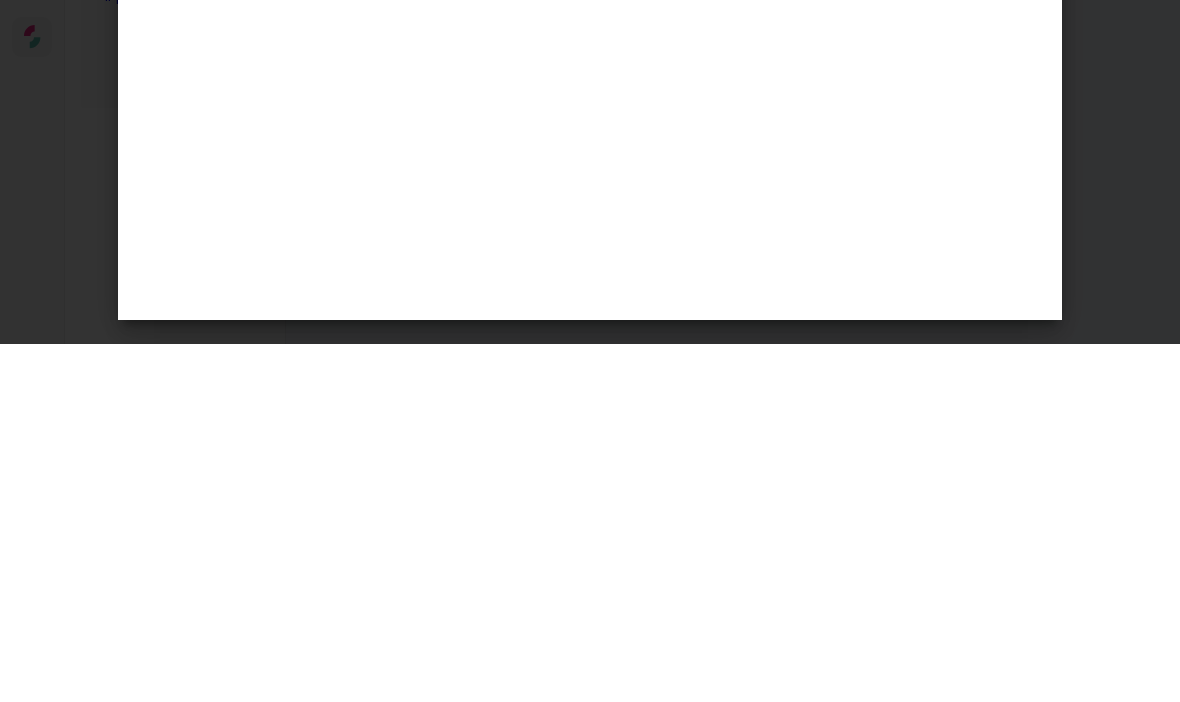 scroll, scrollTop: 1407, scrollLeft: 0, axis: vertical 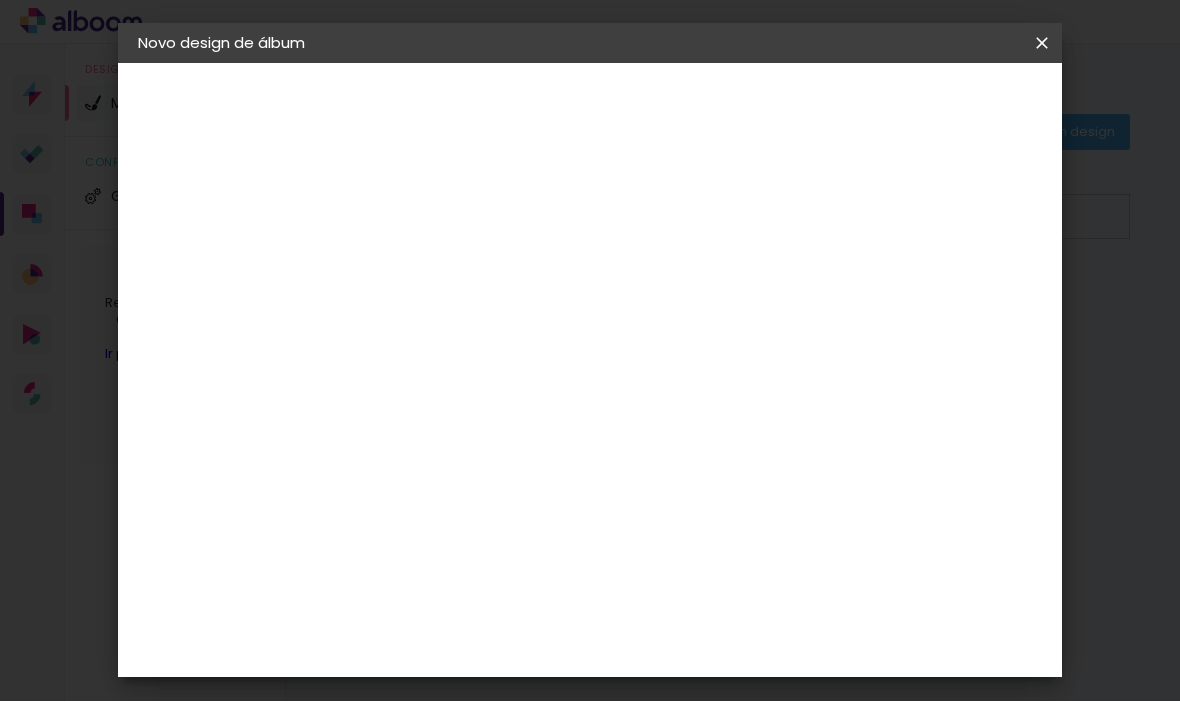 click on "cm" at bounding box center (626, 402) 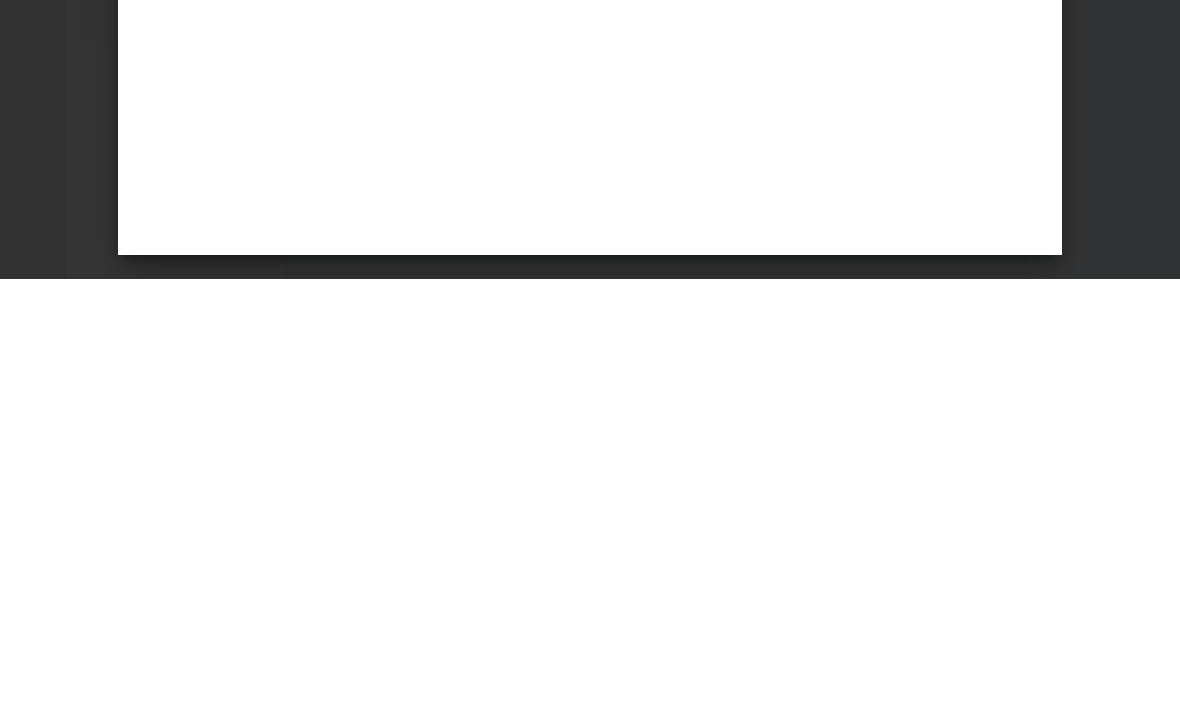 type on "6" 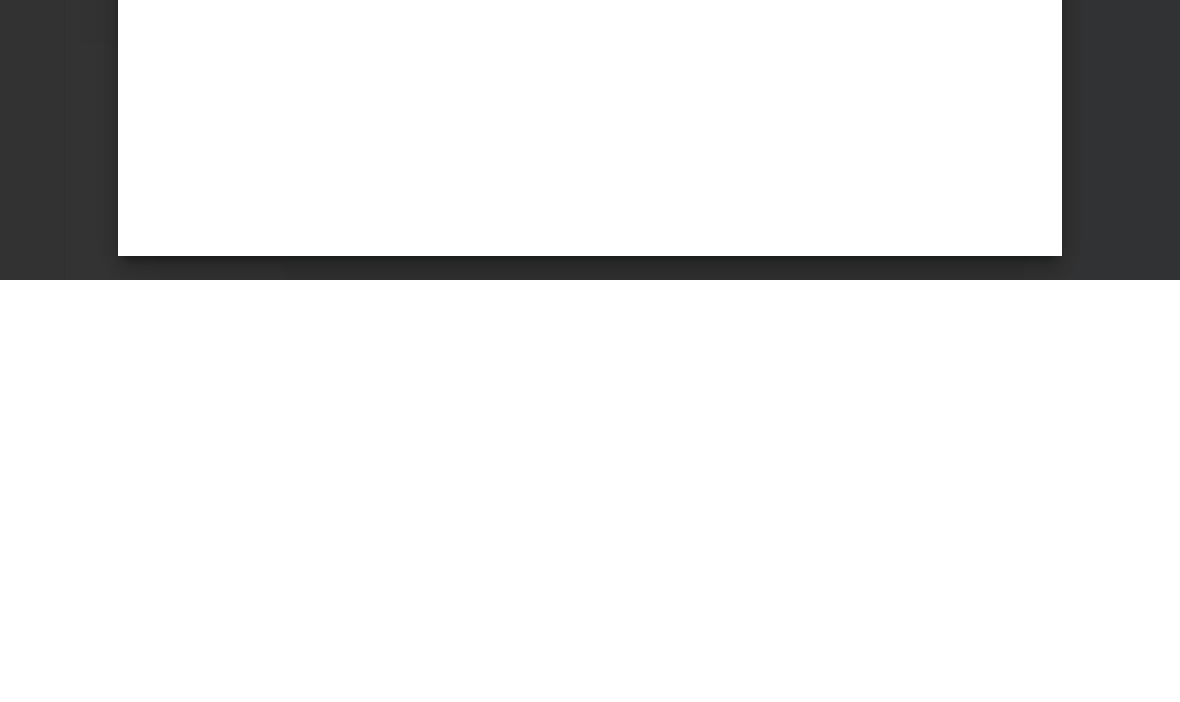 scroll, scrollTop: 2461, scrollLeft: 0, axis: vertical 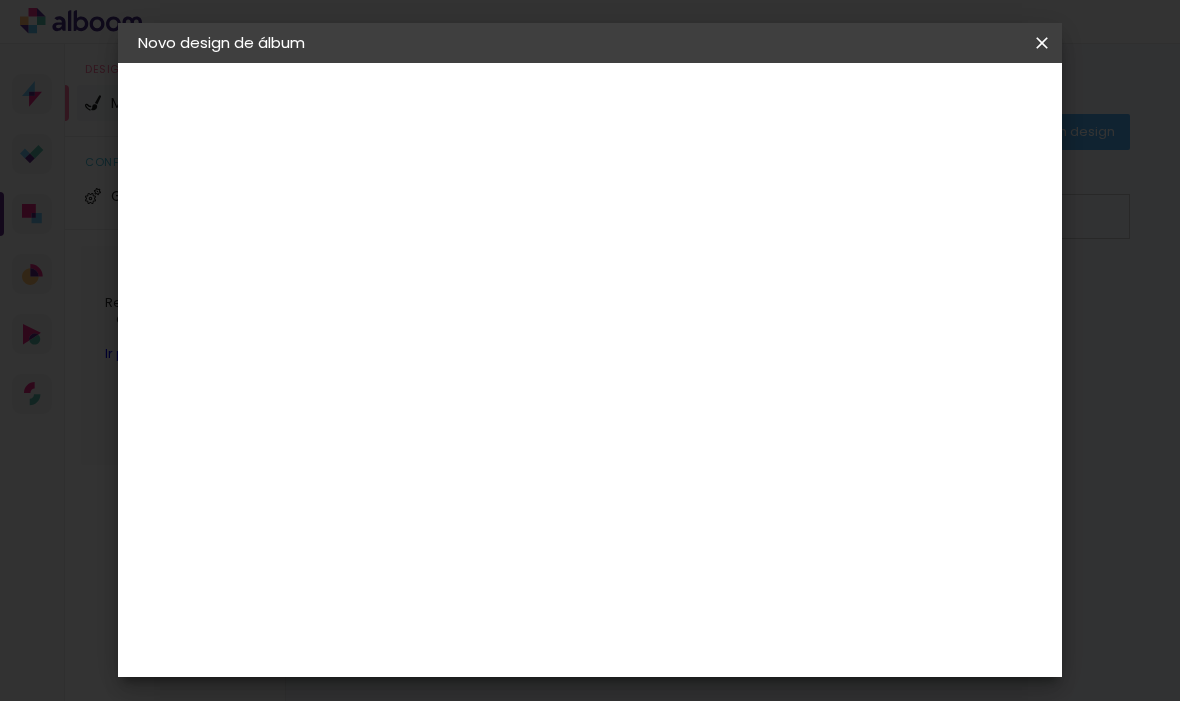 click on "Iniciar design" at bounding box center (670, 113) 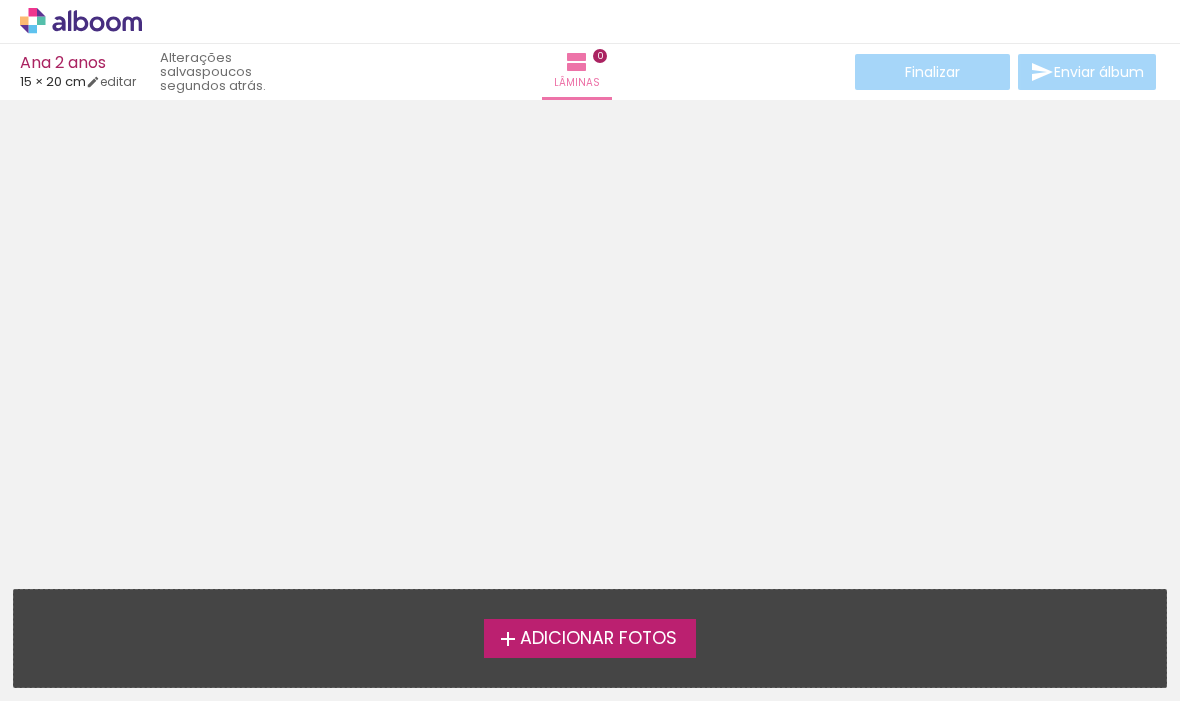 scroll, scrollTop: 0, scrollLeft: 0, axis: both 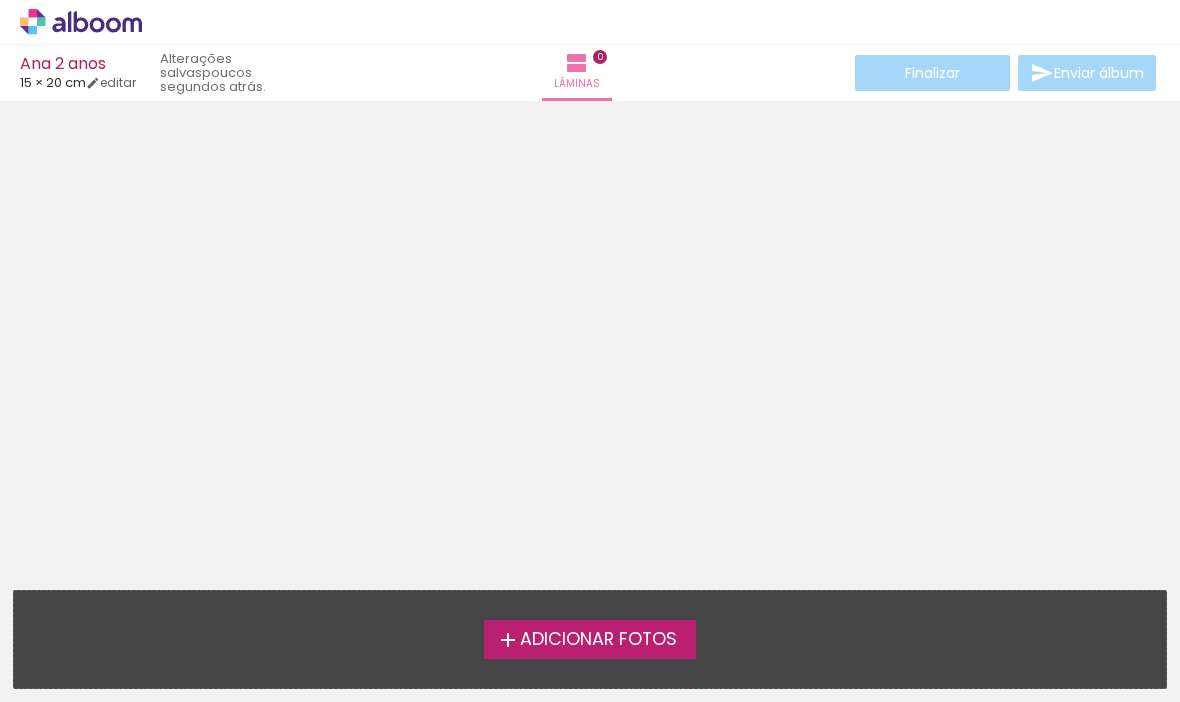 click on "Lâminas" at bounding box center [577, 84] 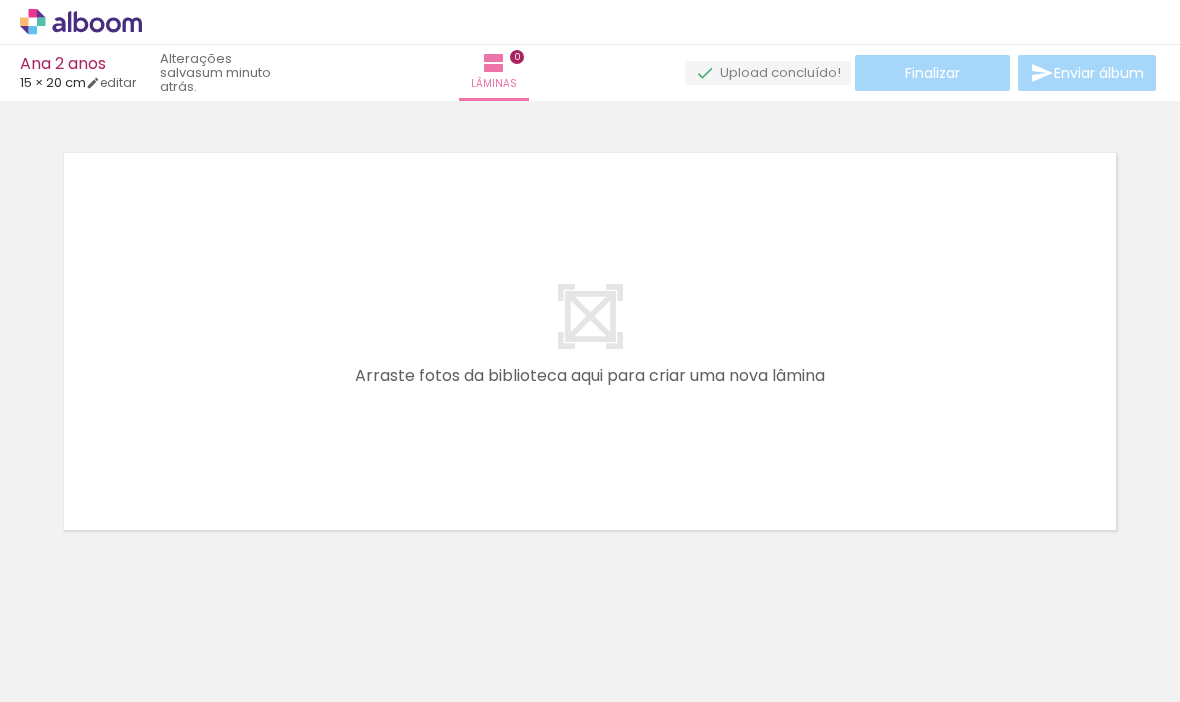 scroll, scrollTop: 22, scrollLeft: 0, axis: vertical 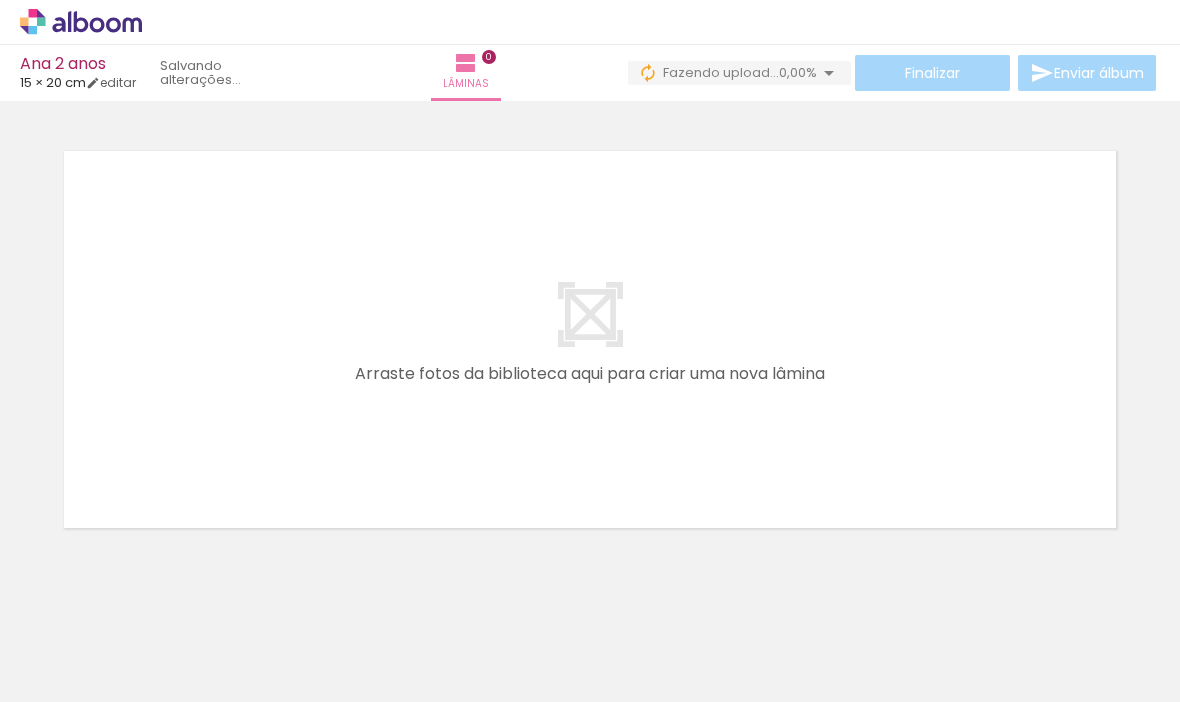 click on "Adicionar
Fotos" at bounding box center (71, 675) 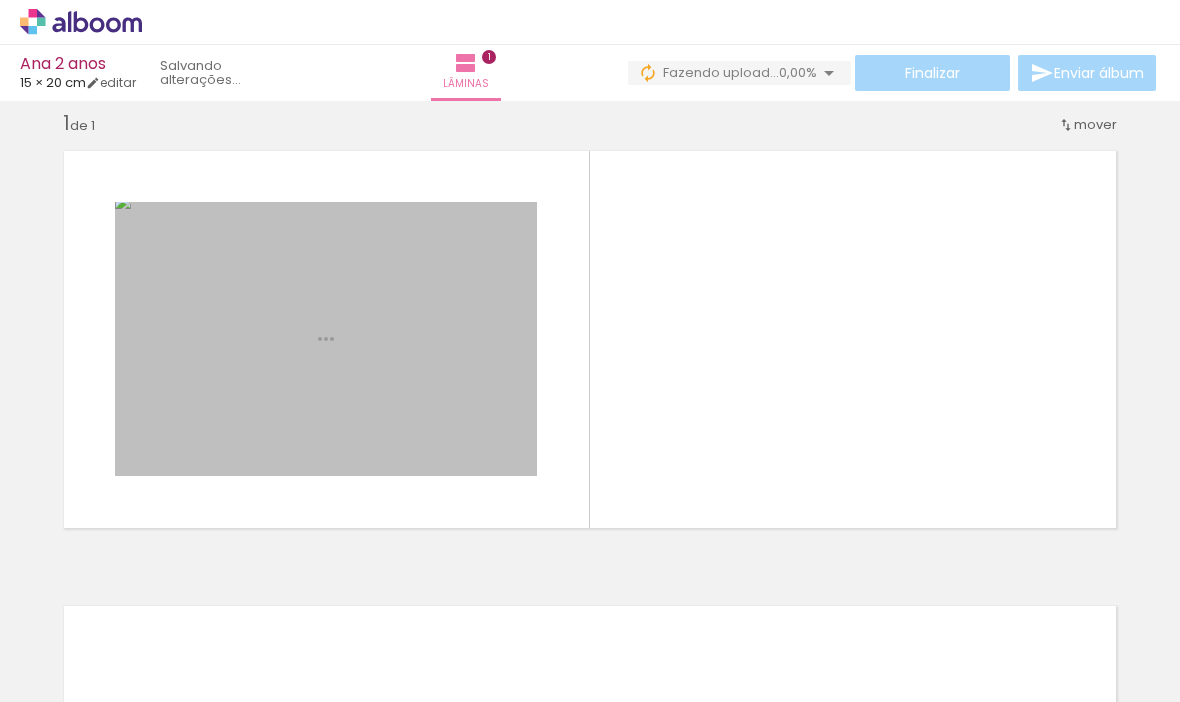 scroll, scrollTop: 69, scrollLeft: 0, axis: vertical 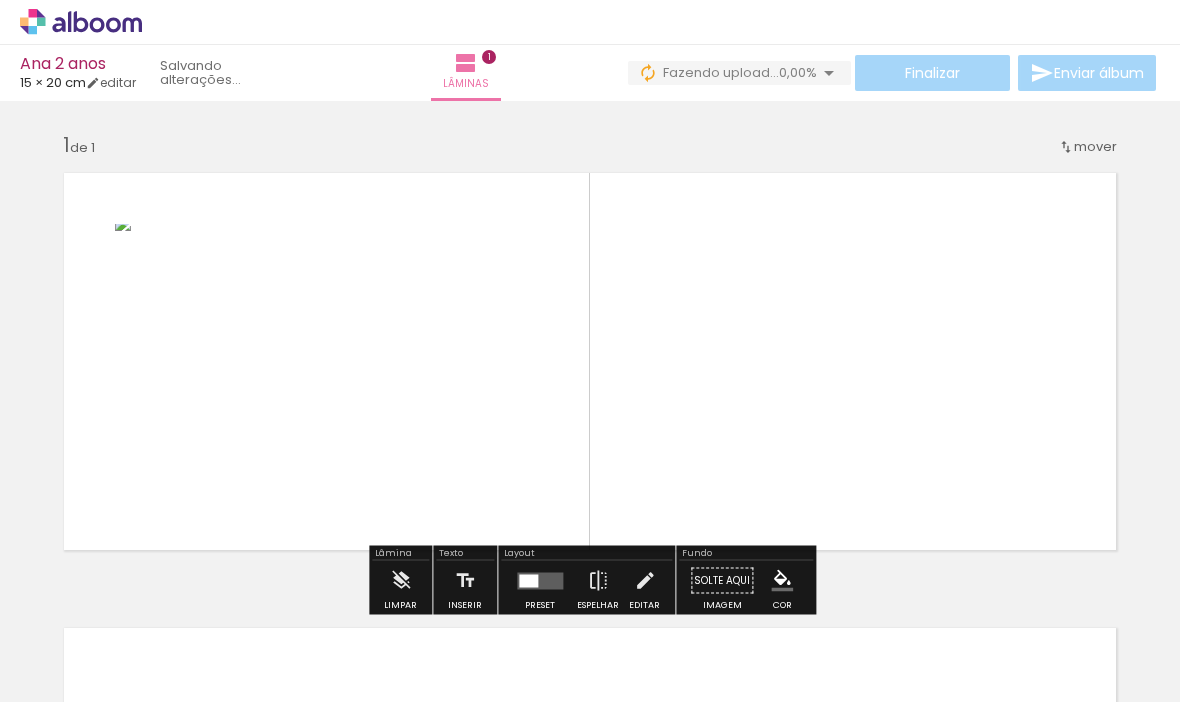 click at bounding box center [326, 361] 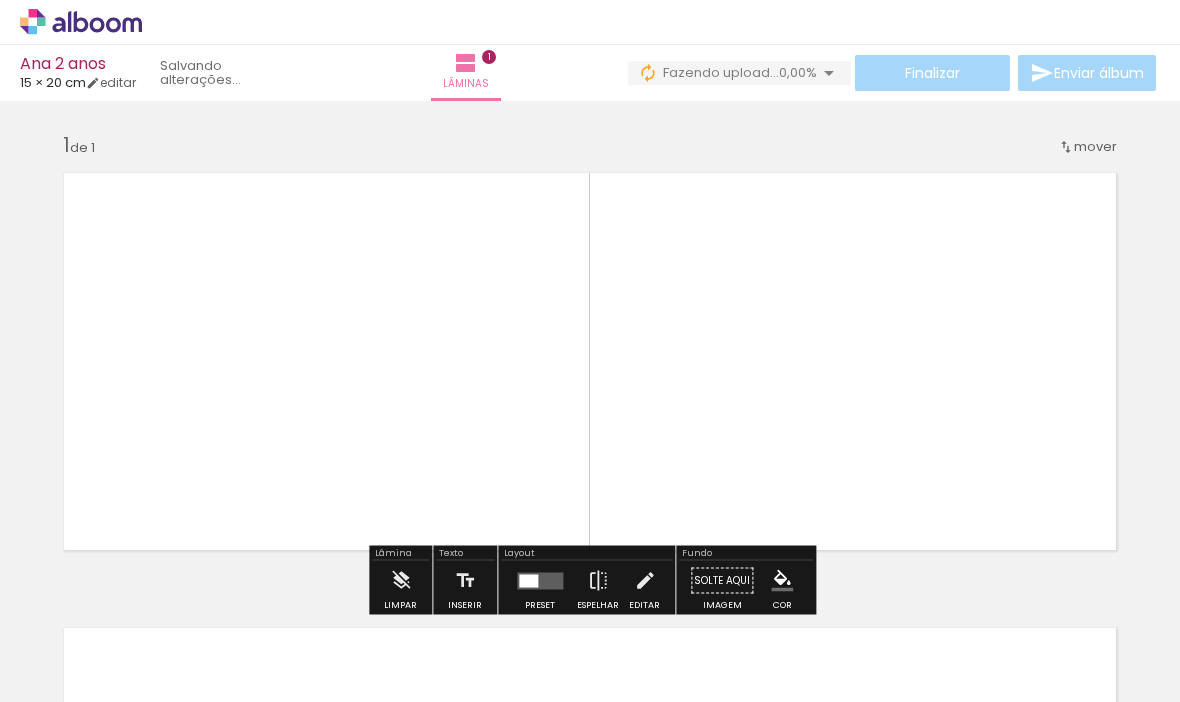 click at bounding box center (325, 354) 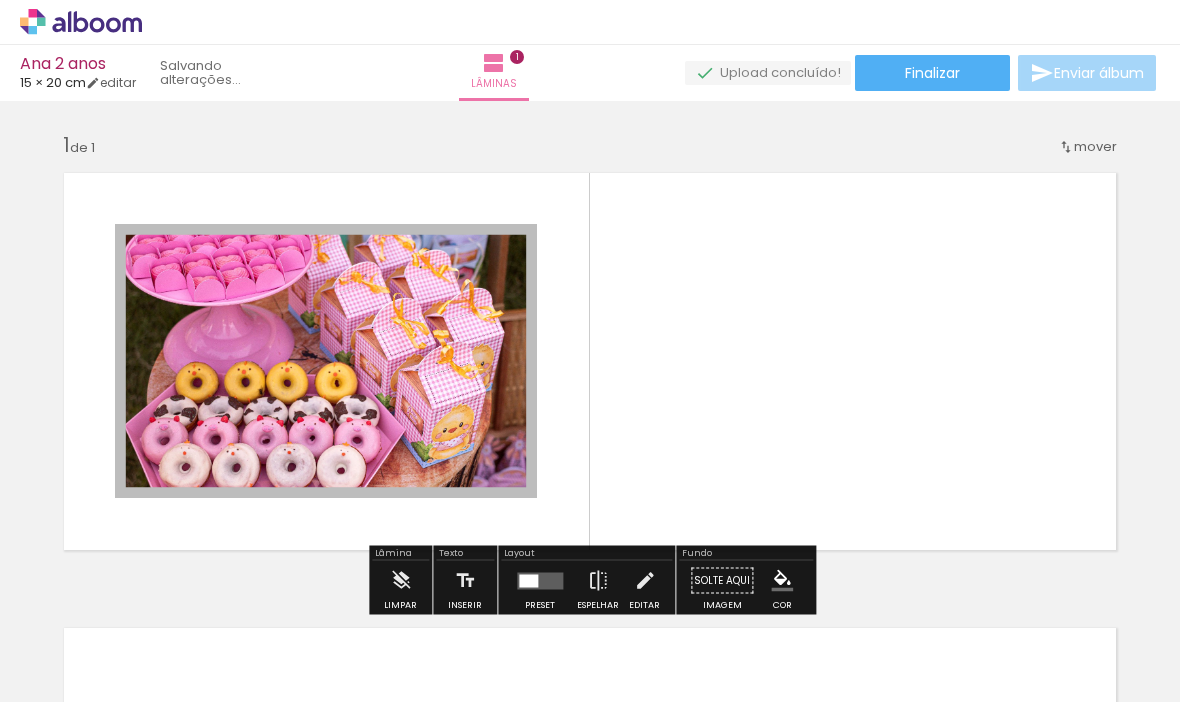 click at bounding box center (0, 0) 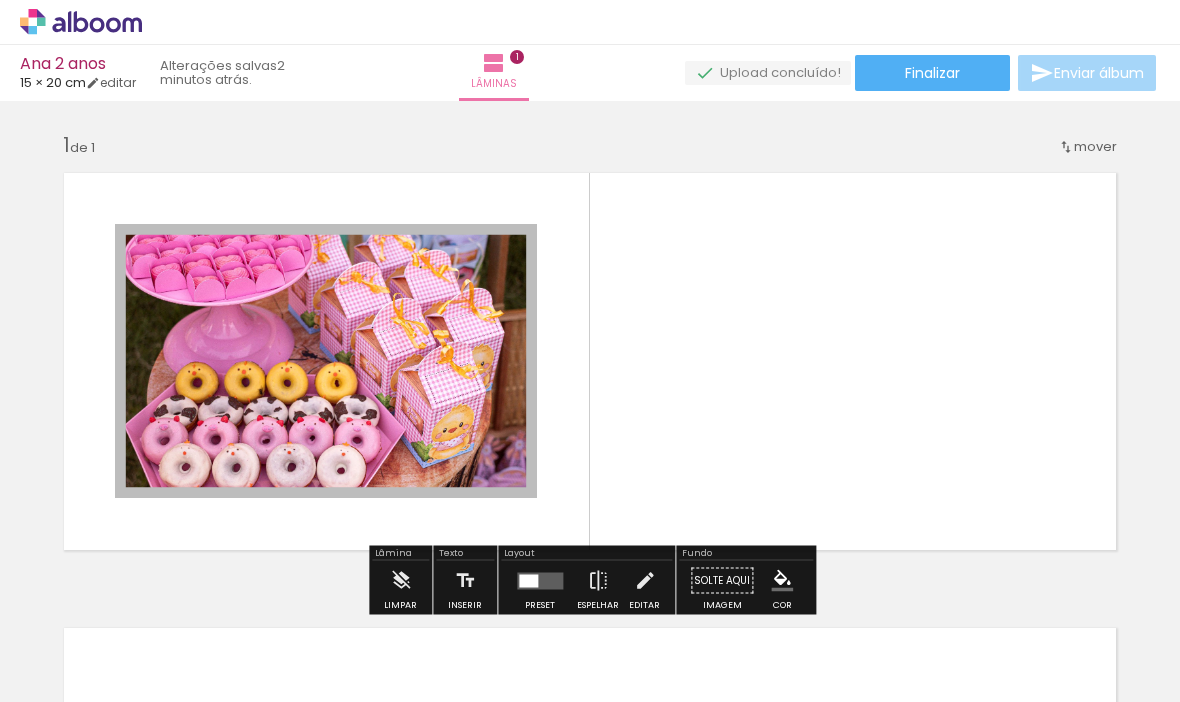 click at bounding box center (319, 245) 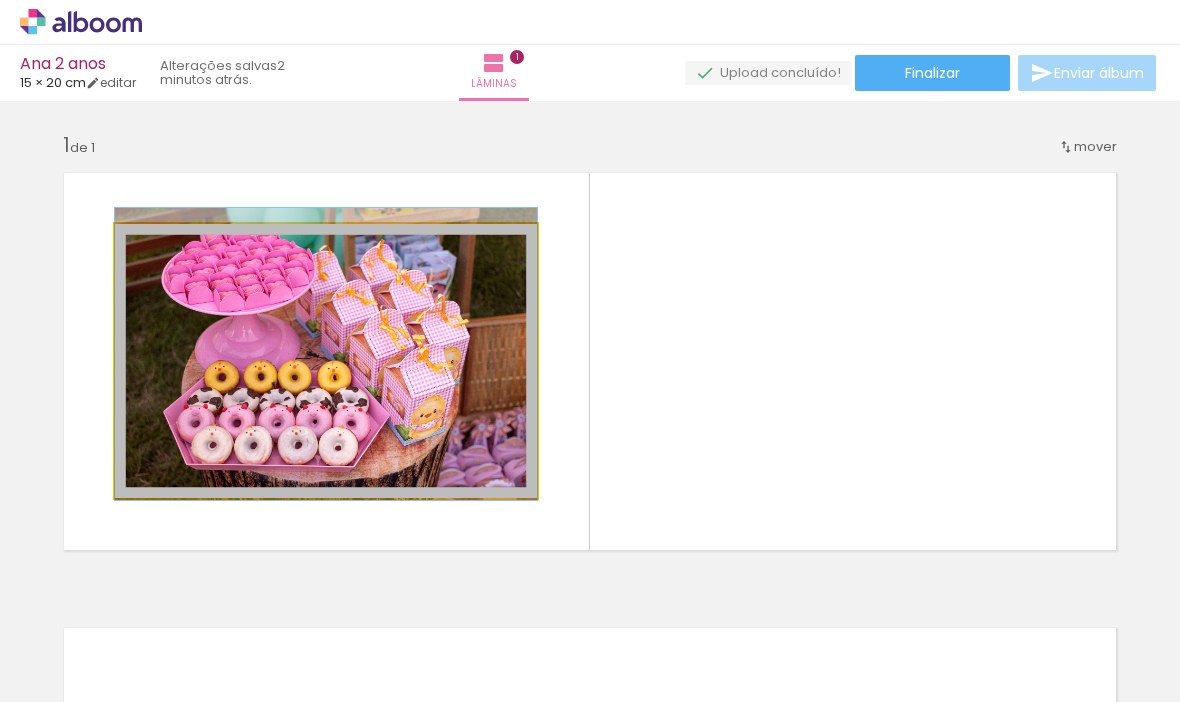 type on "100" 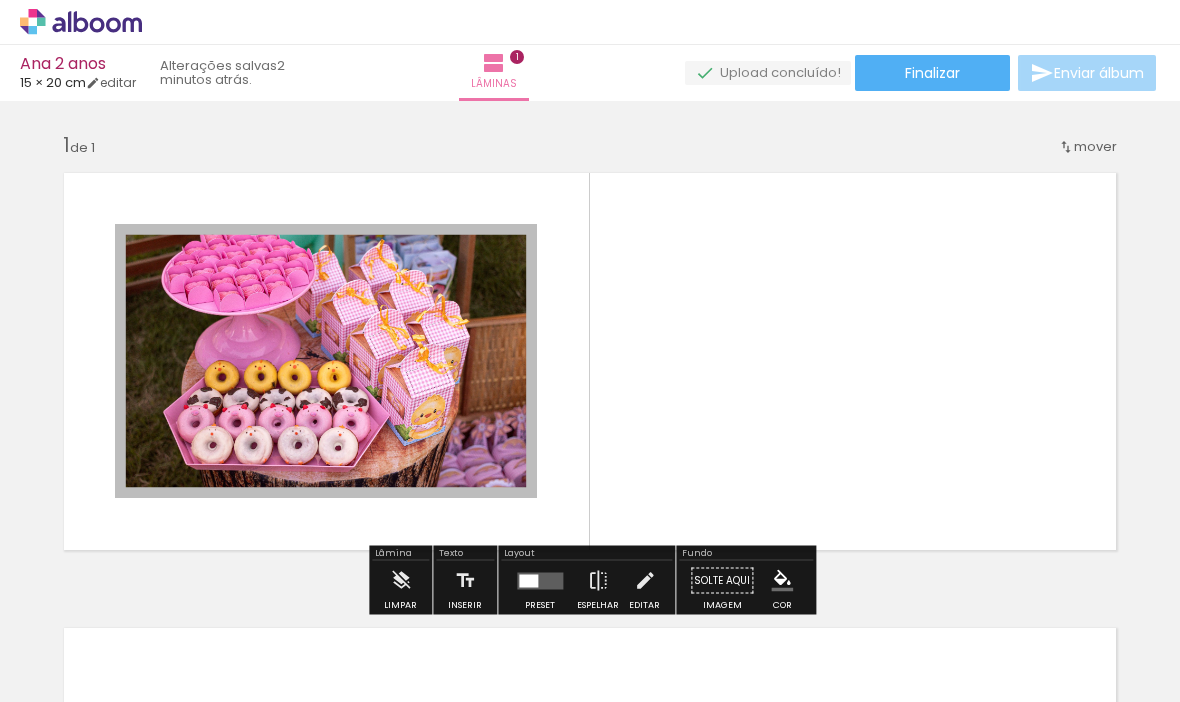click at bounding box center (326, 354) 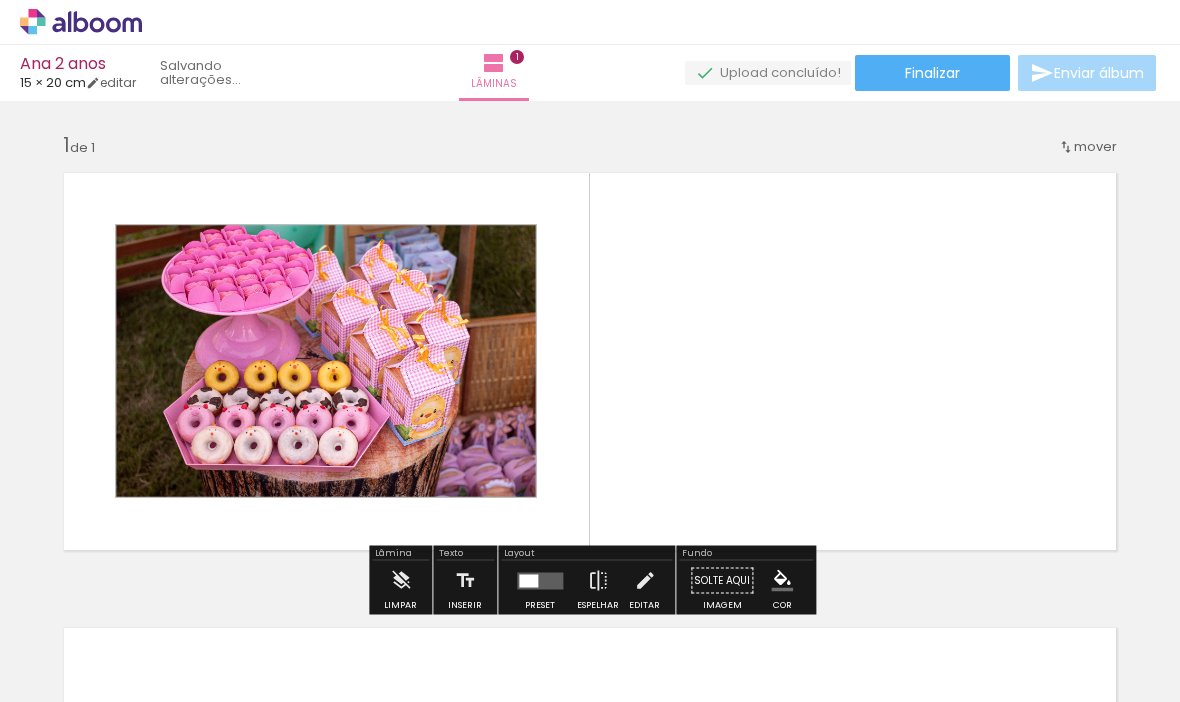click at bounding box center [0, 0] 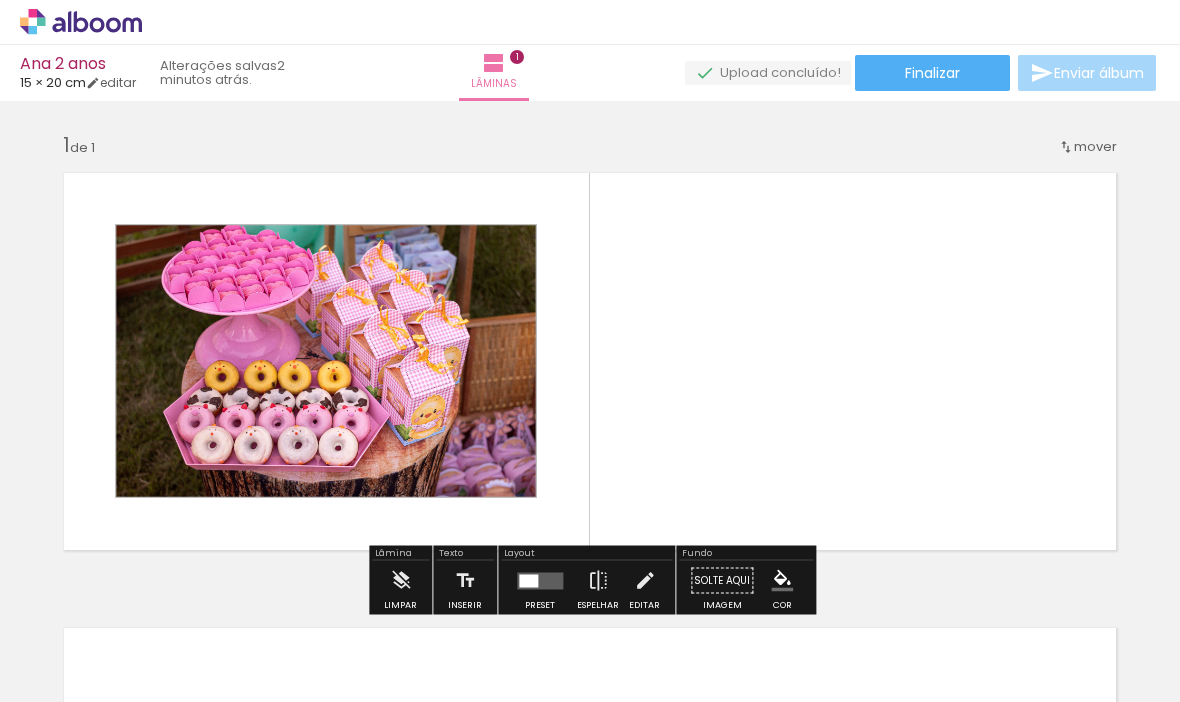 click at bounding box center (590, 361) 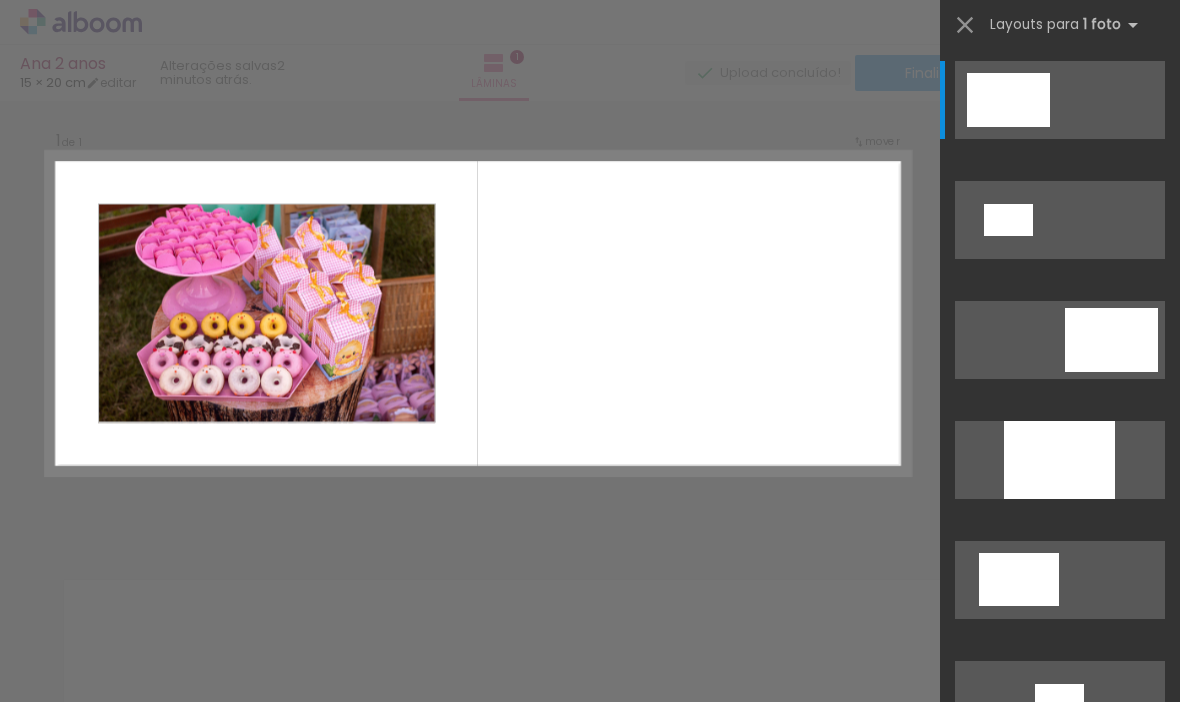 scroll, scrollTop: 0, scrollLeft: 0, axis: both 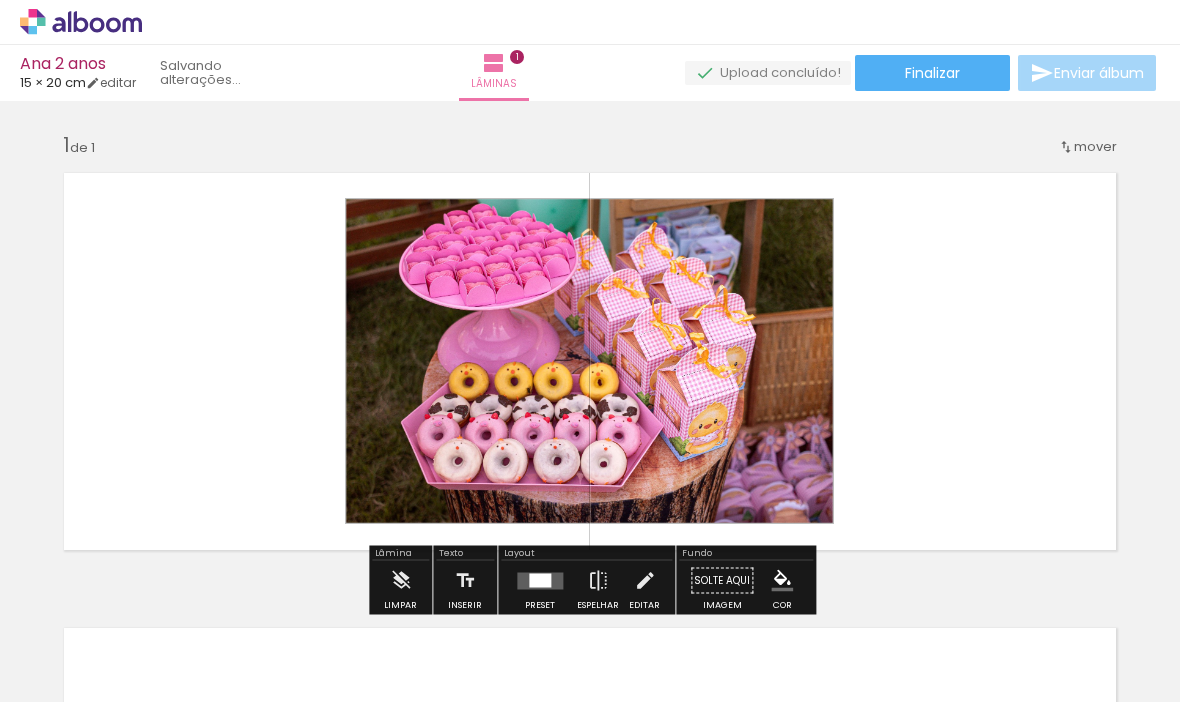 click on "Inserir lâmina 1  de 1" at bounding box center (590, 563) 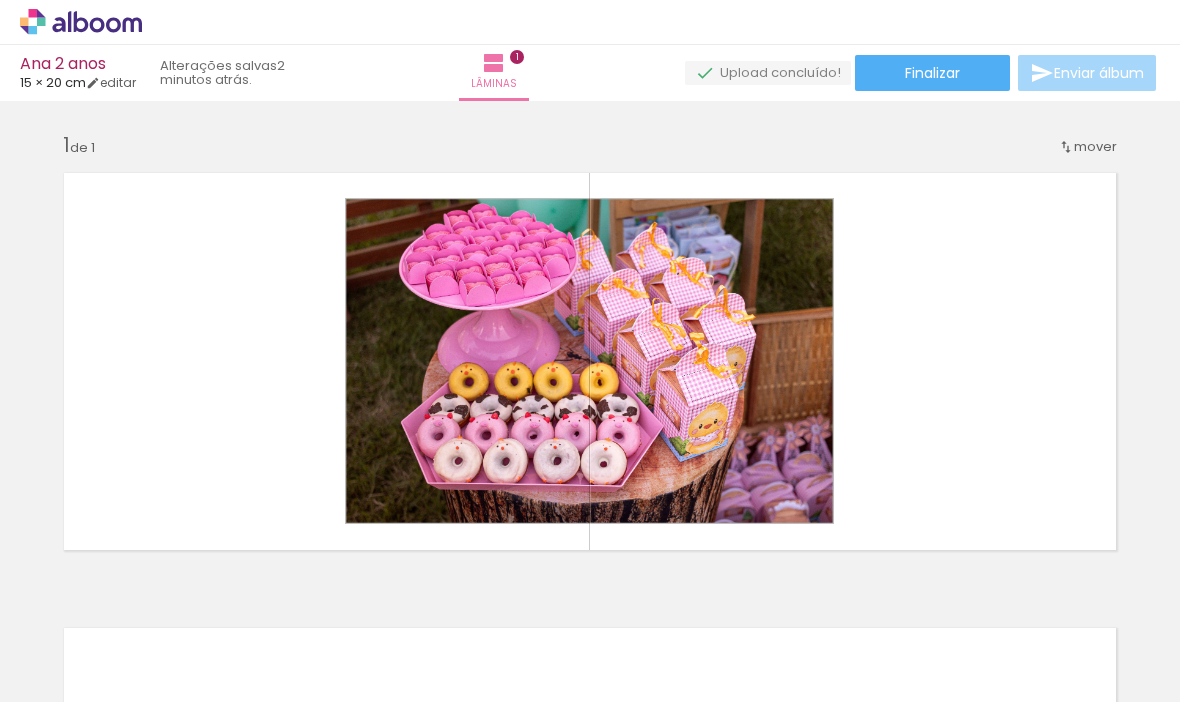 click on "Inserir lâmina 1  de 1" at bounding box center [590, 563] 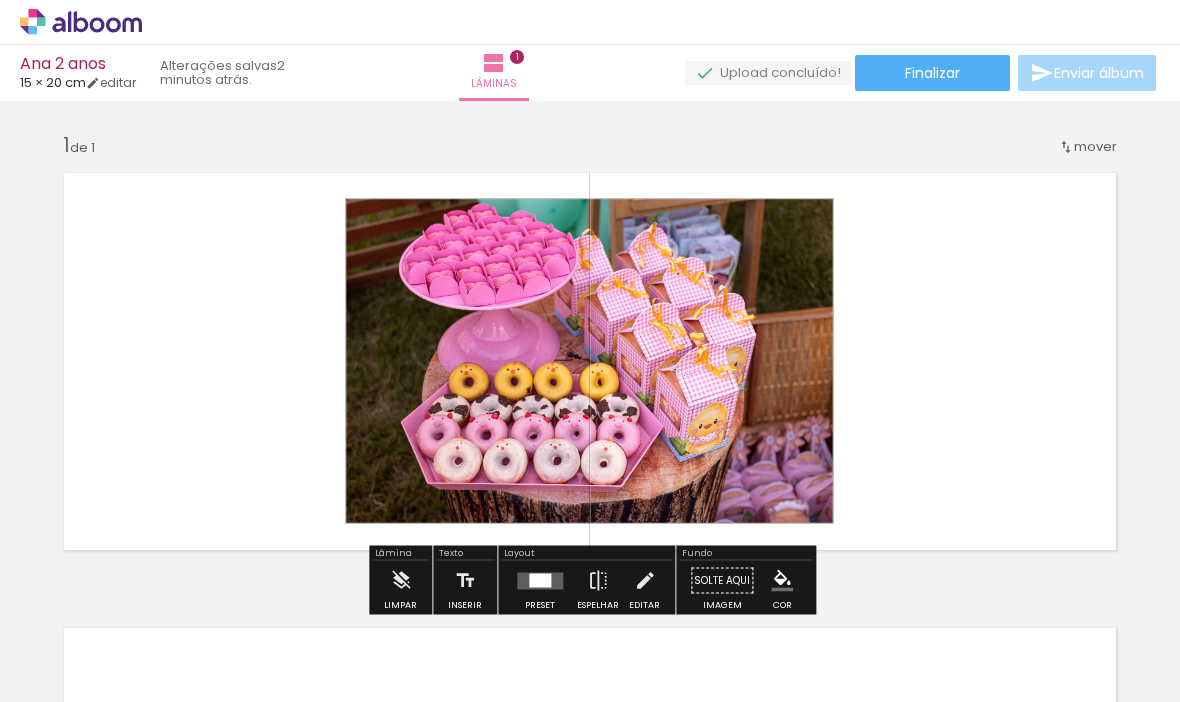 click at bounding box center (589, 355) 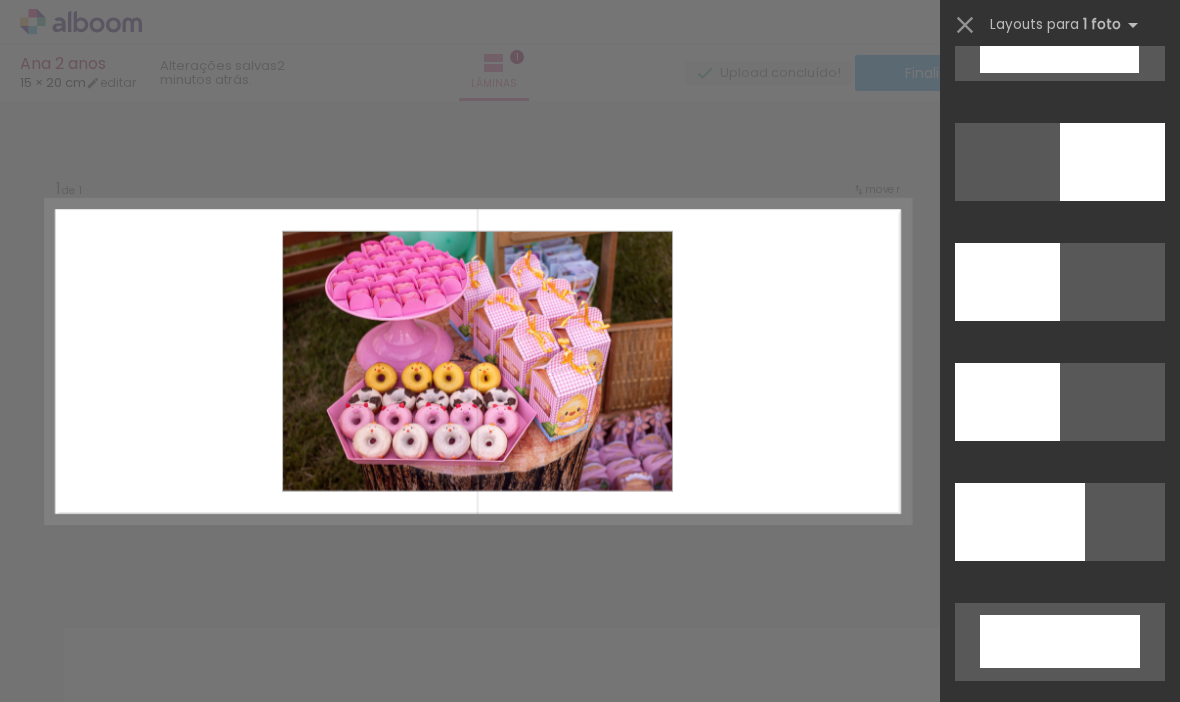 scroll, scrollTop: 4522, scrollLeft: 0, axis: vertical 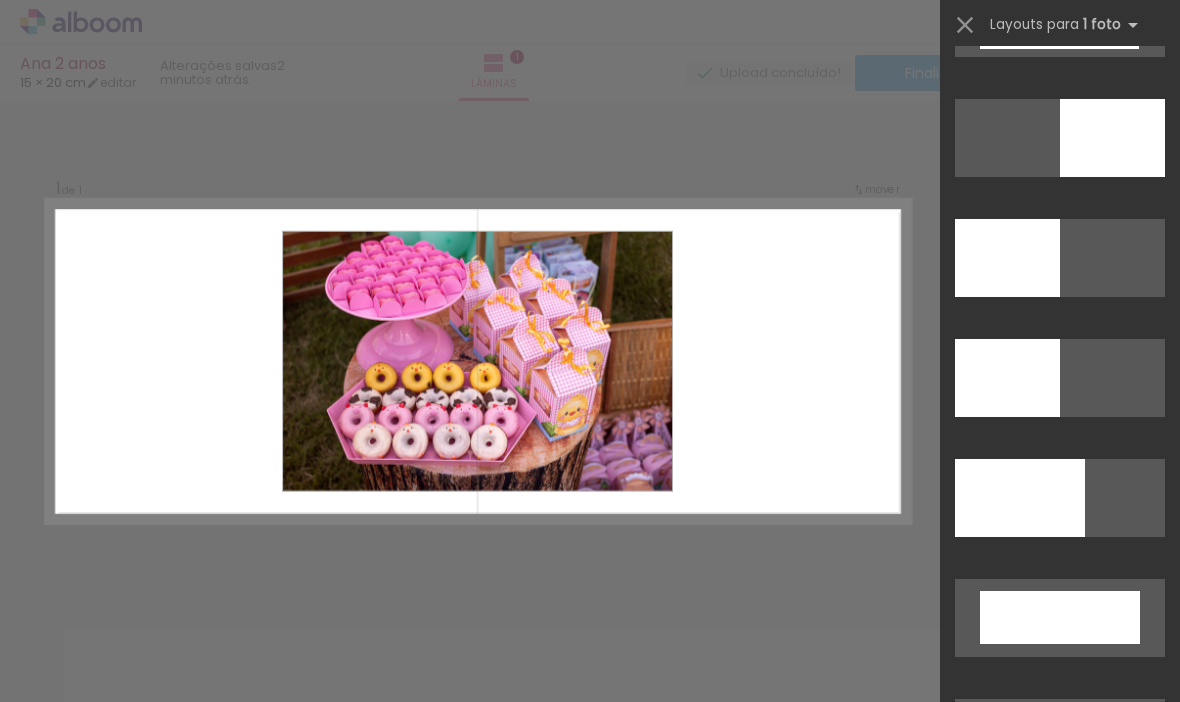 click at bounding box center [478, 362] 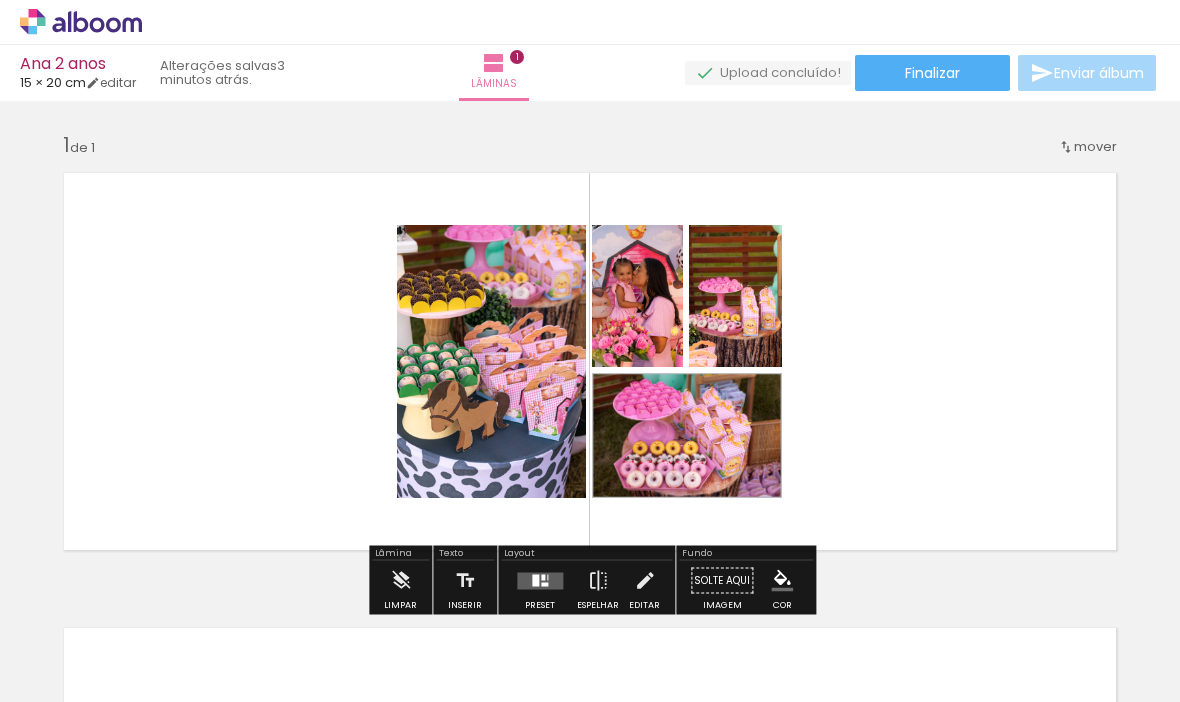 click at bounding box center [687, 438] 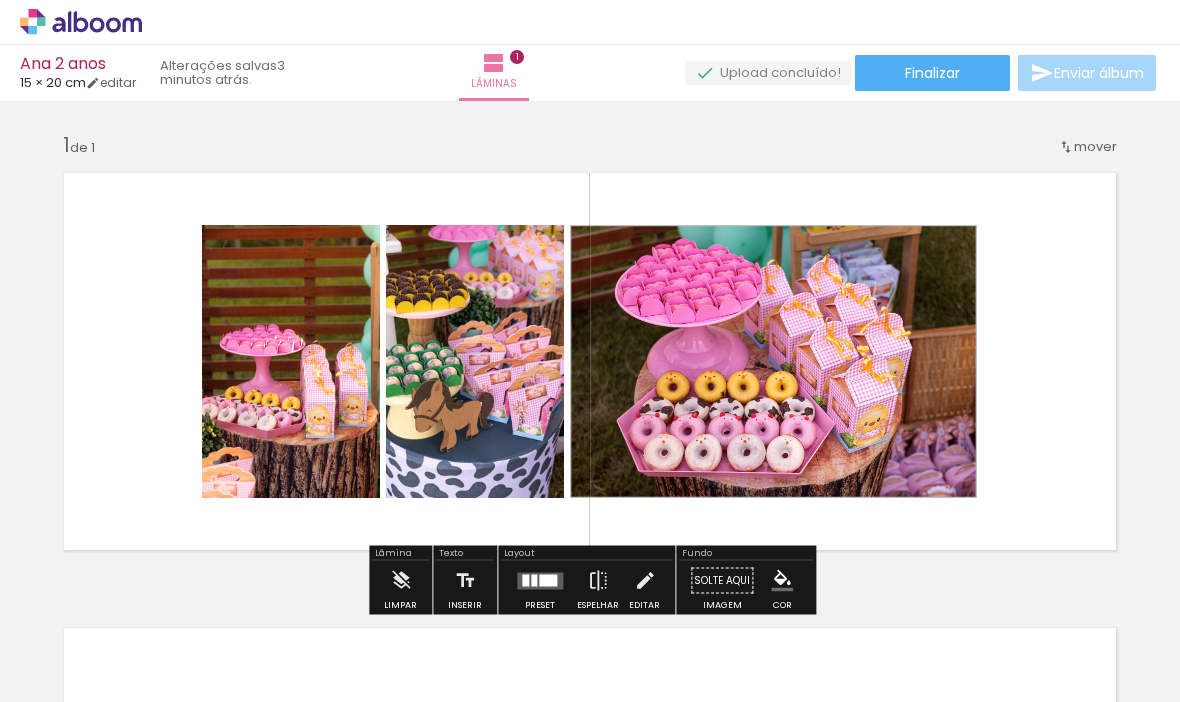 click at bounding box center [289, 361] 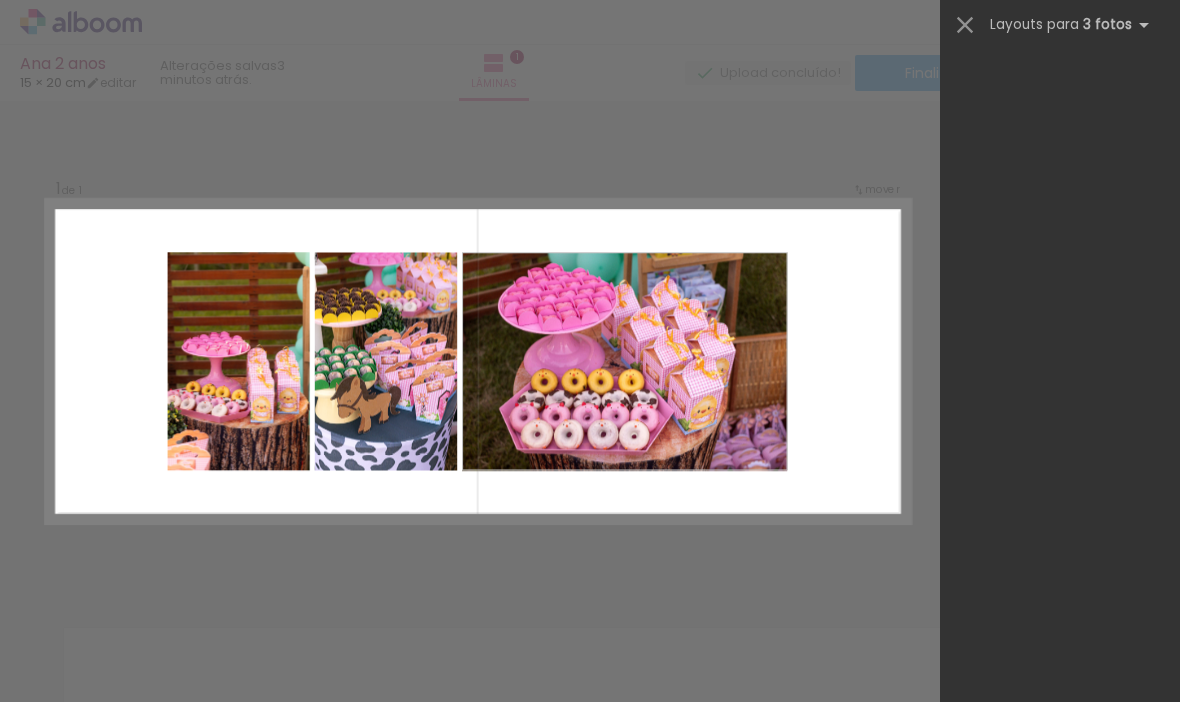 scroll, scrollTop: 0, scrollLeft: 0, axis: both 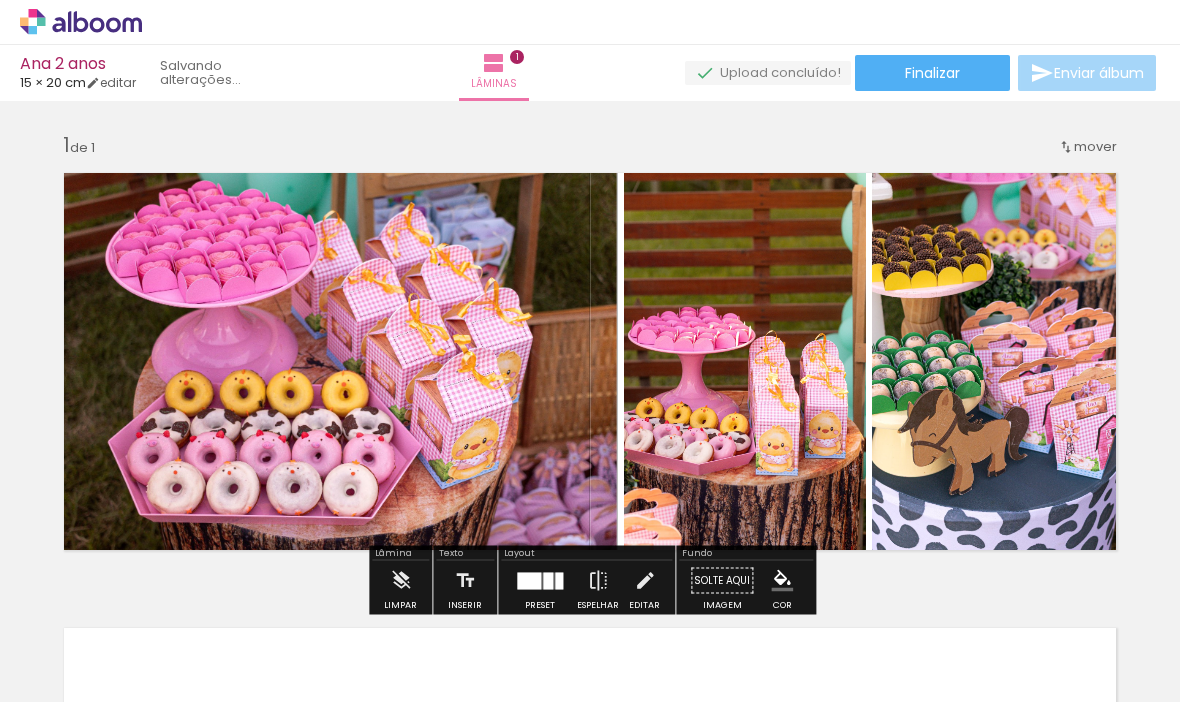 click at bounding box center (731, 361) 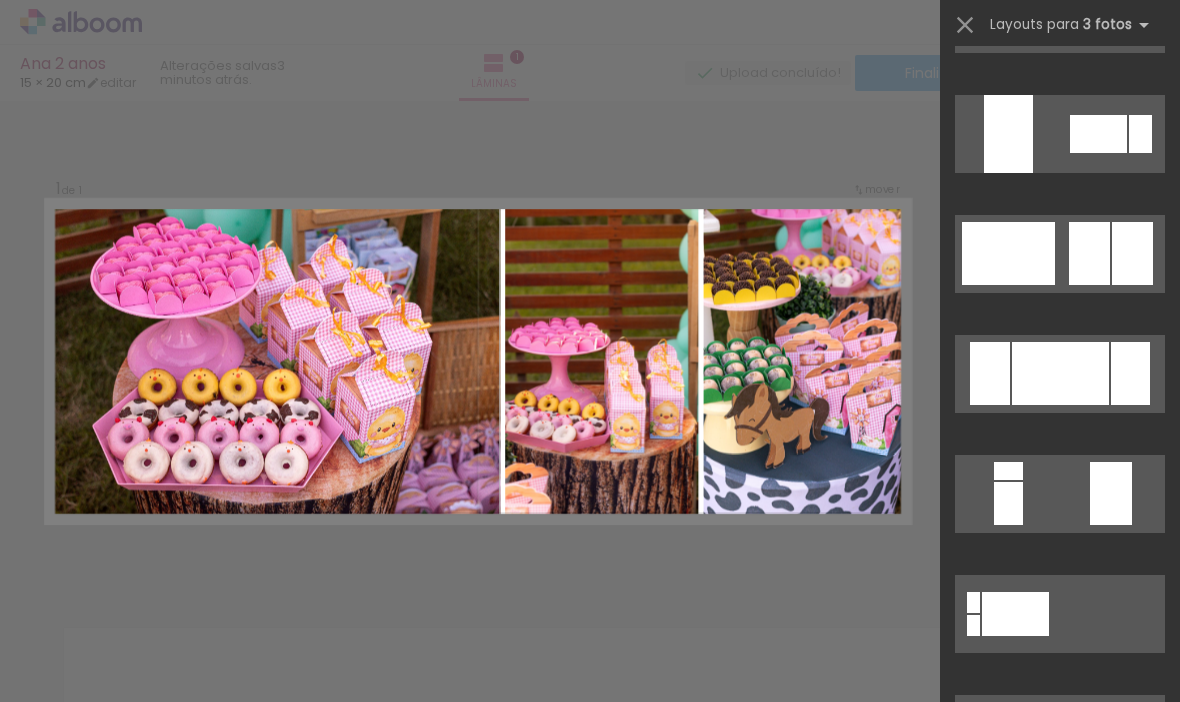 scroll, scrollTop: 330, scrollLeft: 0, axis: vertical 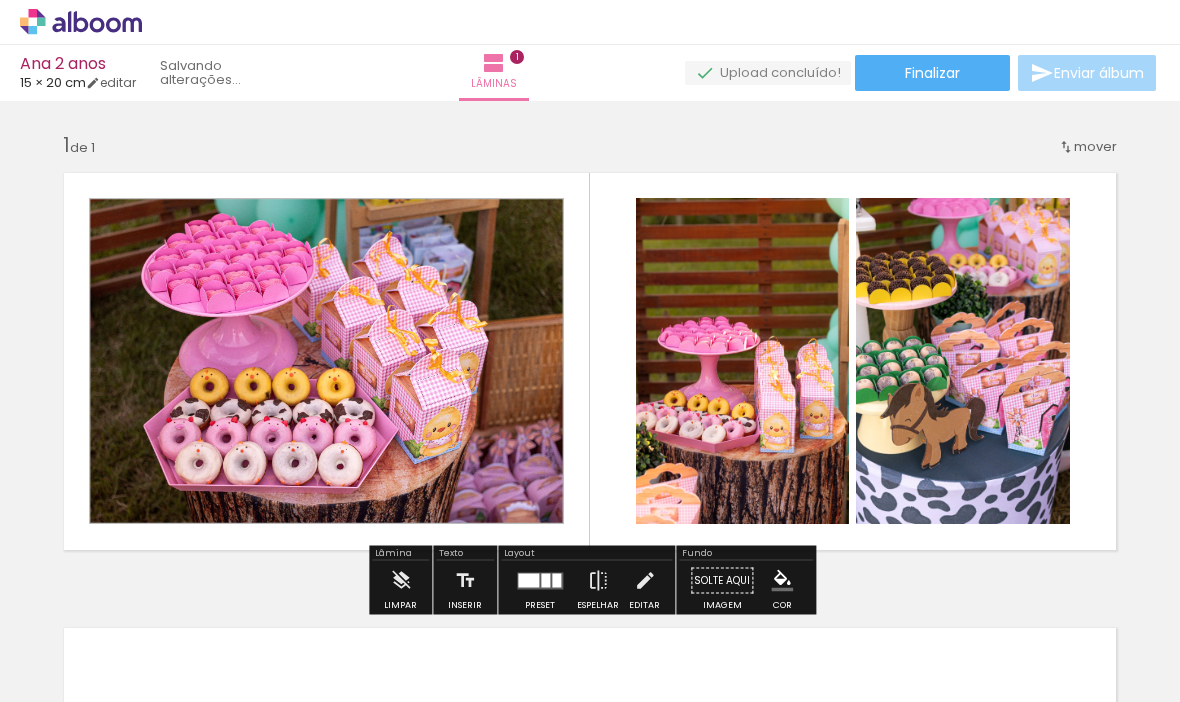 click on "Inserir lâmina 1  de 1" at bounding box center (590, 563) 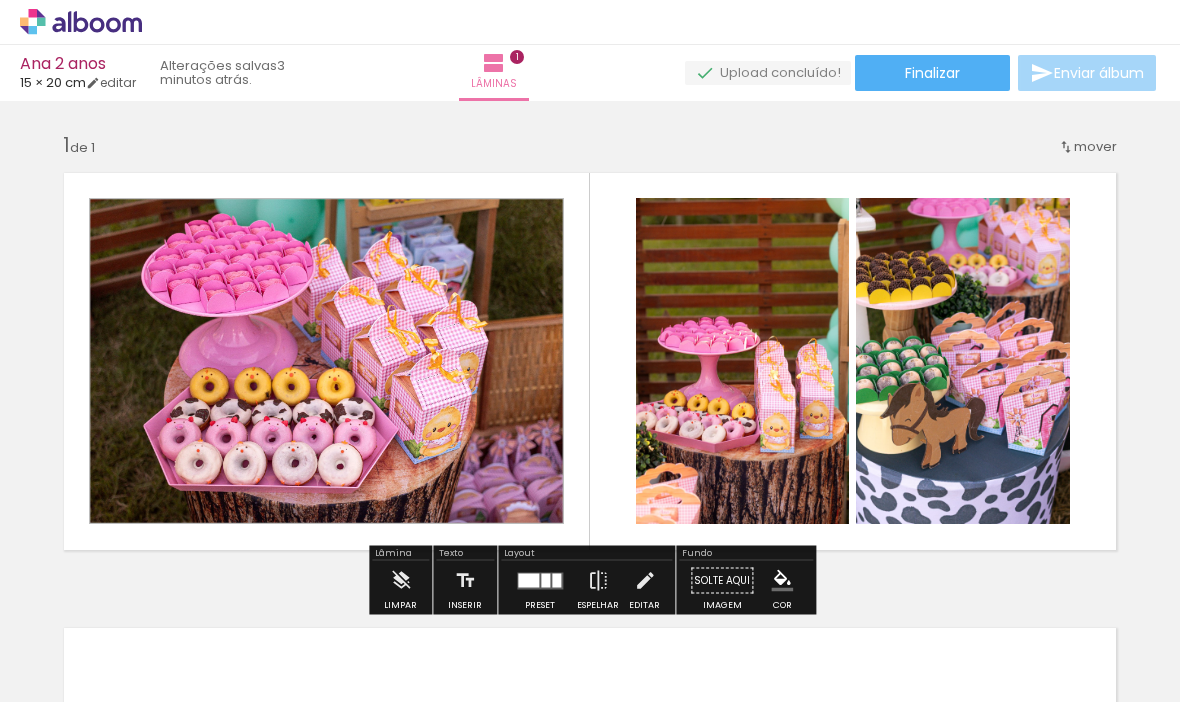 click at bounding box center (536, 634) 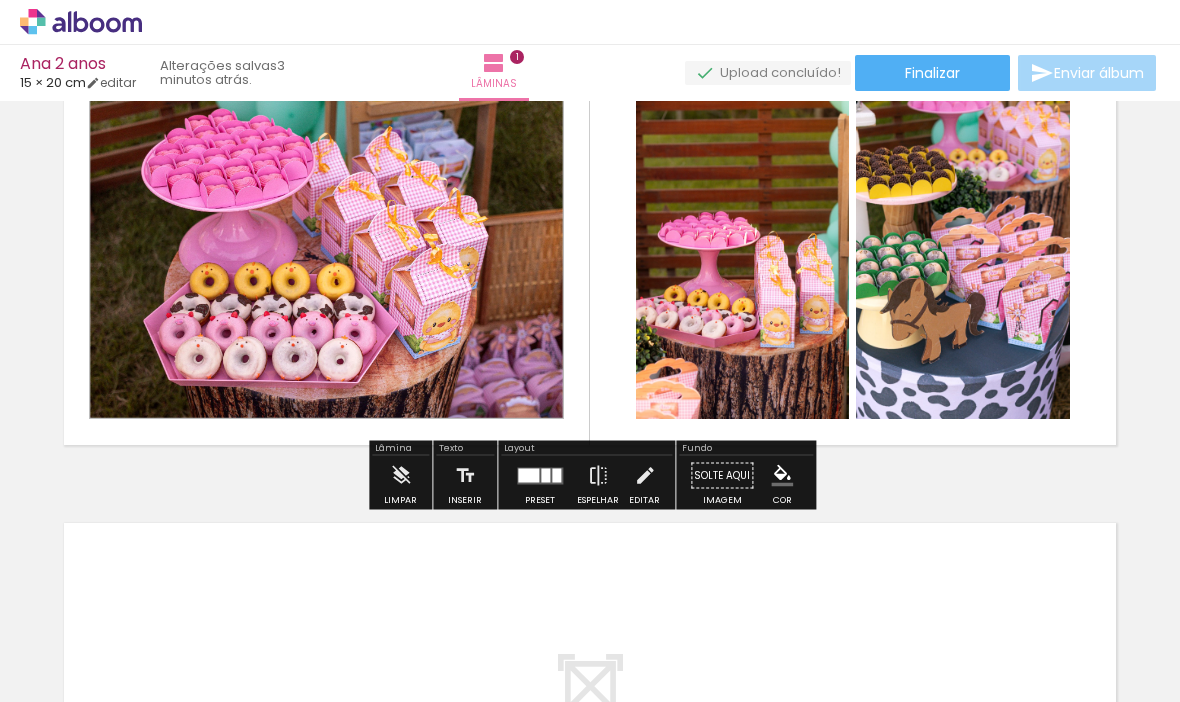 scroll, scrollTop: 107, scrollLeft: 0, axis: vertical 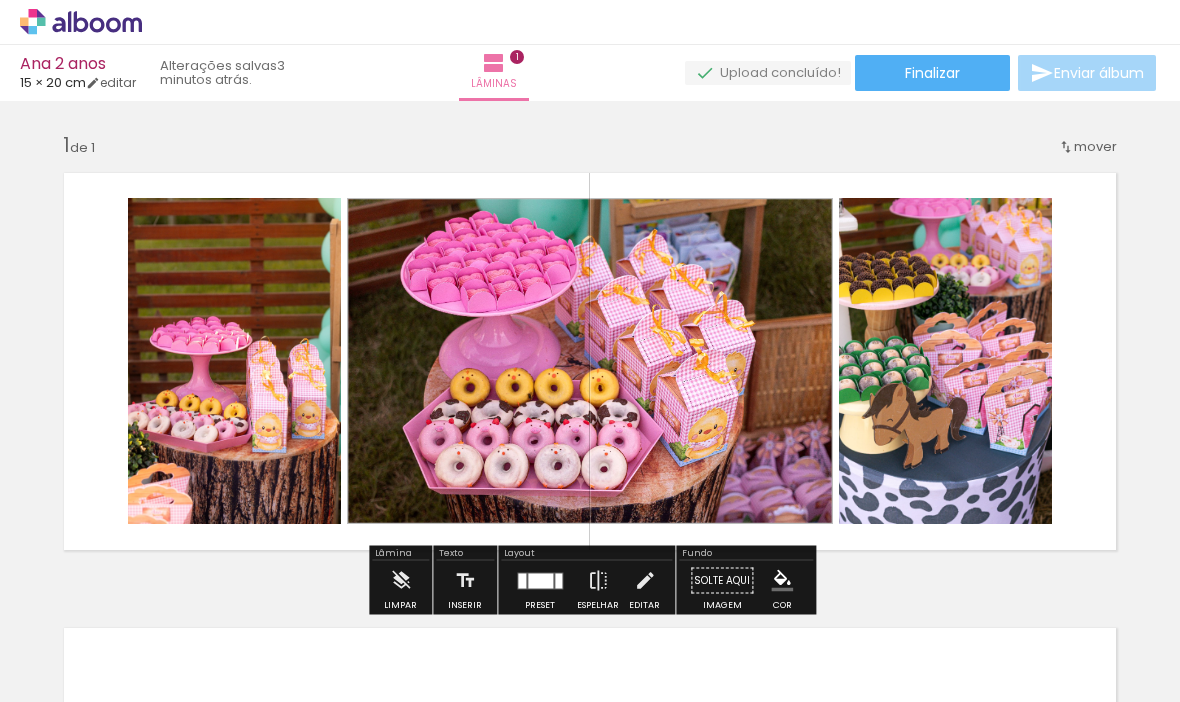 click at bounding box center [590, 361] 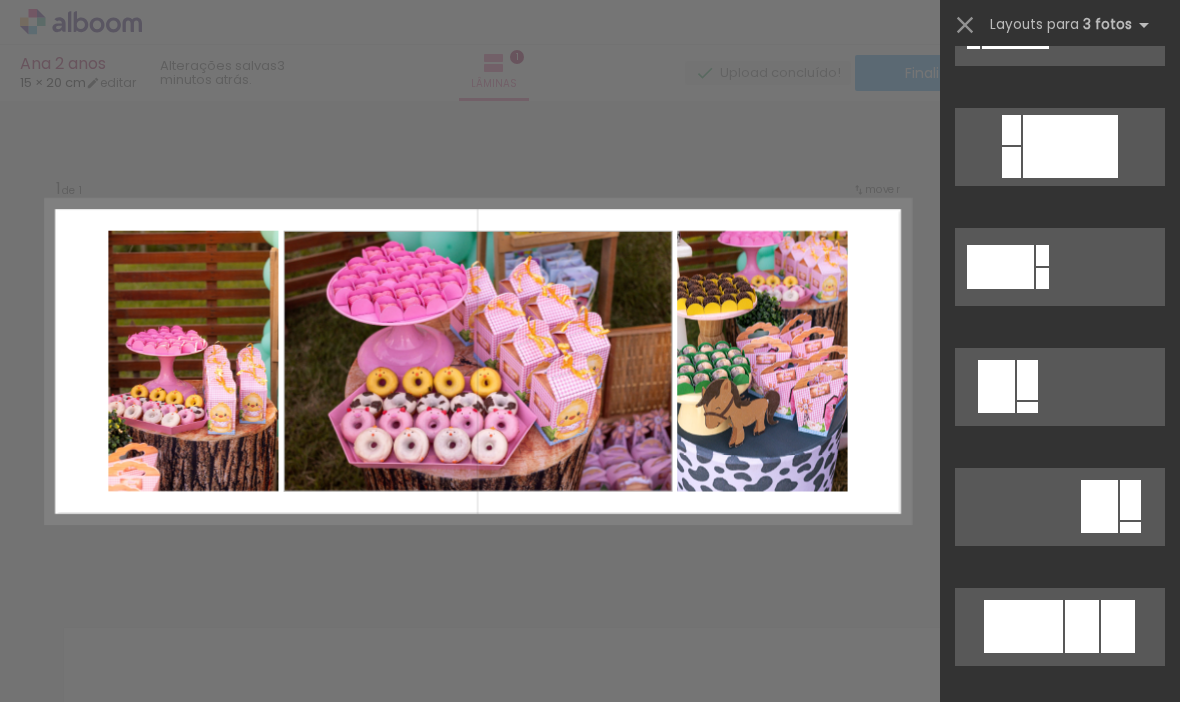 scroll, scrollTop: 934, scrollLeft: 0, axis: vertical 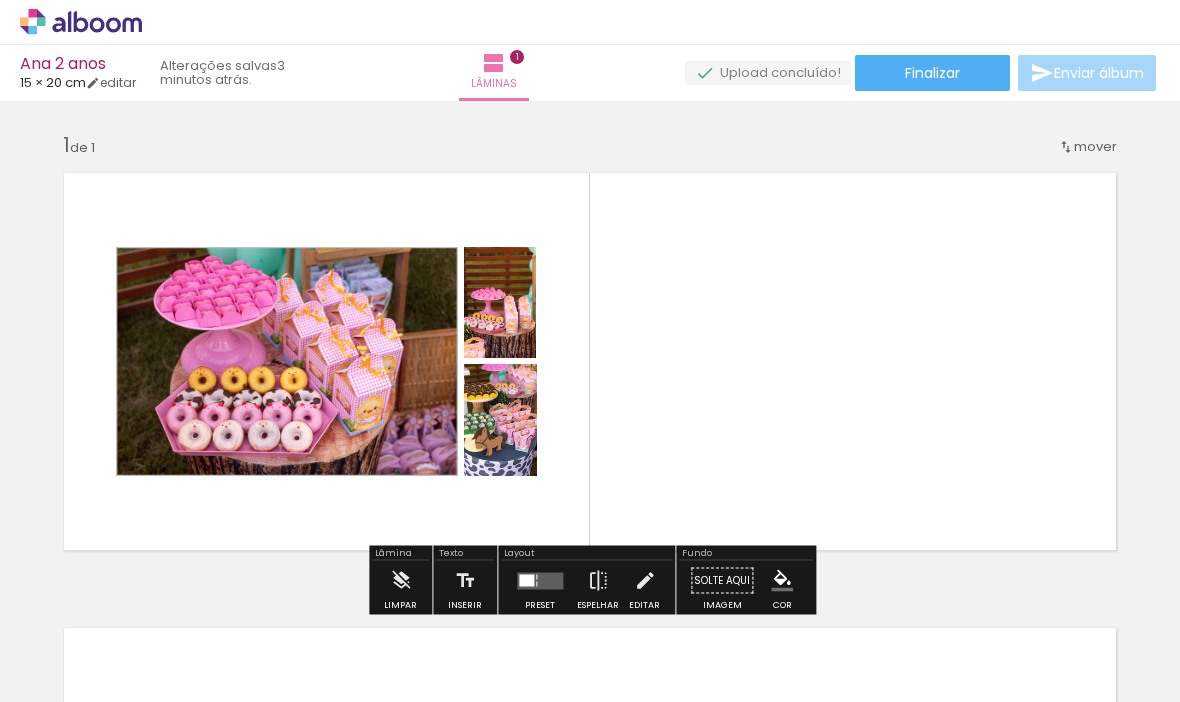 click at bounding box center (590, 361) 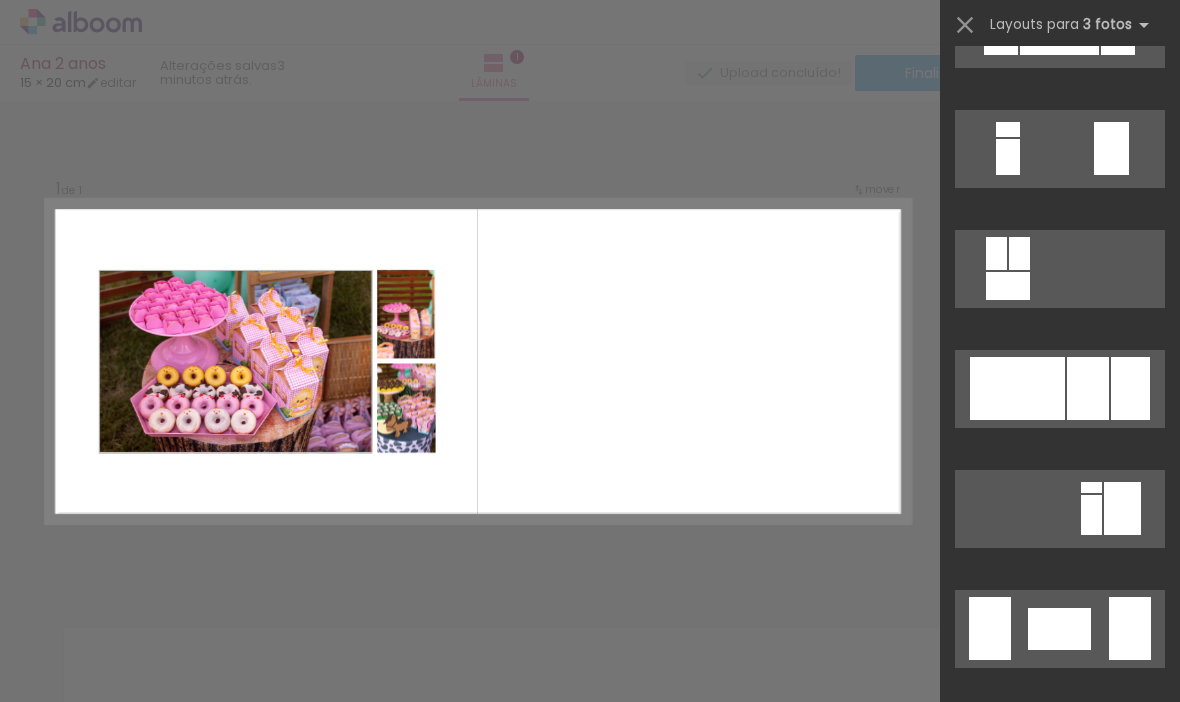 scroll, scrollTop: 2112, scrollLeft: 0, axis: vertical 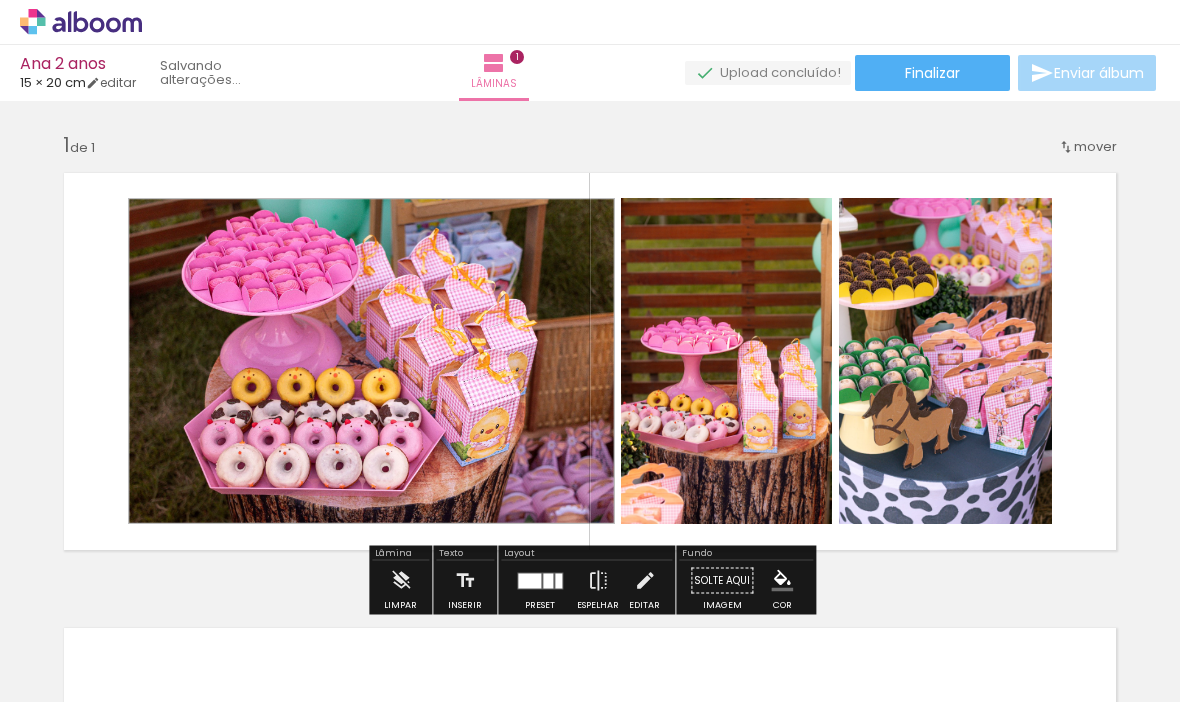 click on "Inserir lâmina 1  de 1" at bounding box center (590, 563) 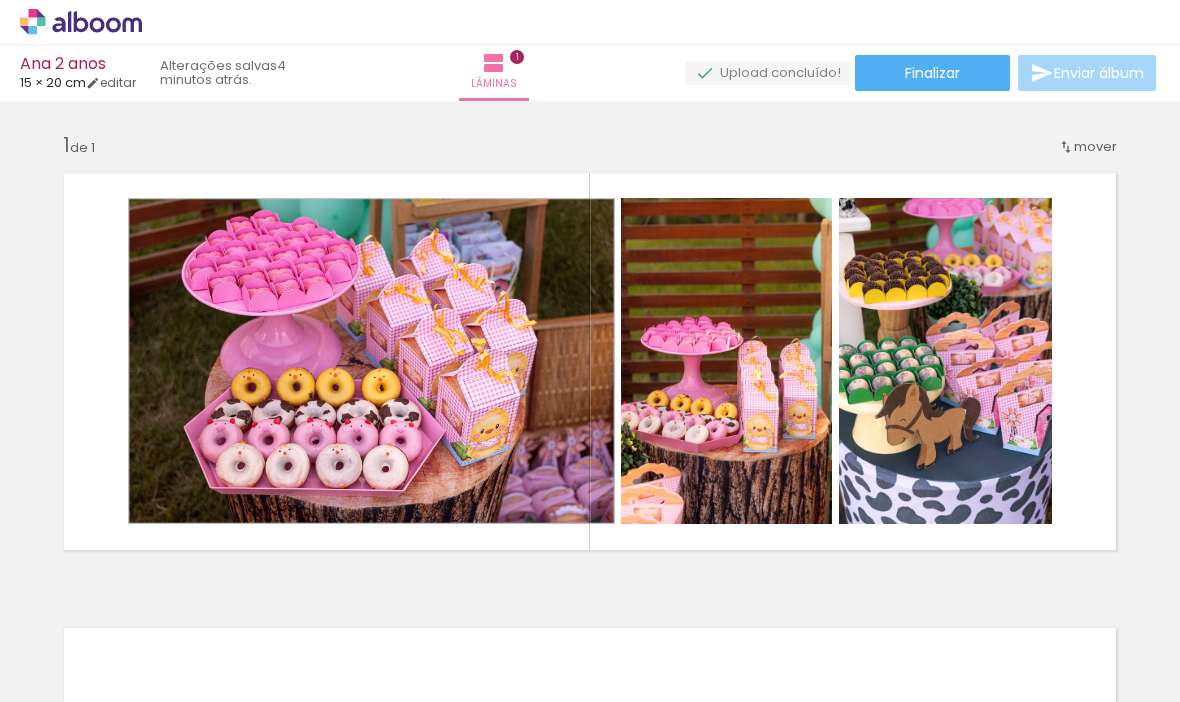 click at bounding box center [536, 634] 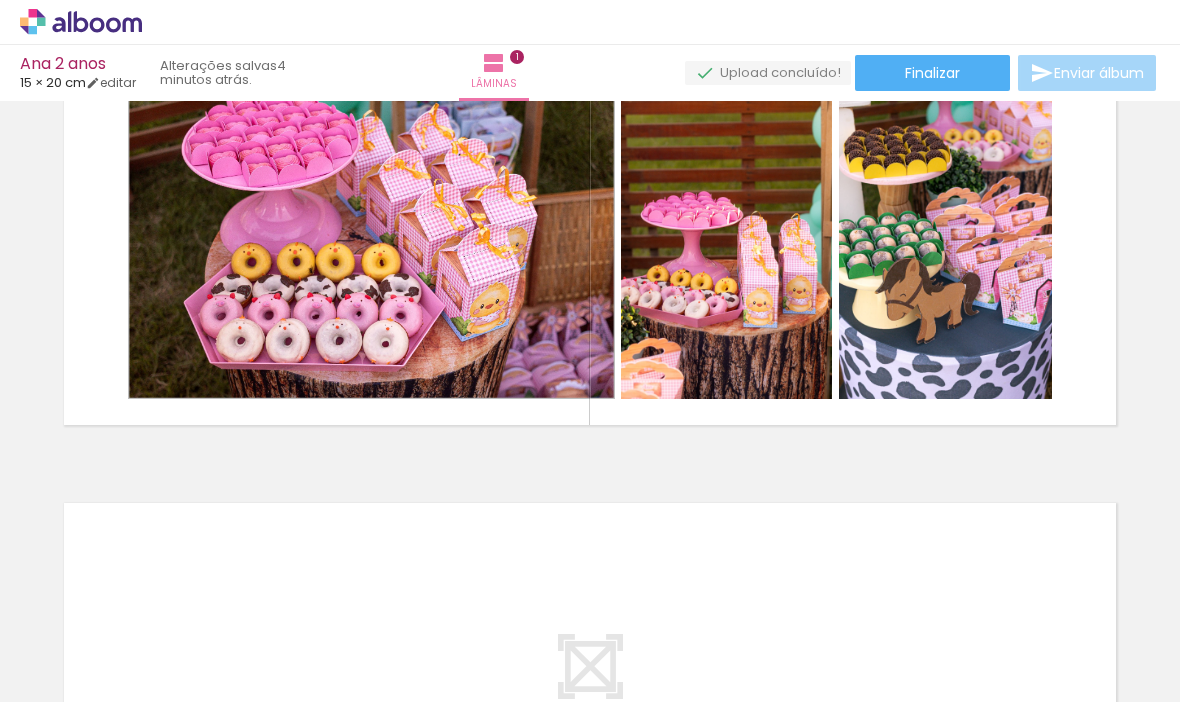 scroll, scrollTop: 123, scrollLeft: 0, axis: vertical 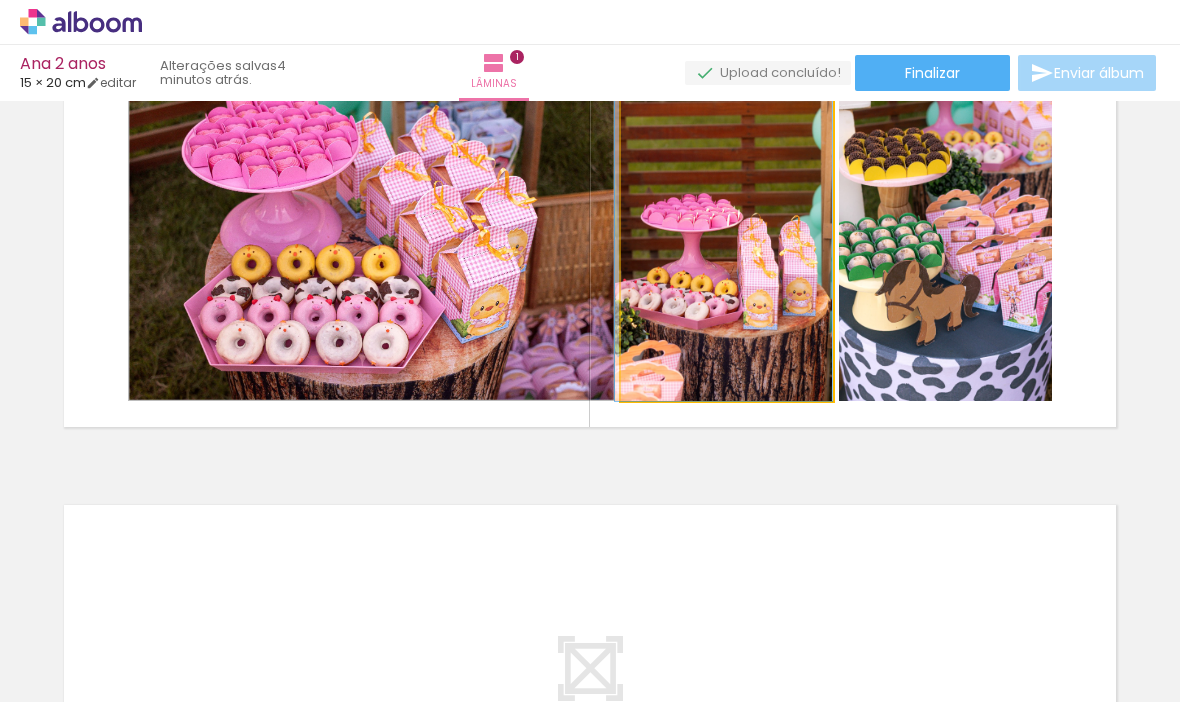 click at bounding box center (723, 238) 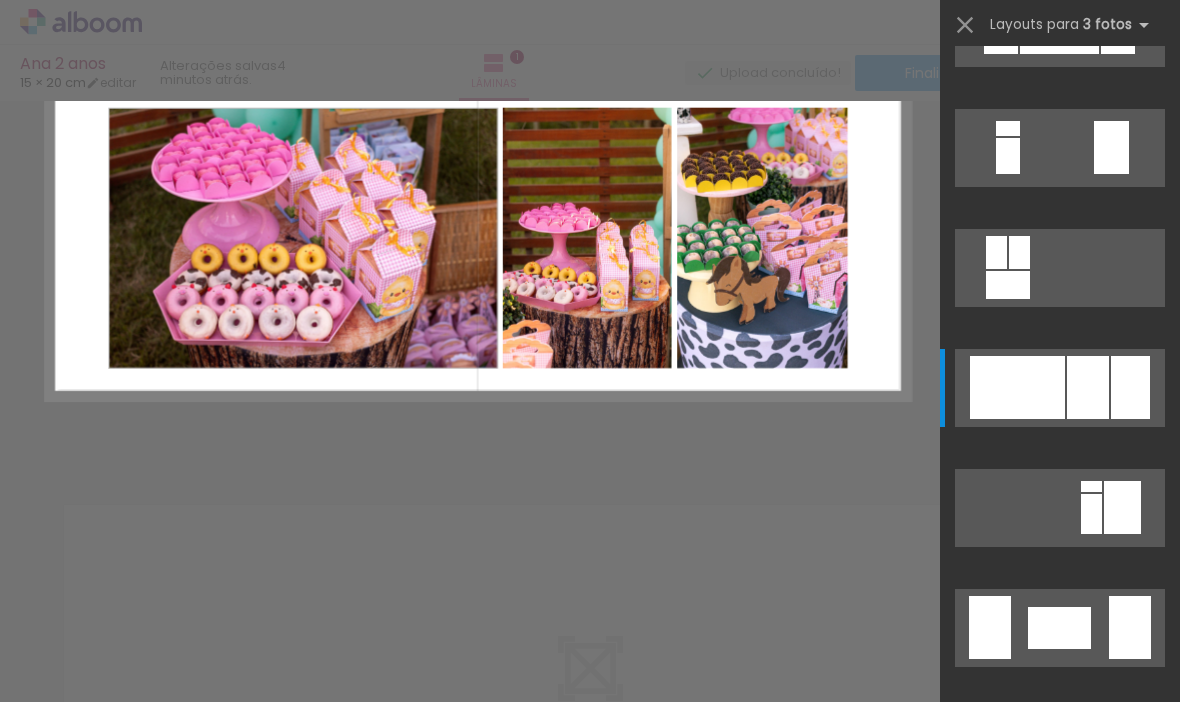 scroll, scrollTop: 2400, scrollLeft: 0, axis: vertical 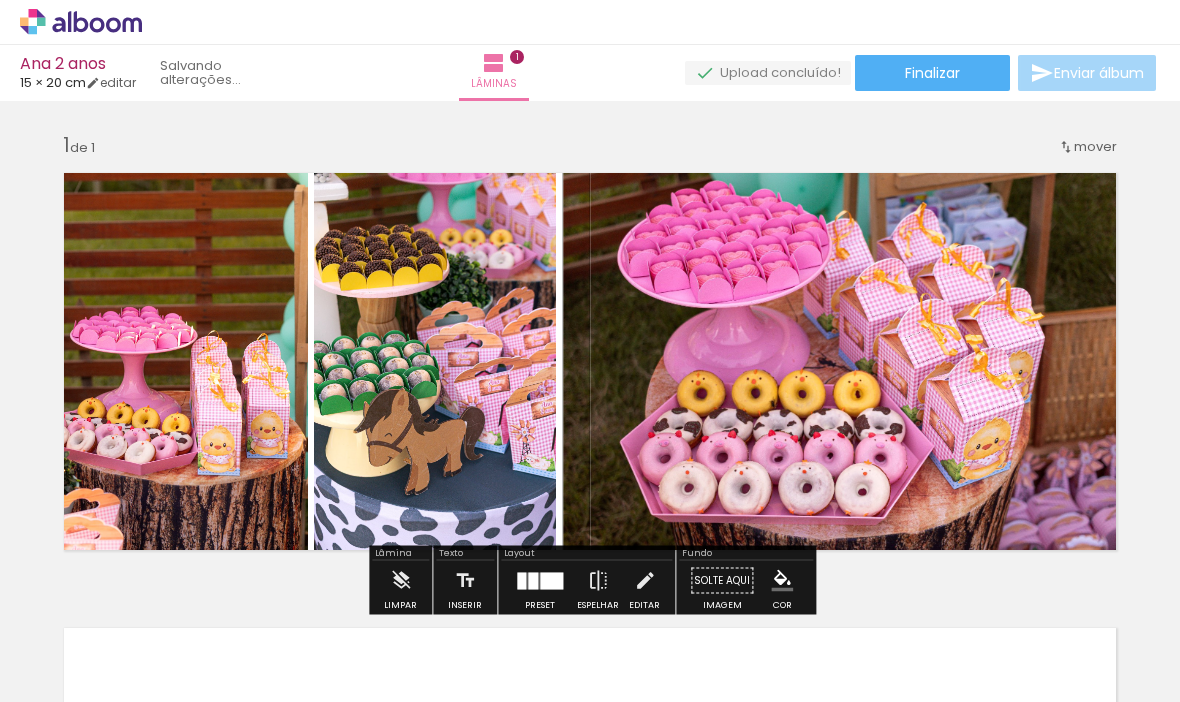 click at bounding box center [845, 361] 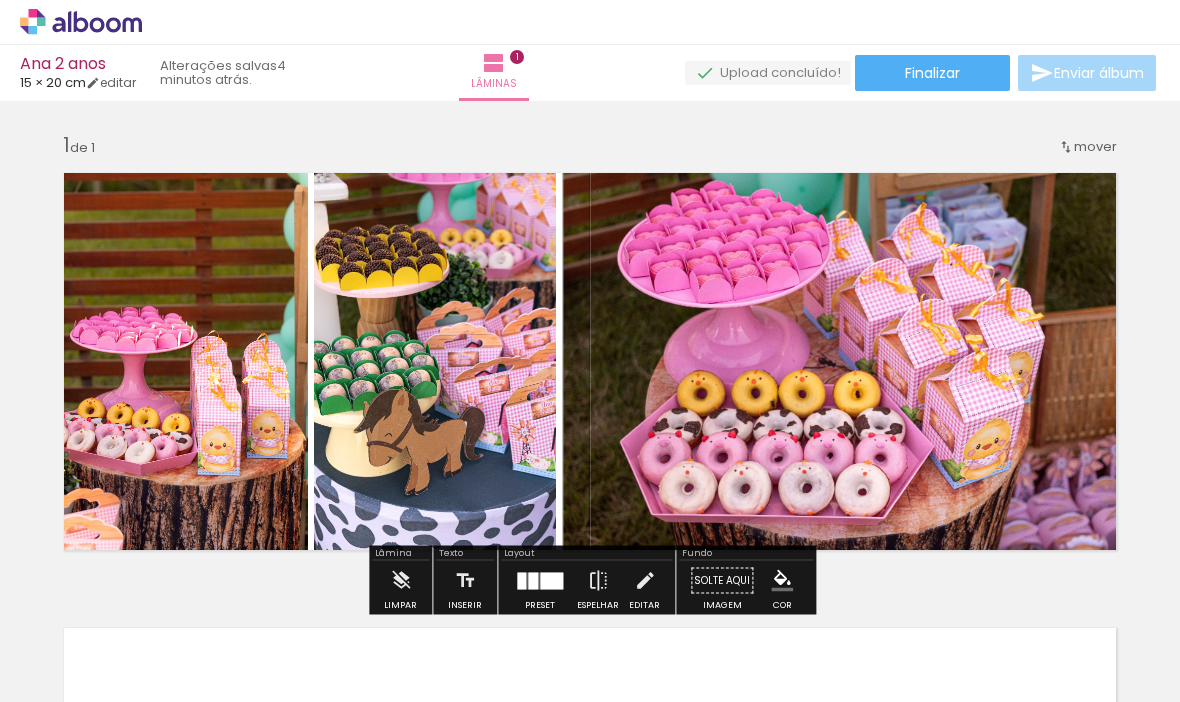 click on "Inserir lâmina 1  de 1" at bounding box center (590, 563) 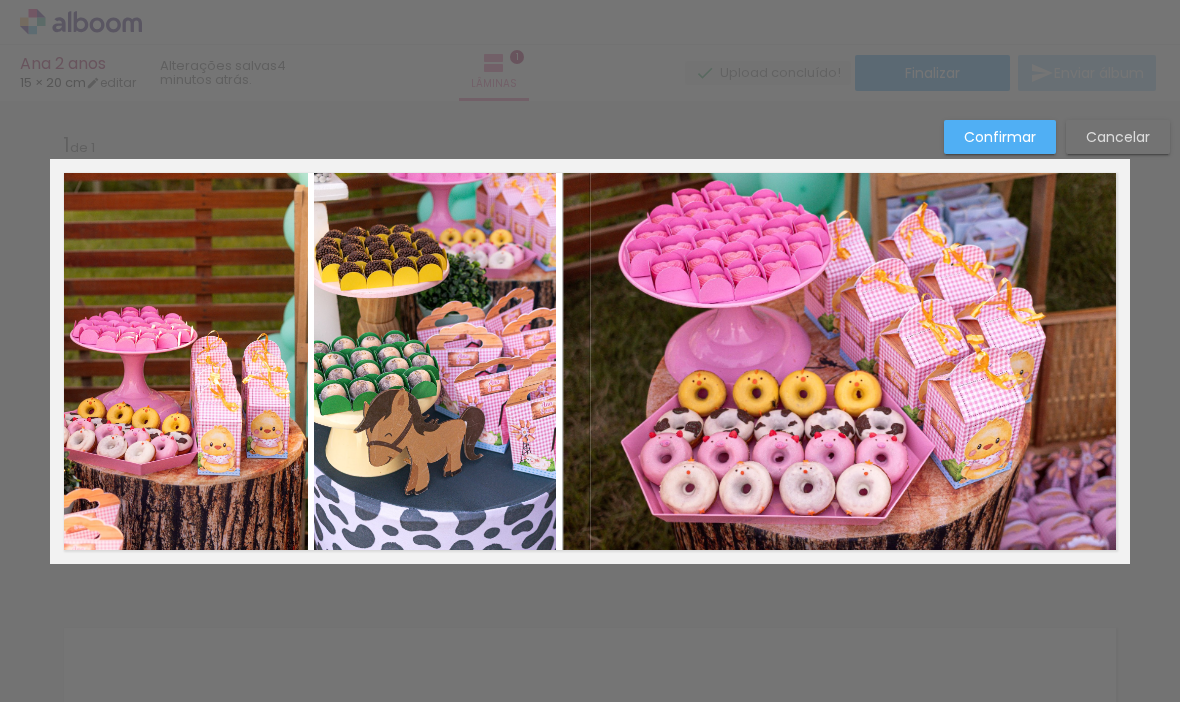 click on "Confirmar Cancelar" at bounding box center [590, 580] 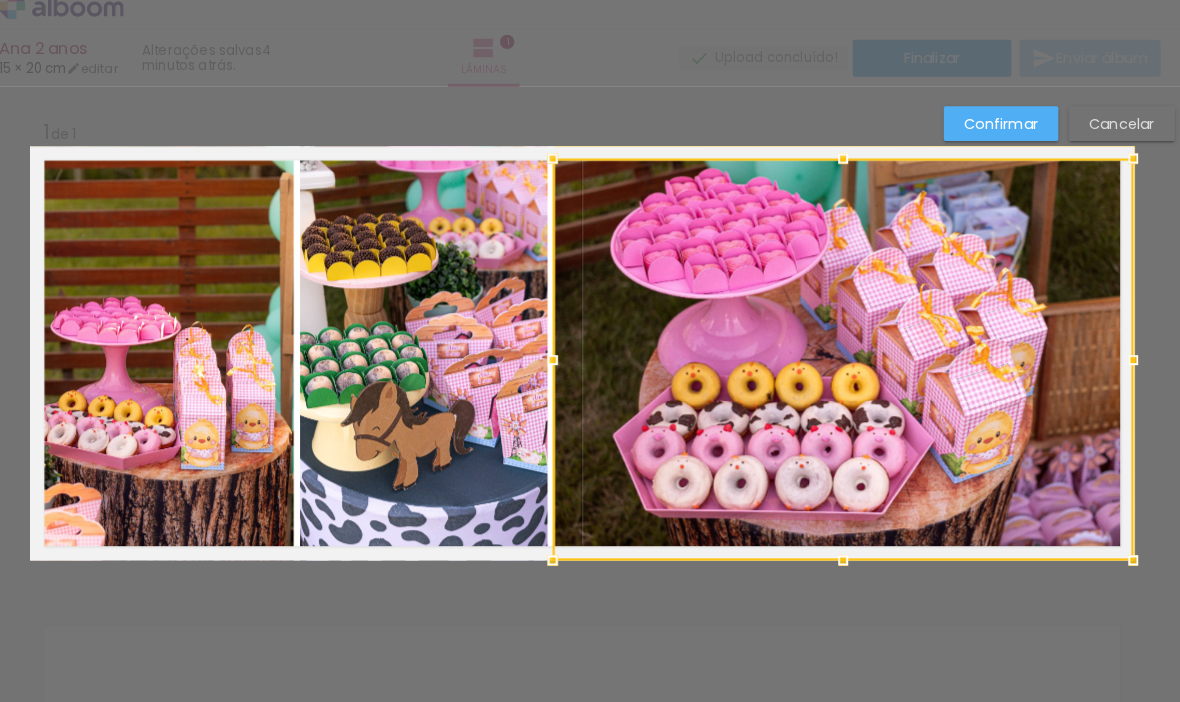 scroll, scrollTop: 68, scrollLeft: 0, axis: vertical 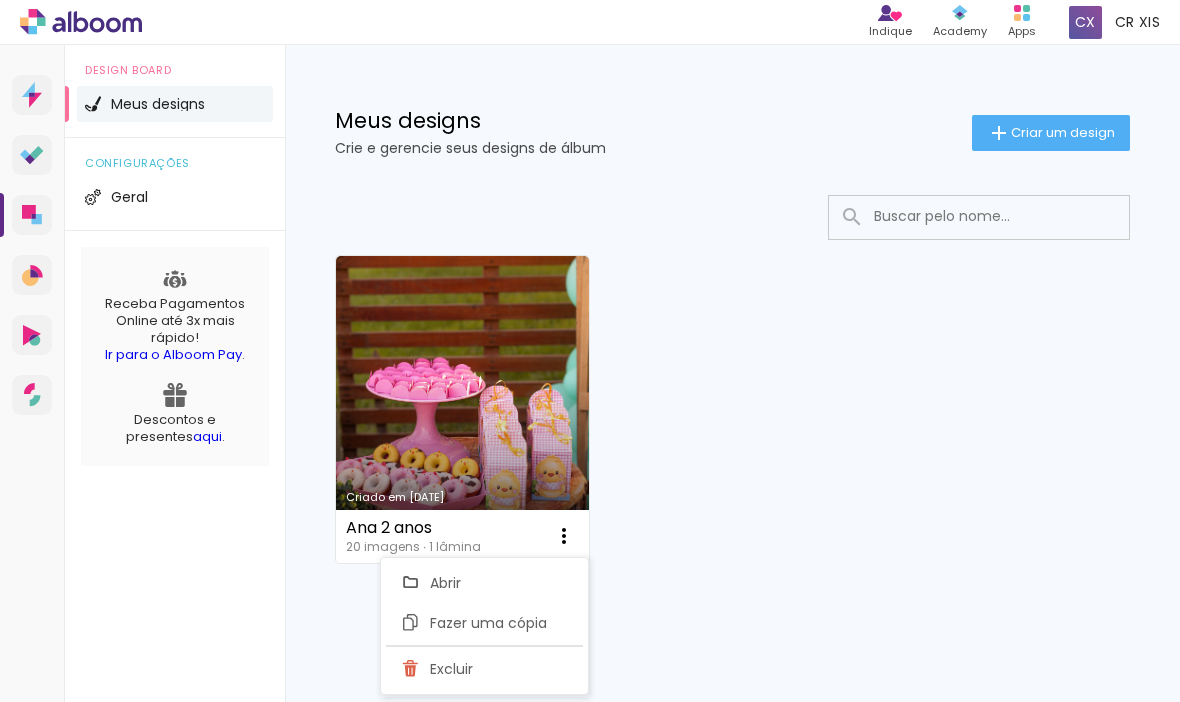 click at bounding box center (564, 536) 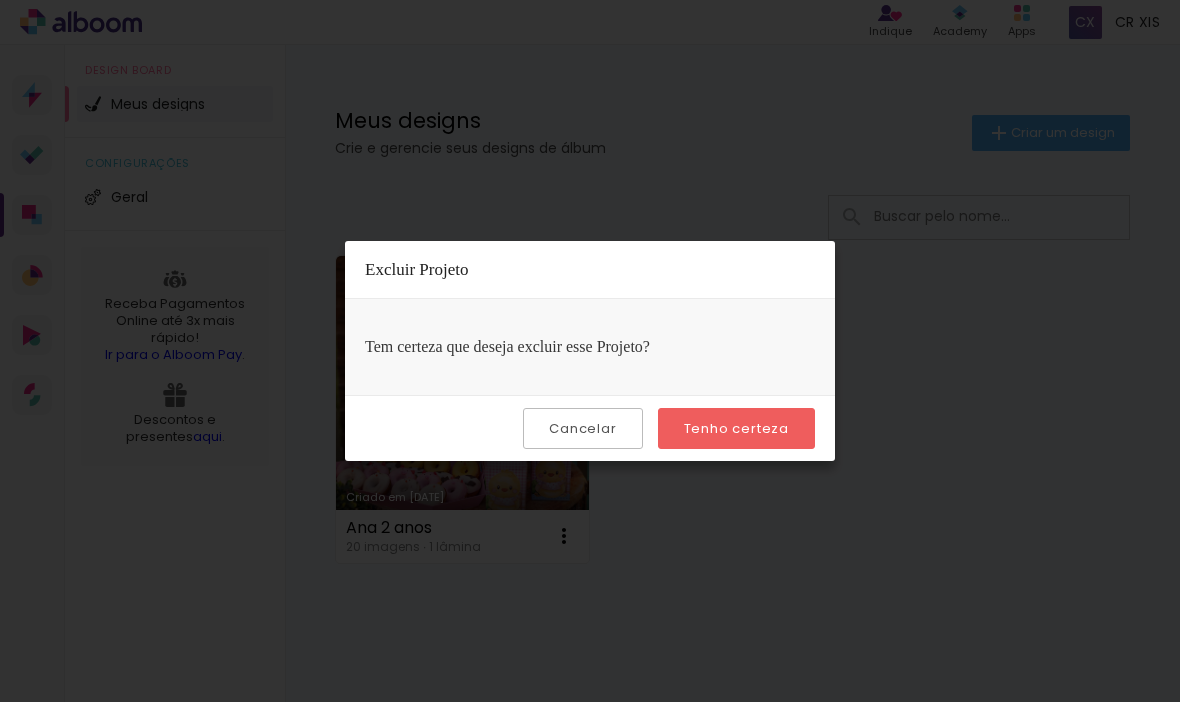 click on "Tenho certeza" at bounding box center (0, 0) 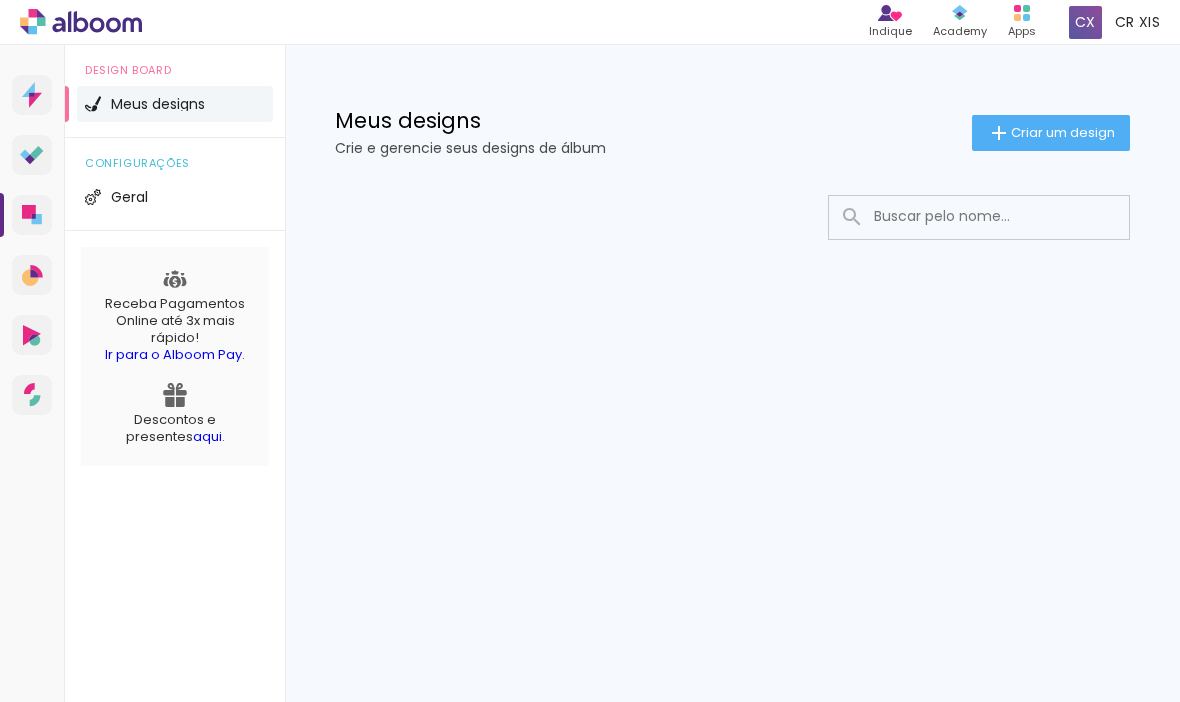 click on "Prosite Website + Landing pages
Proof Sistema de seleção e venda de fotos
Designbox Diagramação de álbuns
Alboom CRM Vendas e fluxo de trabalho
Alboom AR Realidade Aumentada
Alboom Pay Receba pagamentos online Design Board Meus designs configurações Geral
Receba Pagamentos Online até 3x mais rápido!
Ir para o  Alboom Pay .
Descontos e presentes
aqui .
Meus designs Crie e gerencie seus designs de álbum  Criar um design Configurações gerais Informações gerais para sua conta Designbox Limites e uso do Plano Limites do plano Plano Seu plano atual: Free Upgrade Exportações Limite do plano:" at bounding box center (590, 373) 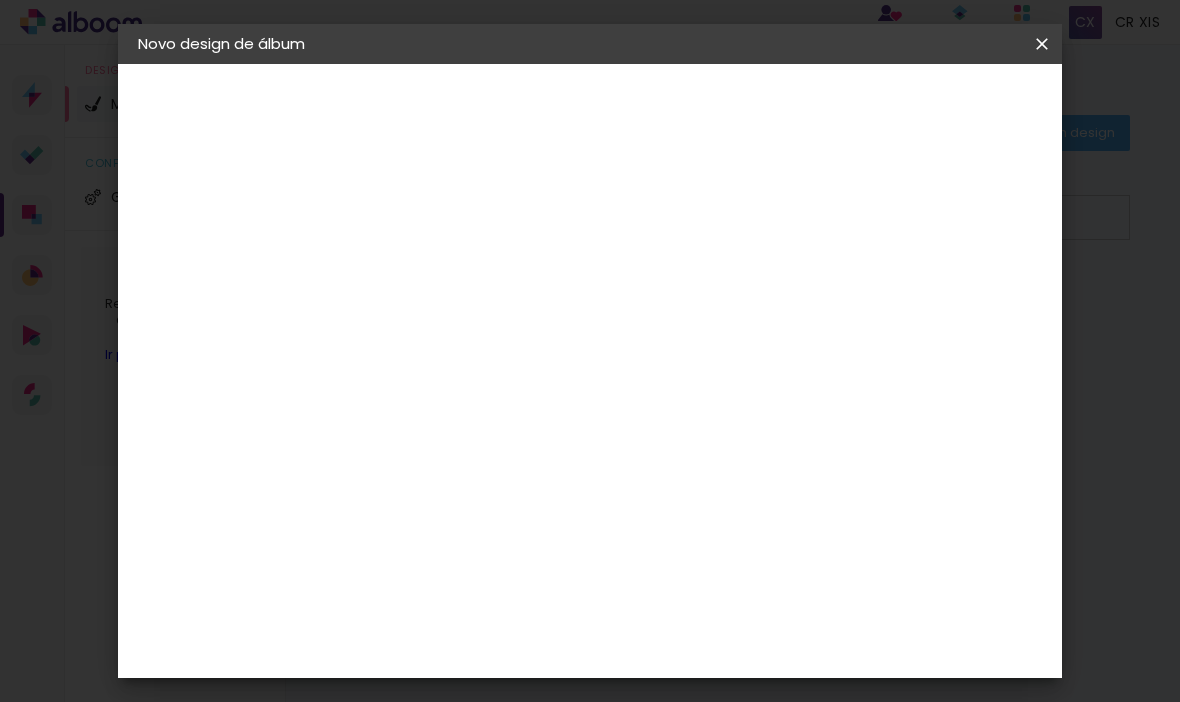 click at bounding box center (465, 268) 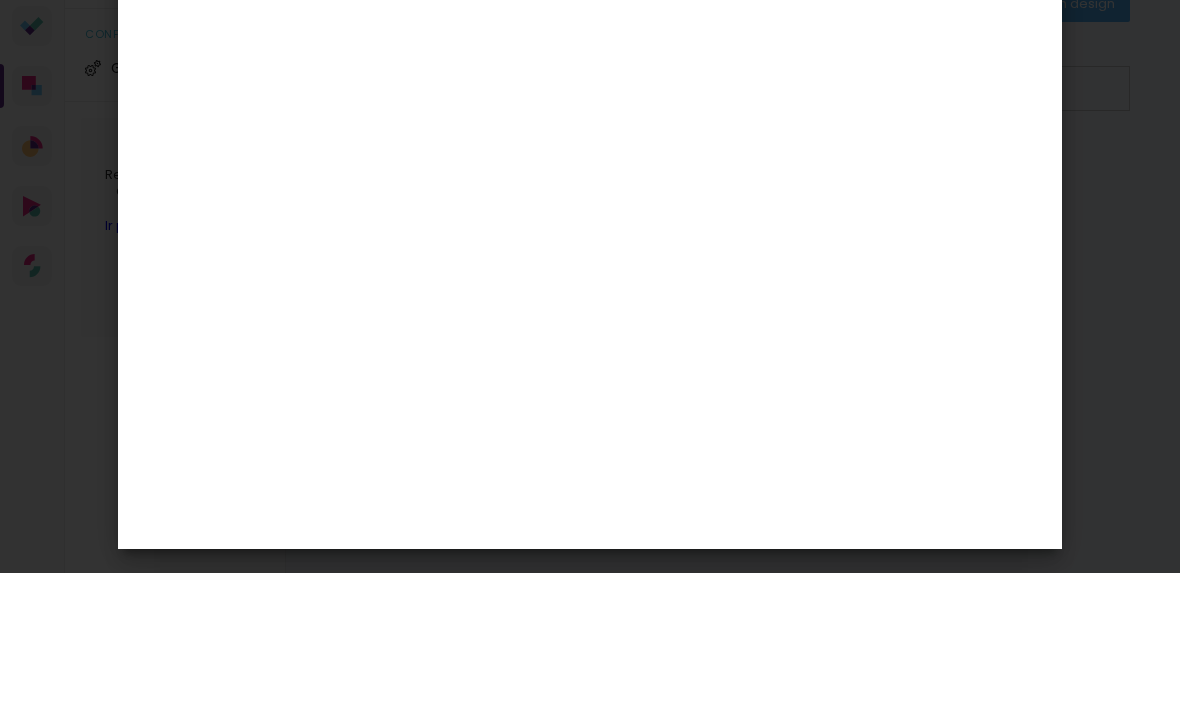 type on "Ana 2 Anos" 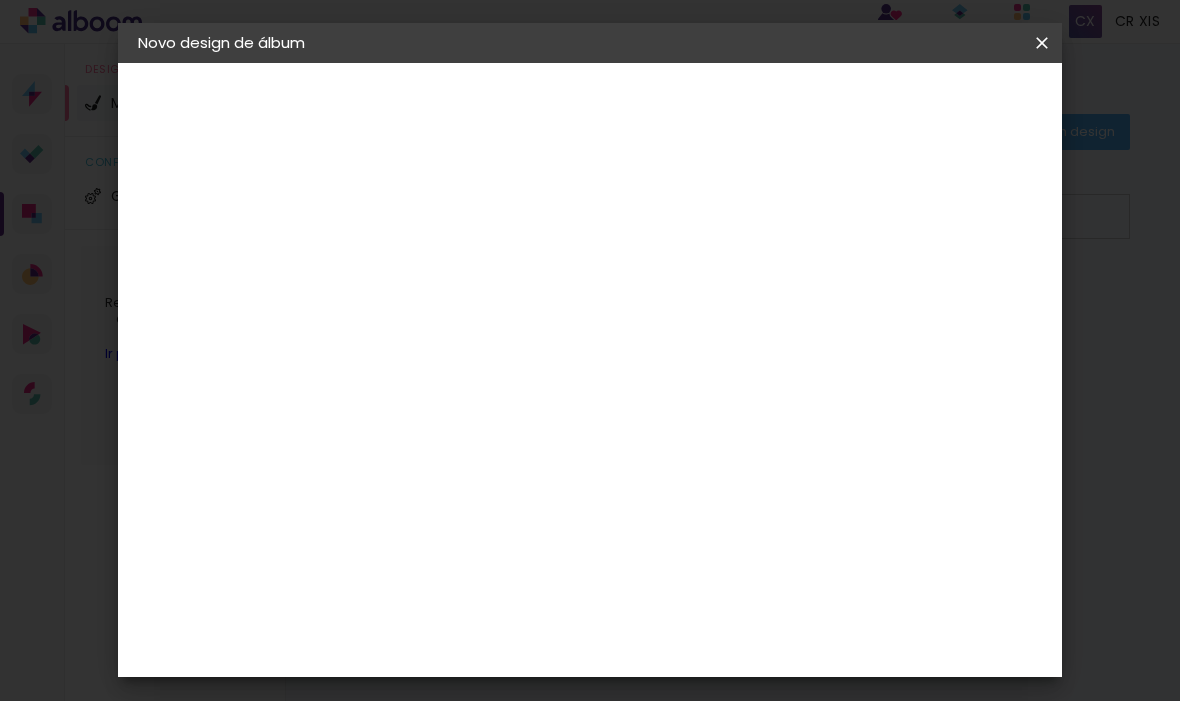 click on "Avançar" at bounding box center [621, 106] 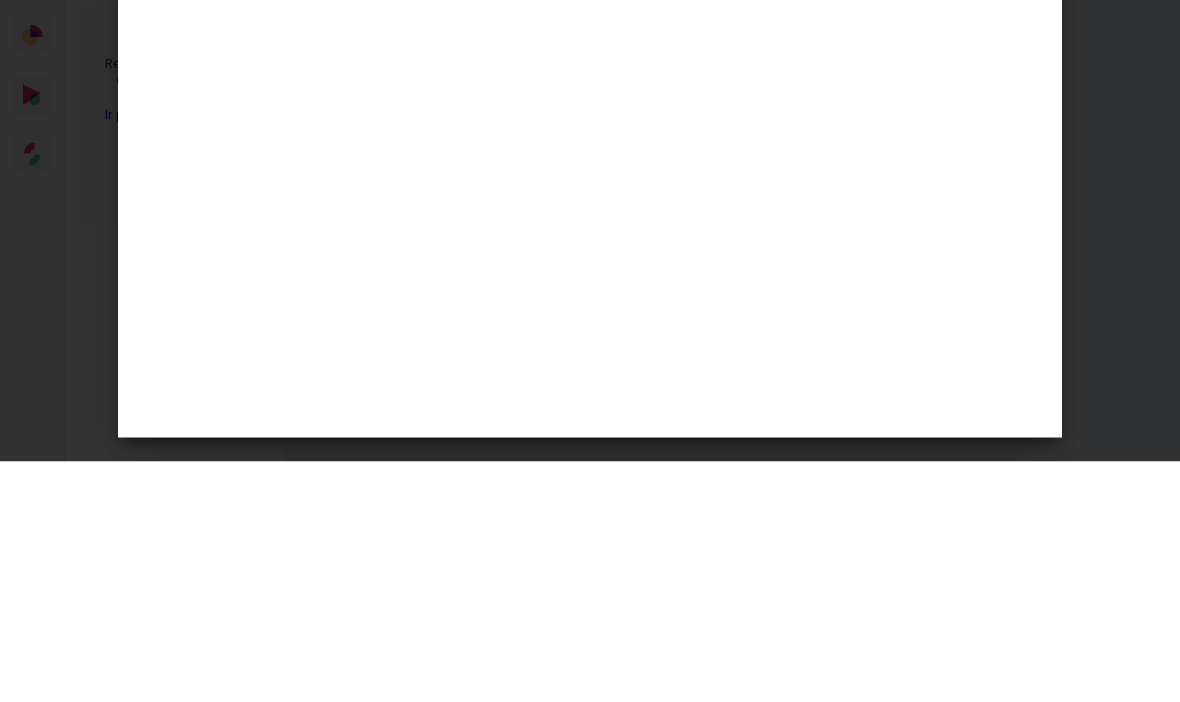 scroll, scrollTop: 63, scrollLeft: 0, axis: vertical 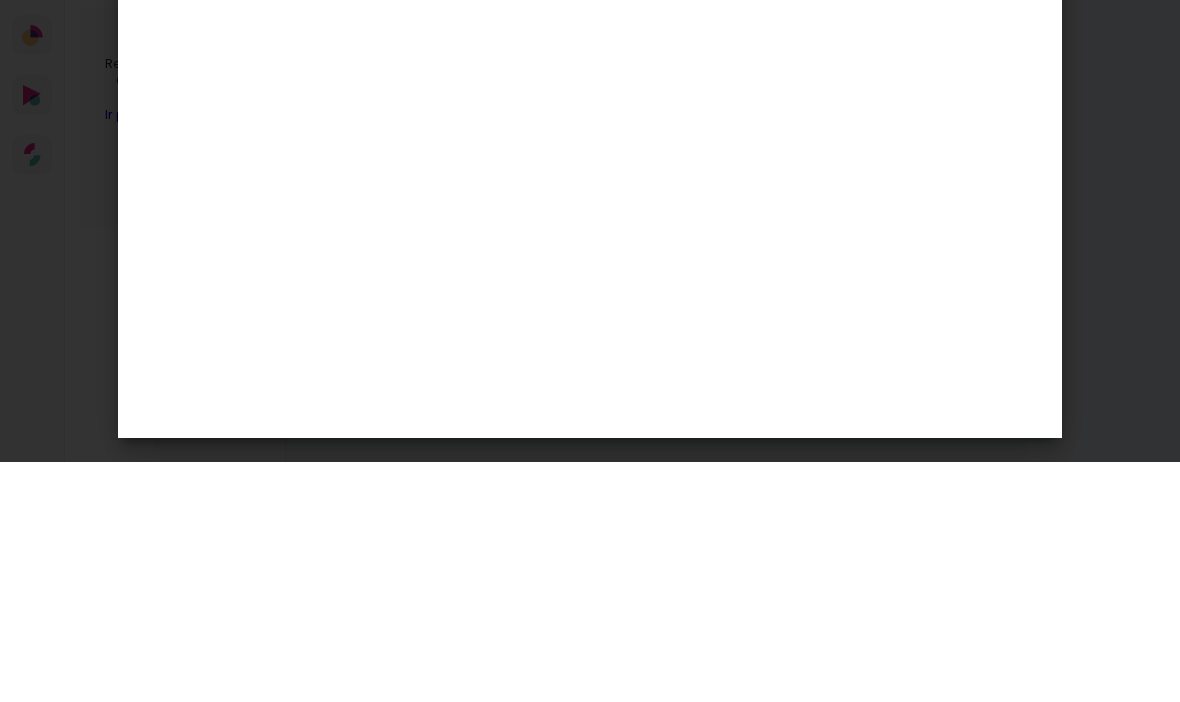 type on "d" 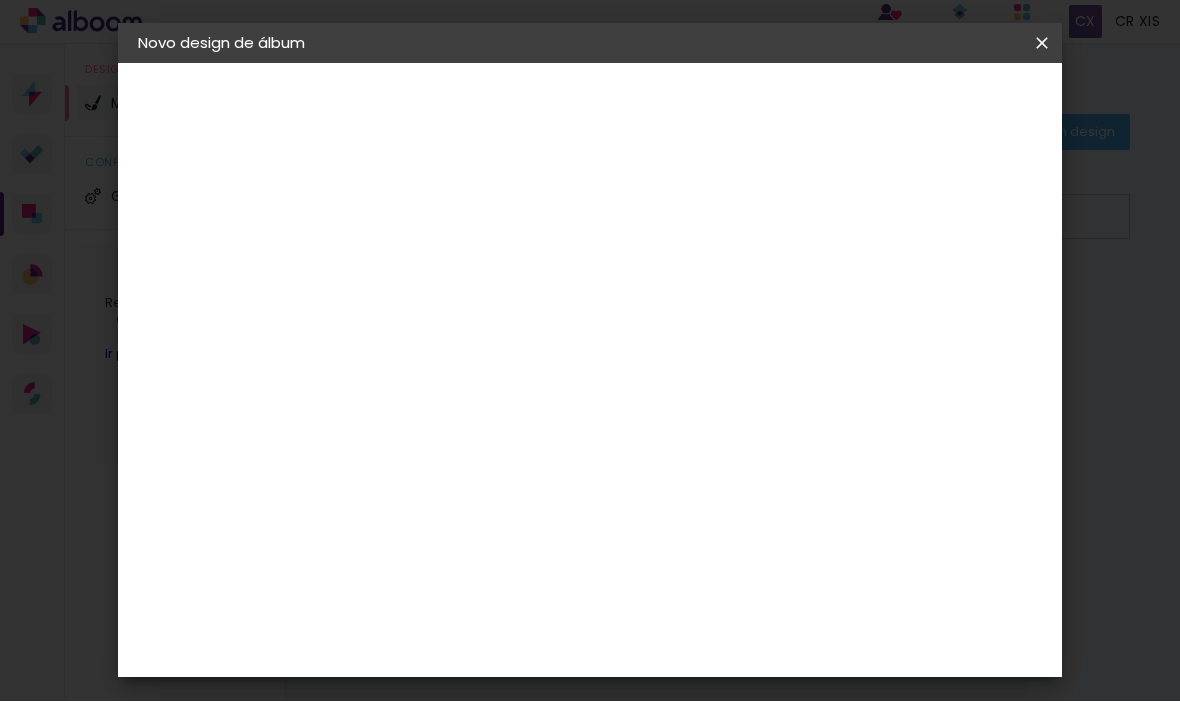 click on "Digipix Pro" at bounding box center [477, 441] 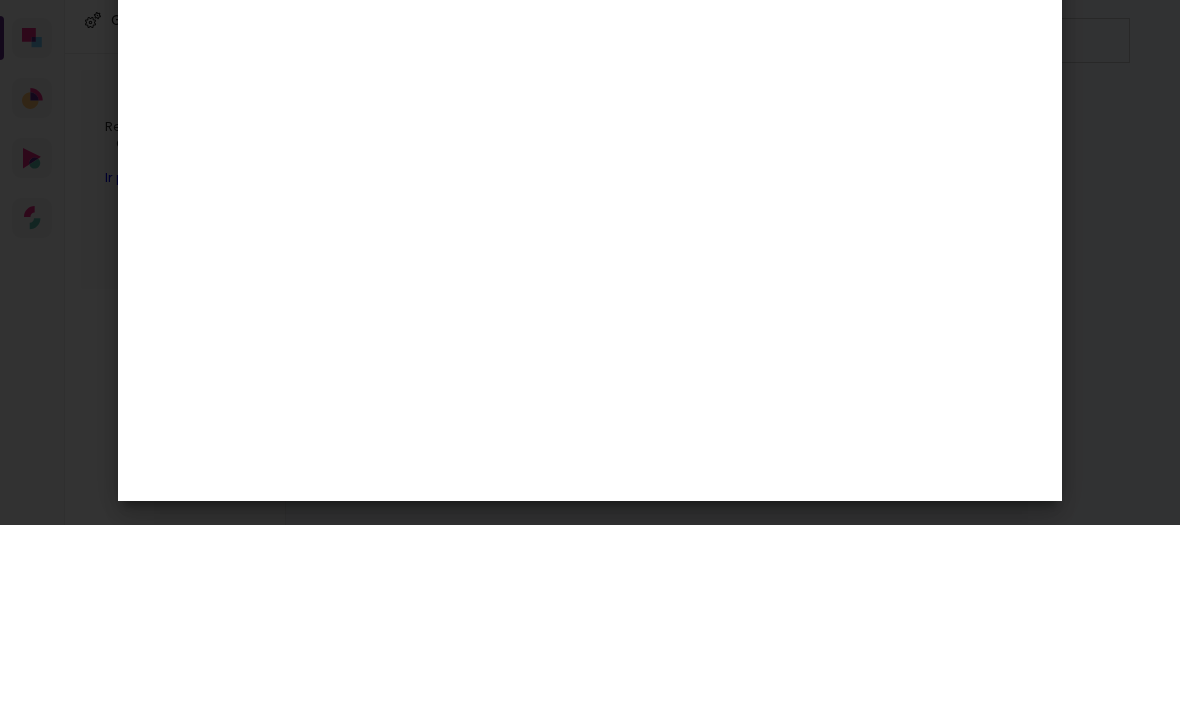 scroll, scrollTop: 0, scrollLeft: 0, axis: both 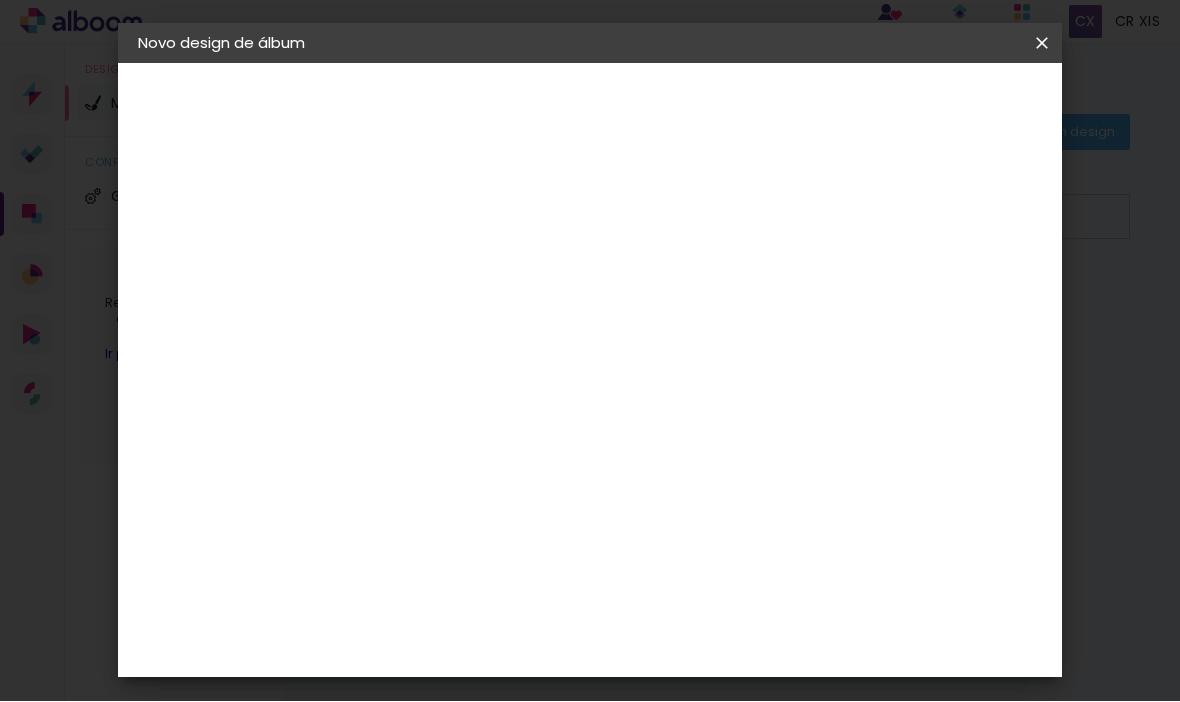 type on "Digipix Pro" 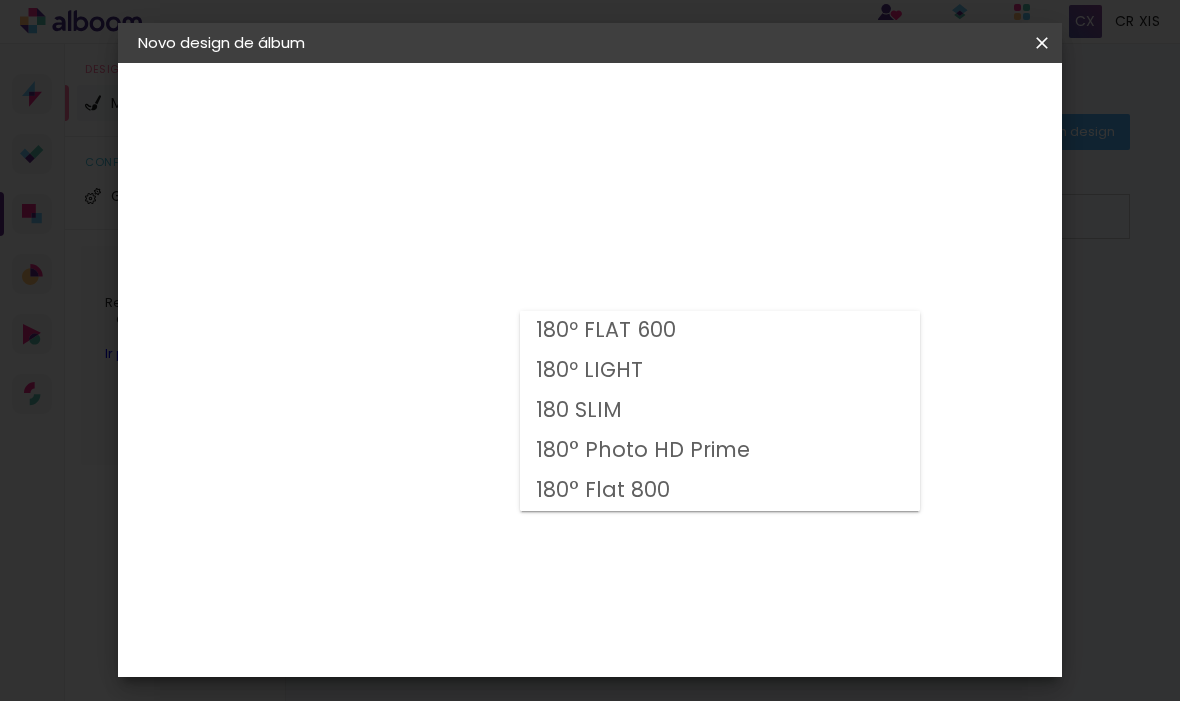 type on "180 SLIM" 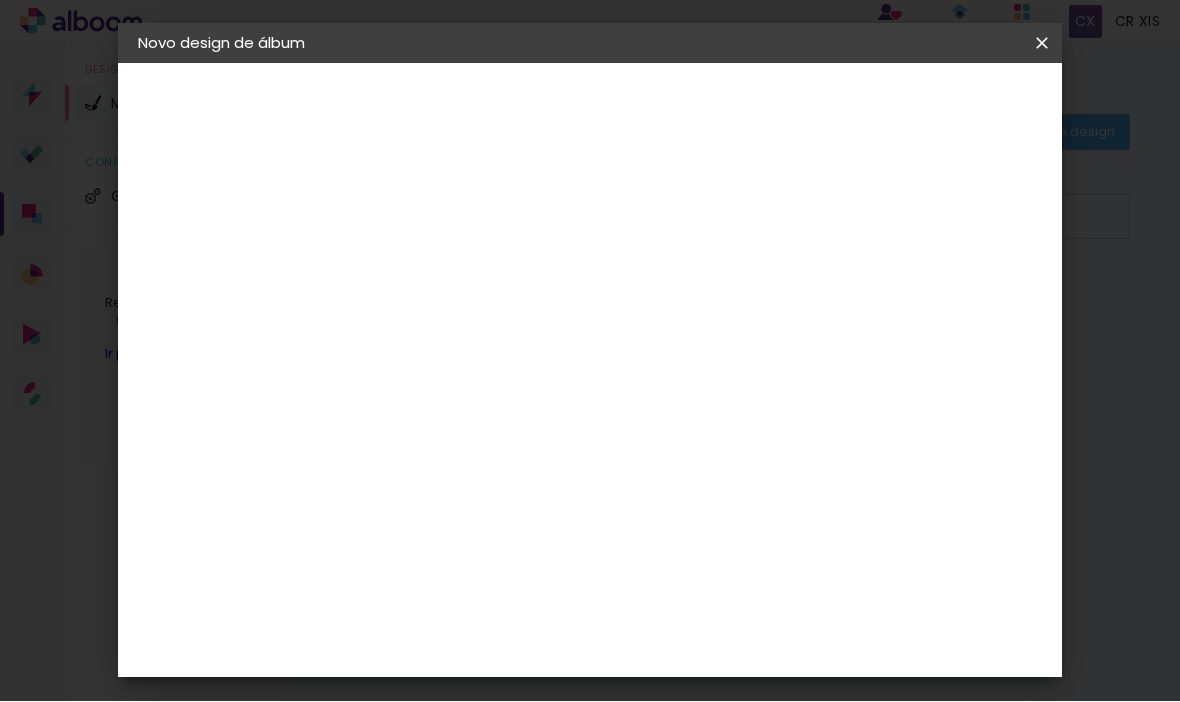 scroll, scrollTop: 165, scrollLeft: 0, axis: vertical 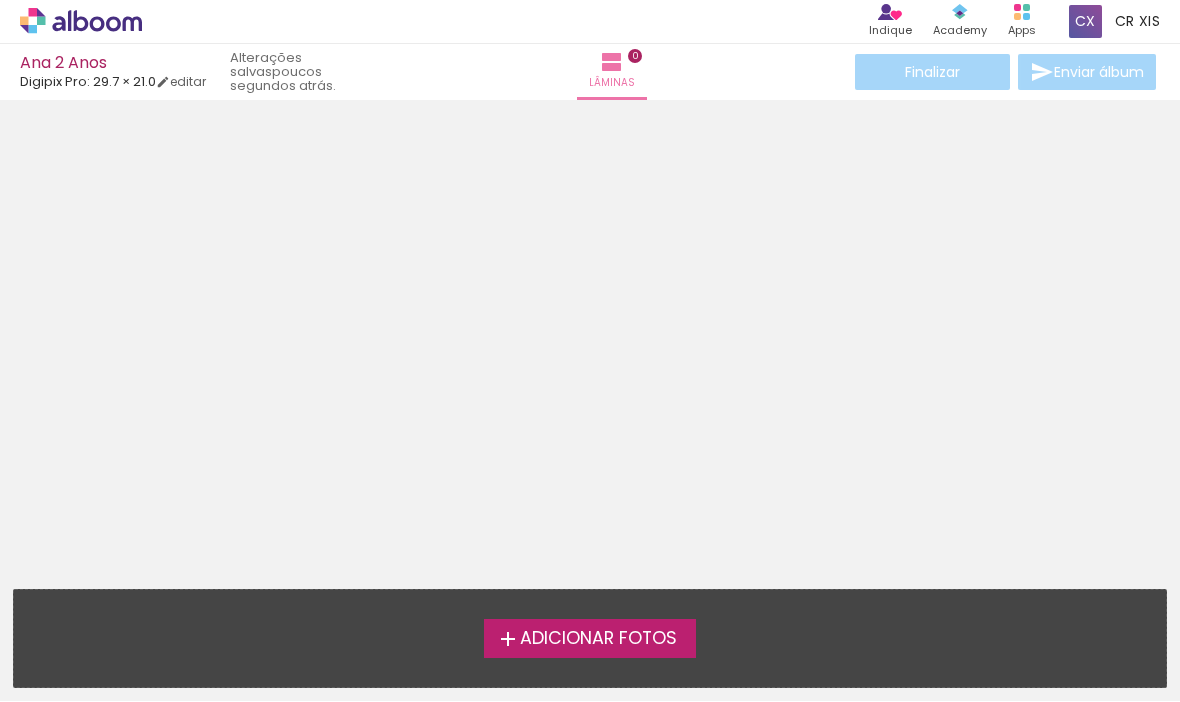 click on "Adicionar Fotos" at bounding box center [598, 640] 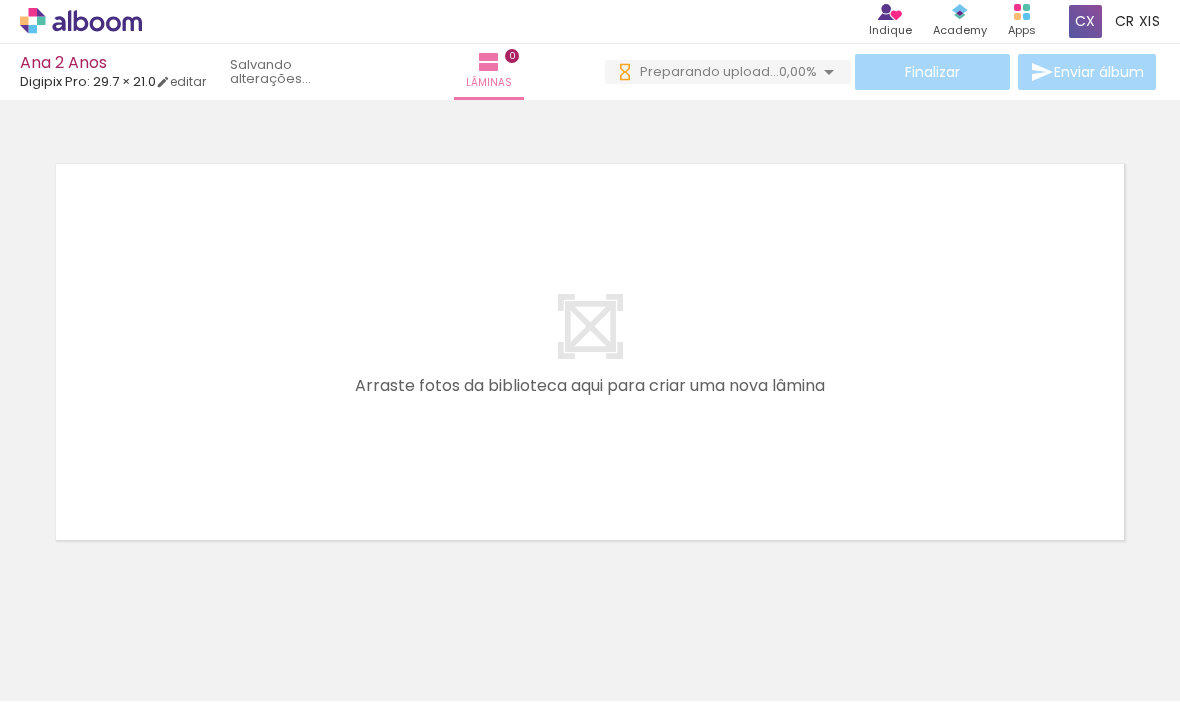 scroll, scrollTop: 0, scrollLeft: 0, axis: both 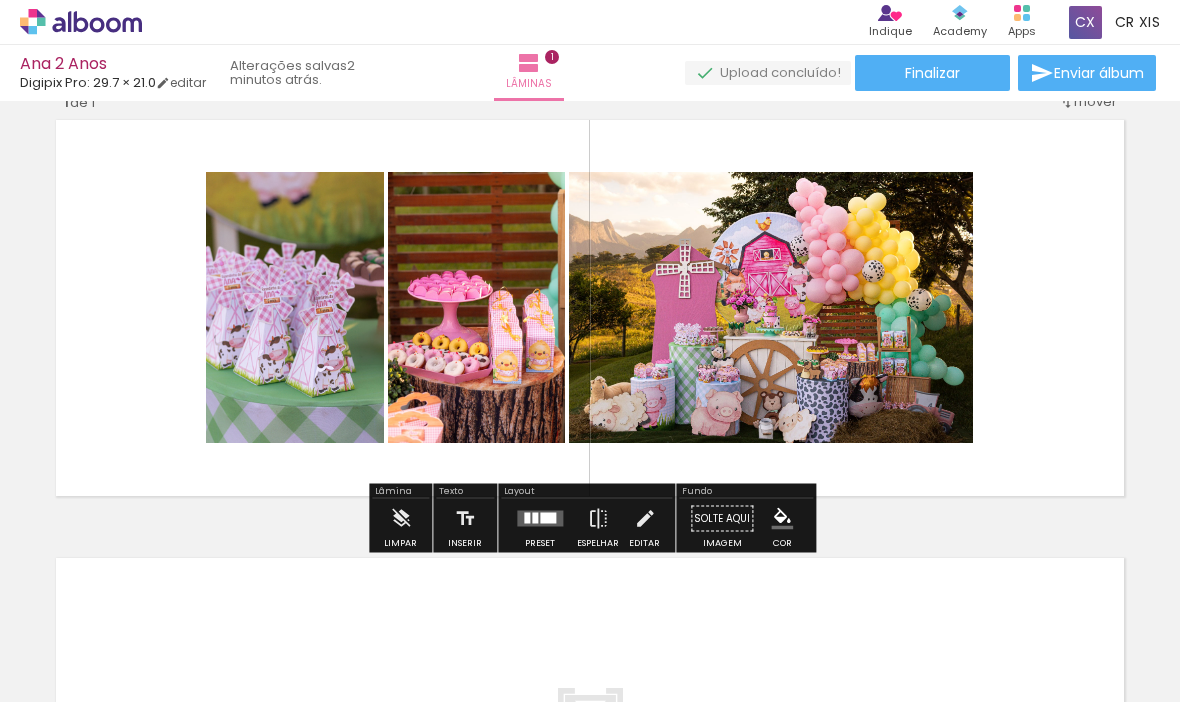 click at bounding box center [771, 307] 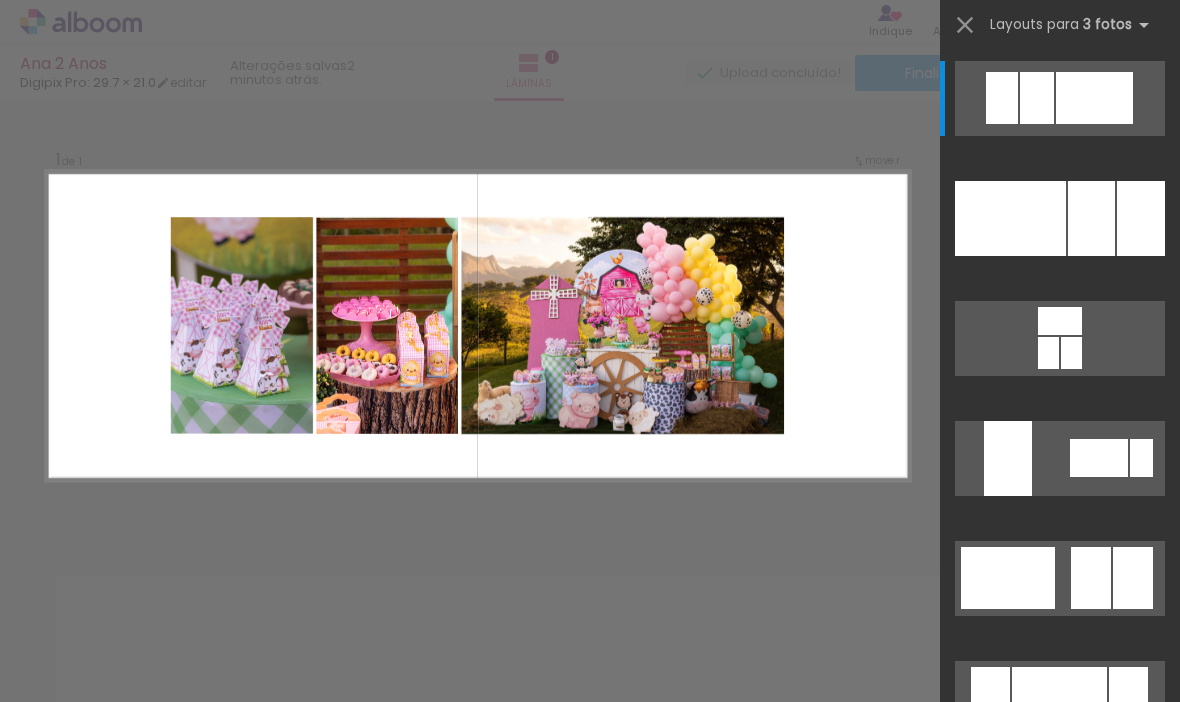 scroll, scrollTop: 0, scrollLeft: 0, axis: both 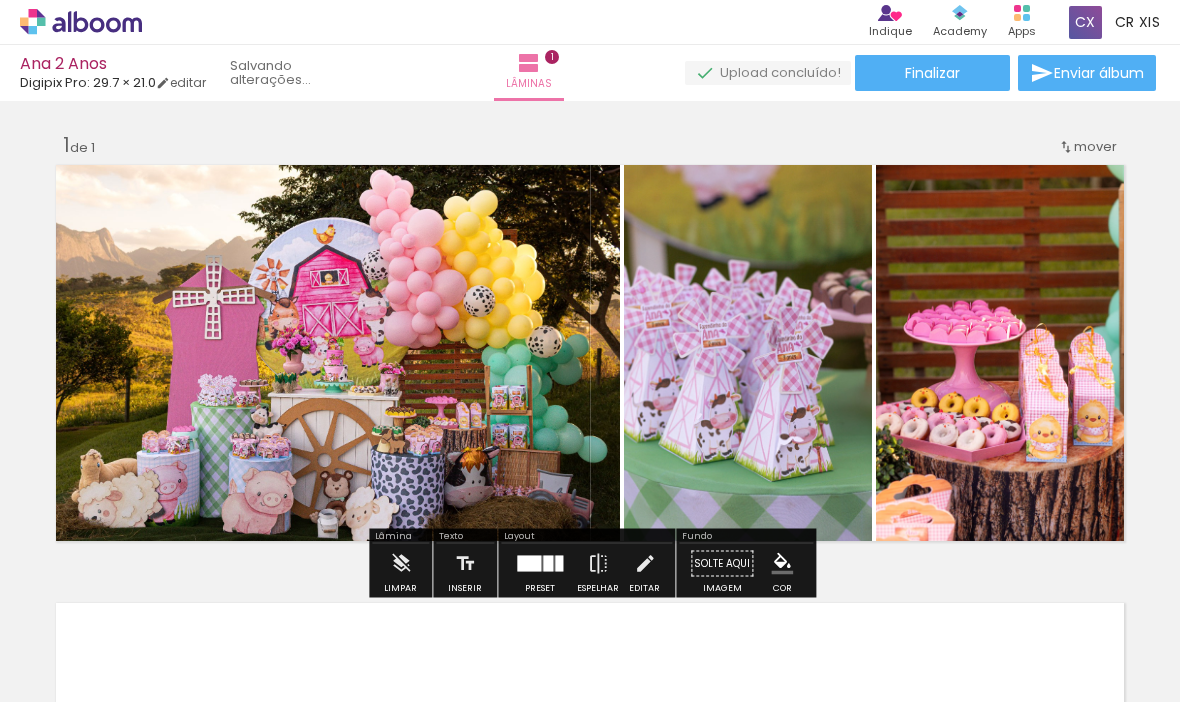 click at bounding box center (747, 353) 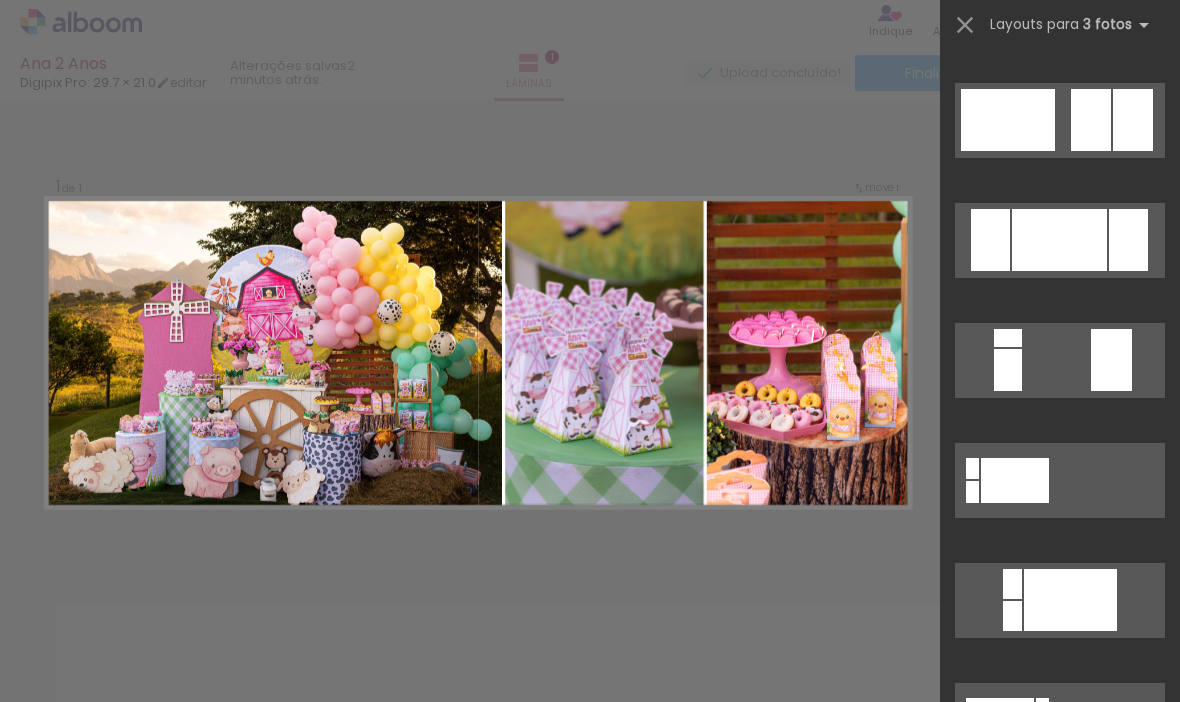 scroll, scrollTop: 469, scrollLeft: 0, axis: vertical 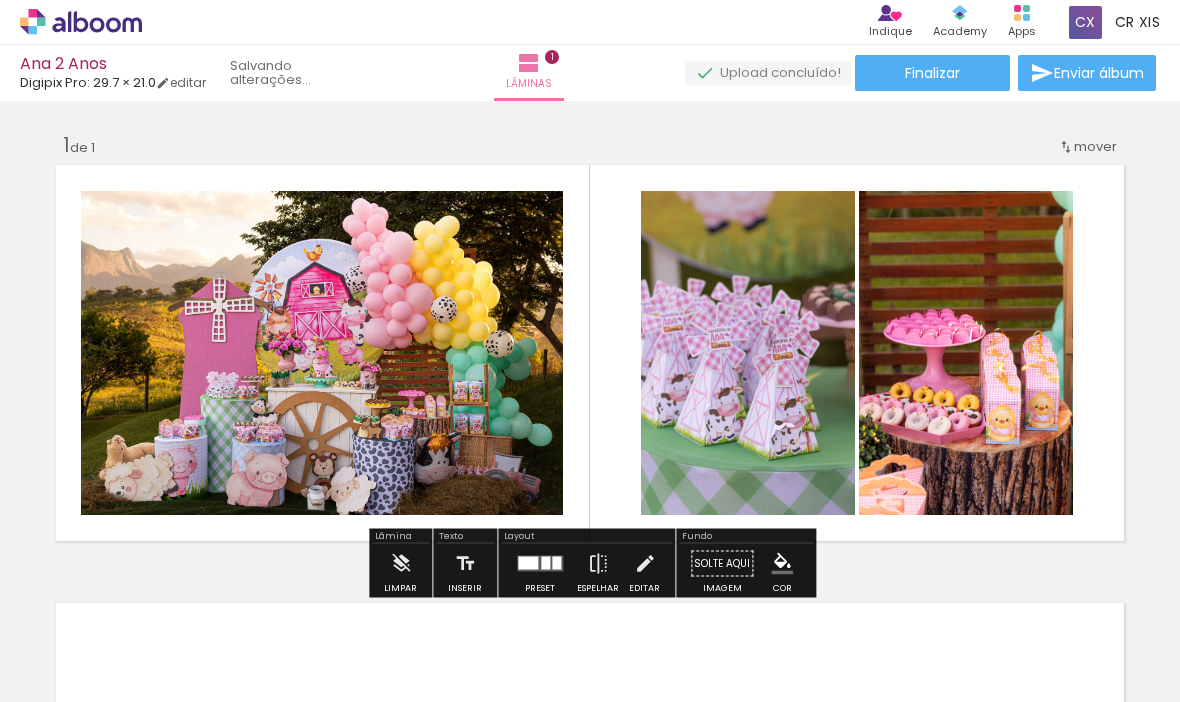 click on "Inserir lâmina 1  de 1" at bounding box center [590, 546] 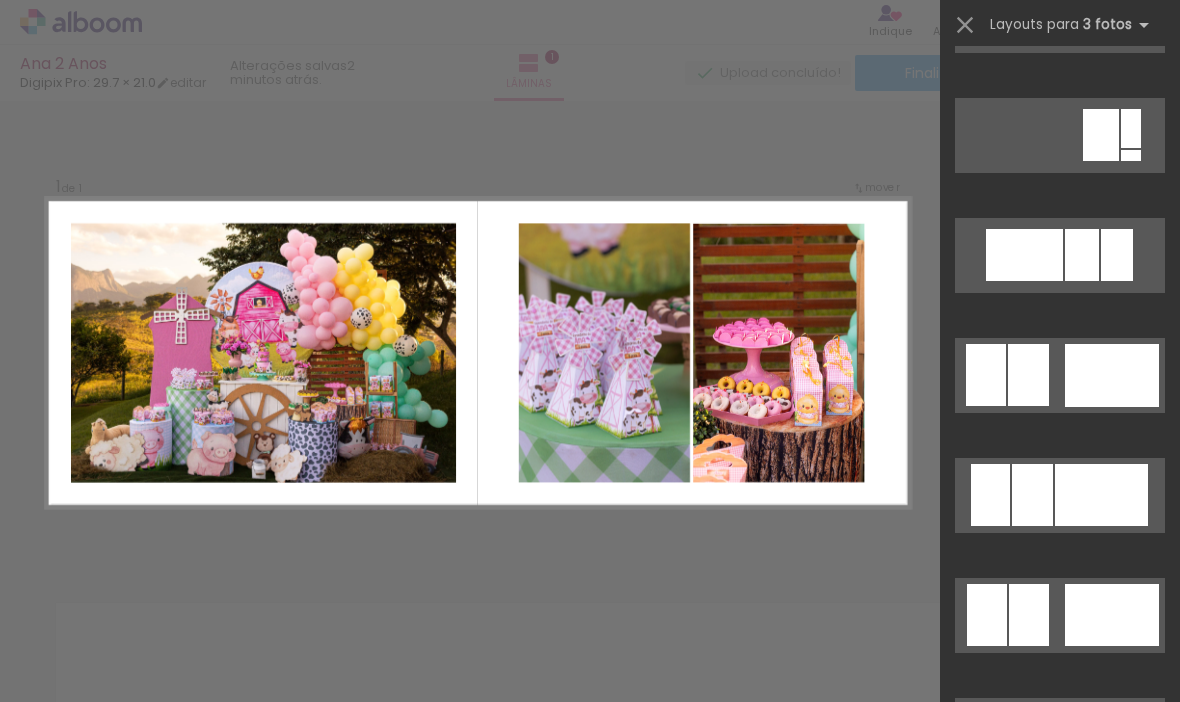 scroll, scrollTop: 1297, scrollLeft: 0, axis: vertical 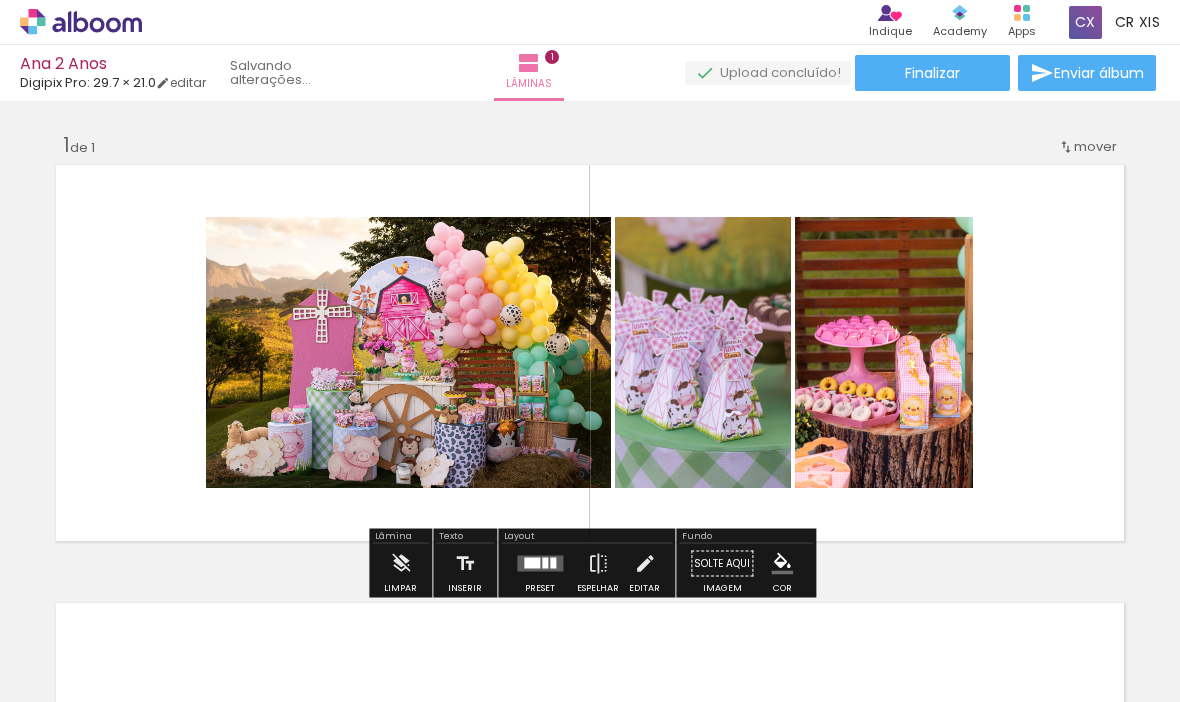 click on "Inserir lâmina 1  de 1" at bounding box center (590, 546) 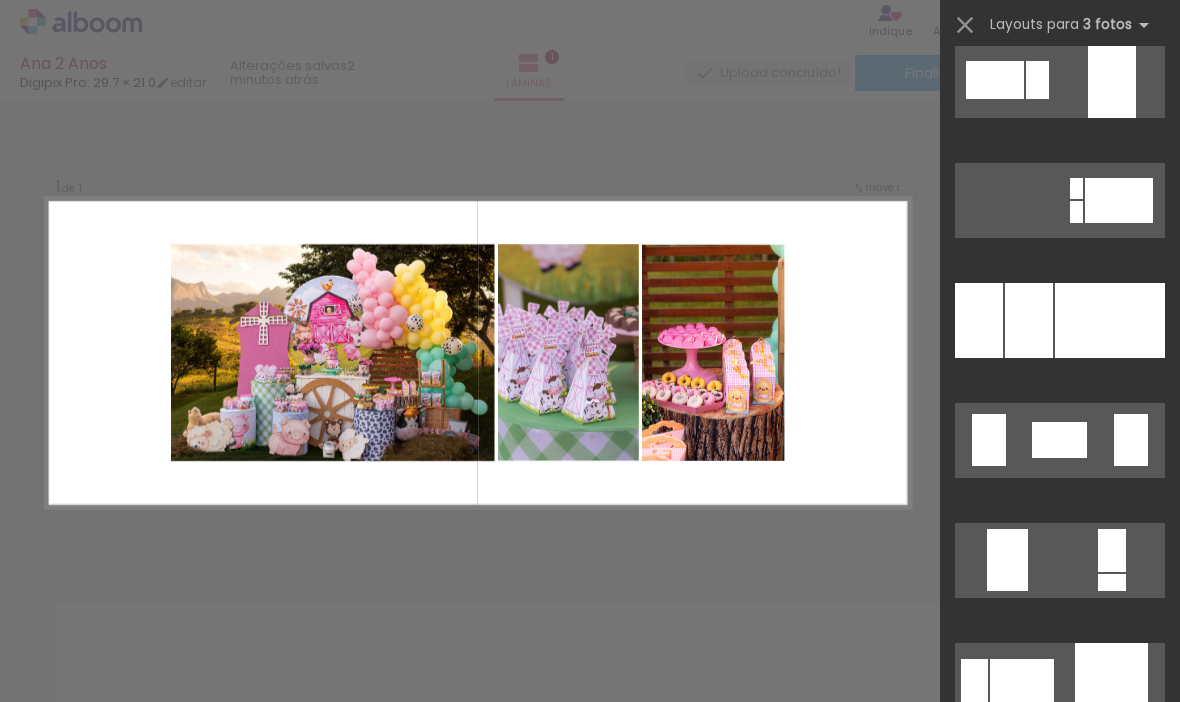 scroll, scrollTop: 3863, scrollLeft: 0, axis: vertical 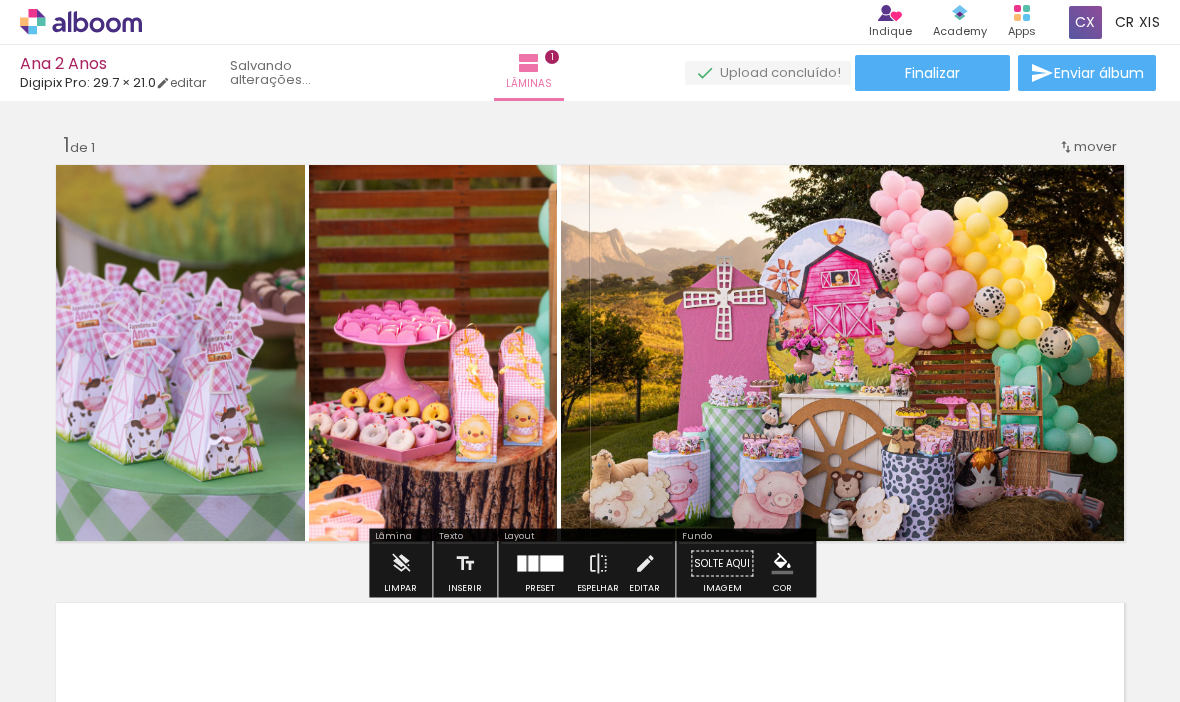 click at bounding box center (845, 353) 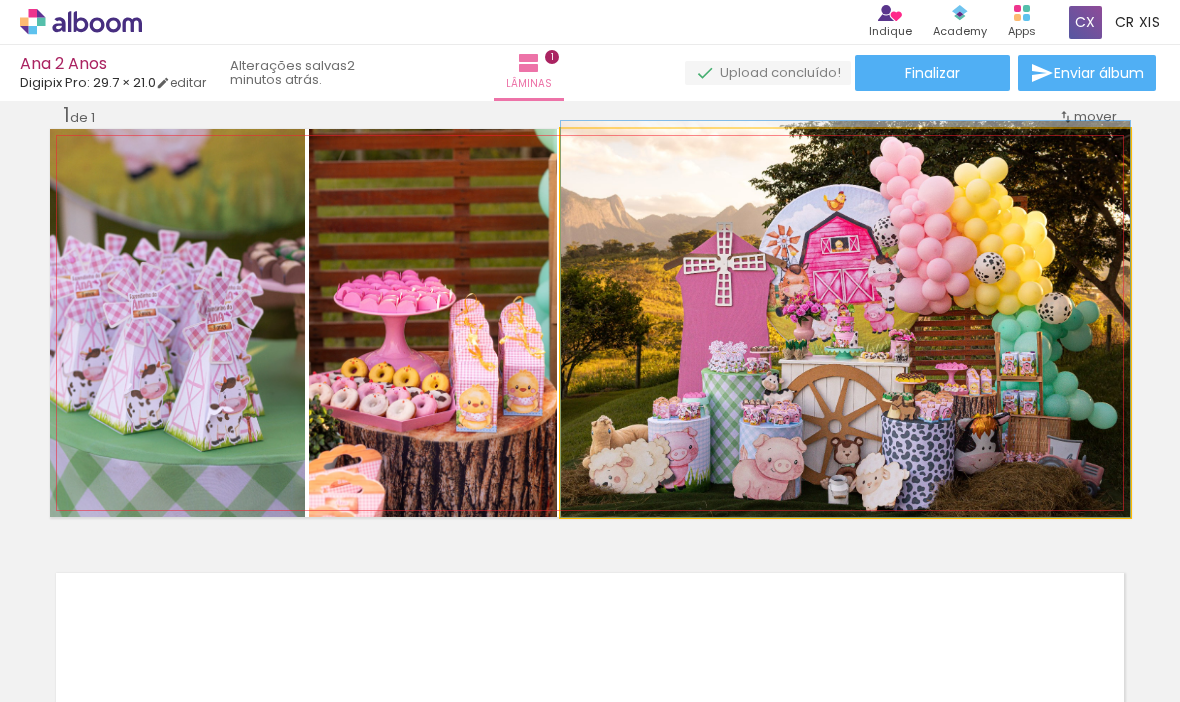scroll, scrollTop: 32, scrollLeft: 0, axis: vertical 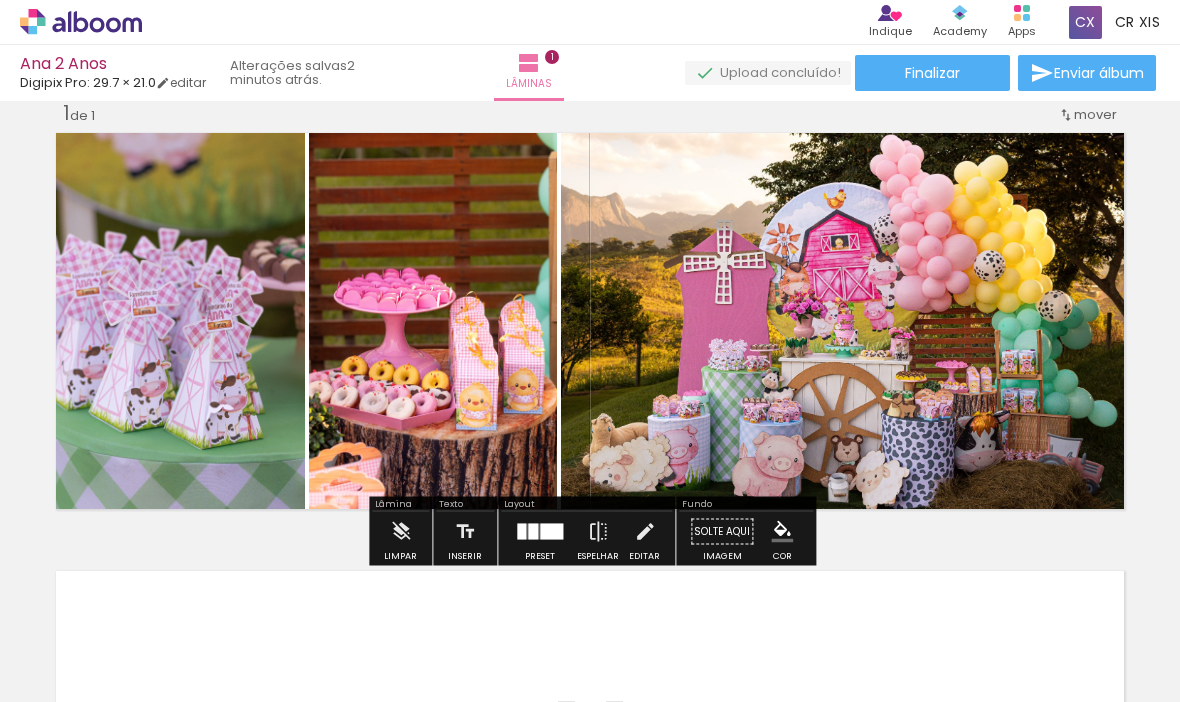 type 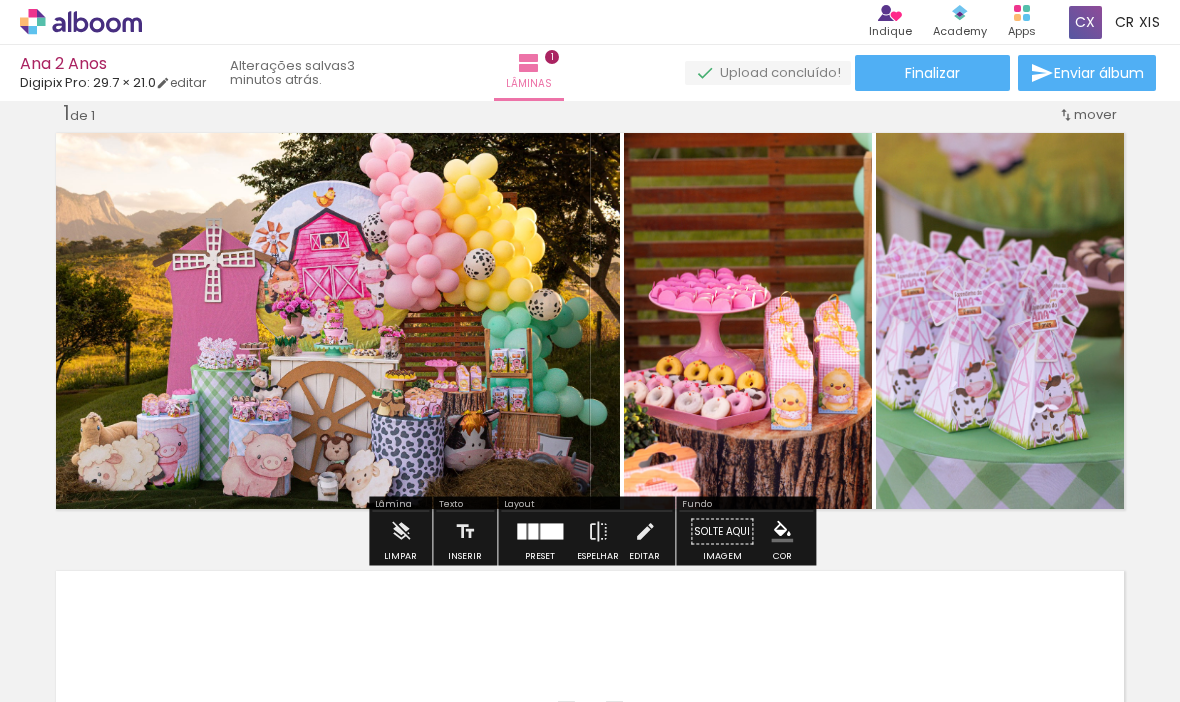 click at bounding box center (335, 315) 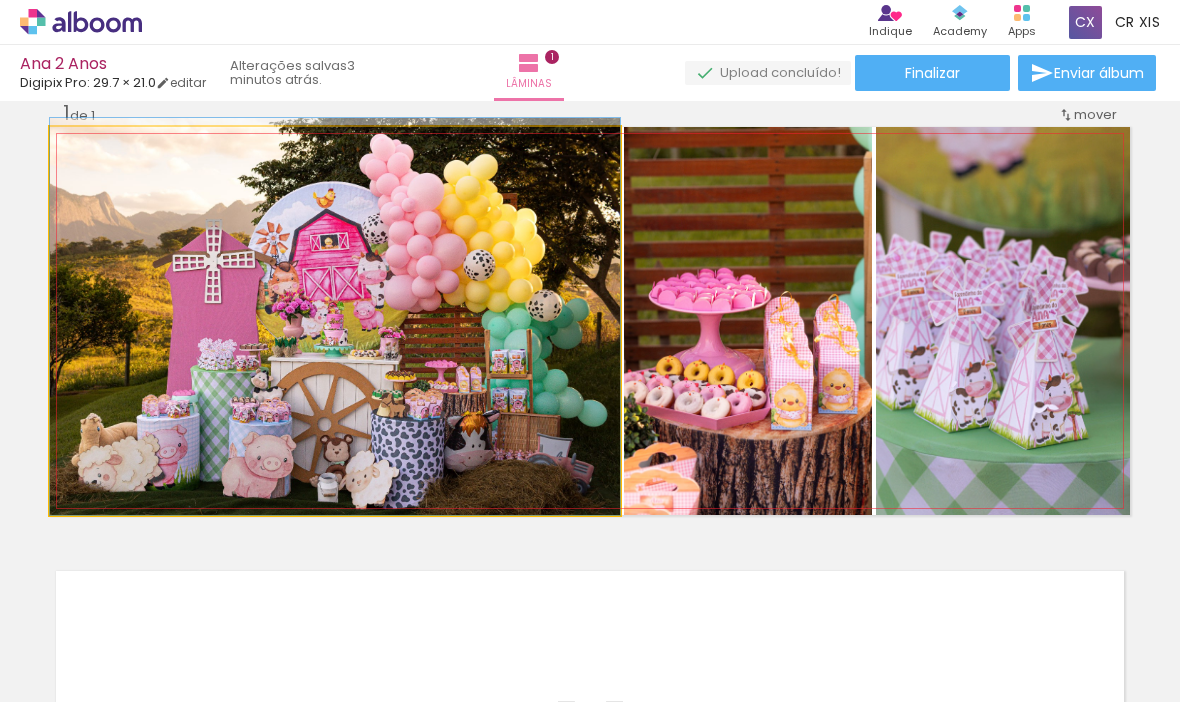 click at bounding box center [335, 316] 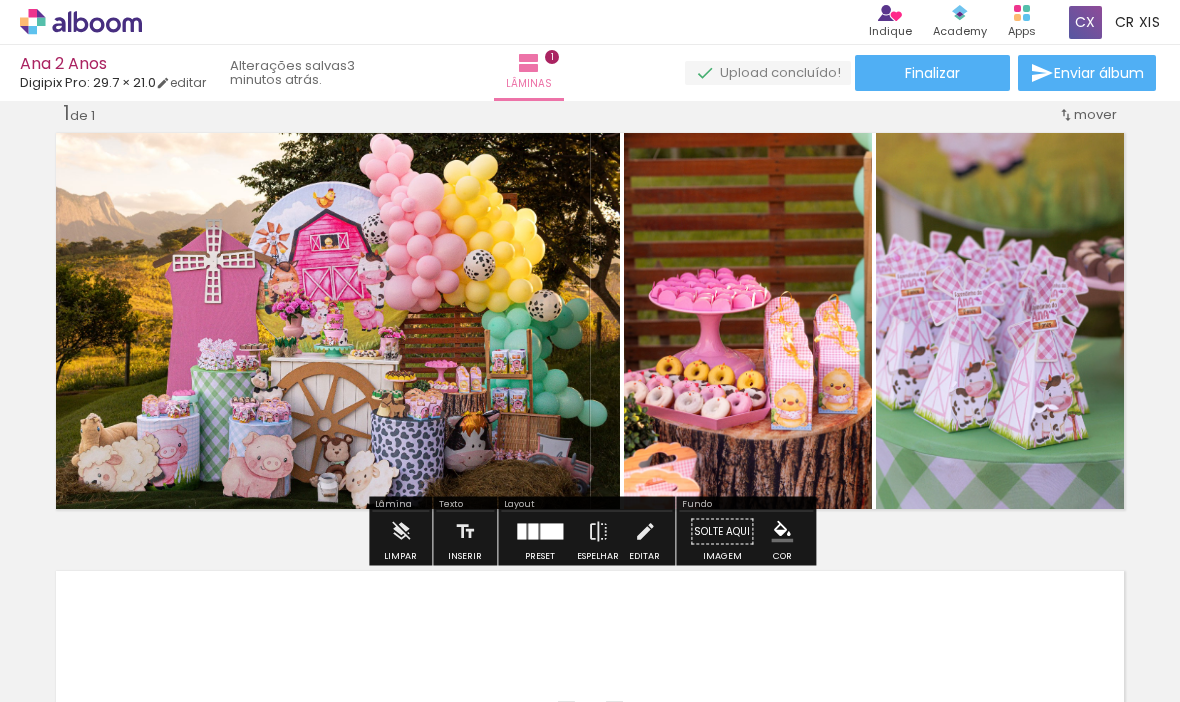 click at bounding box center (1002, 321) 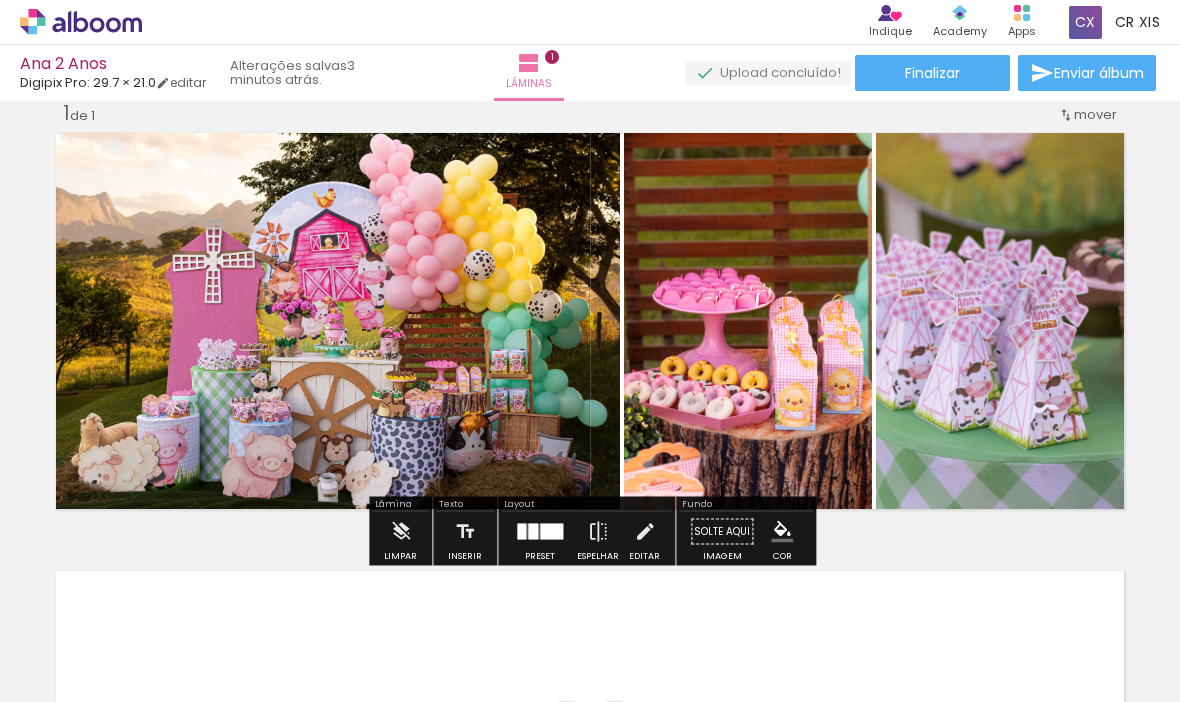 click at bounding box center [1002, 321] 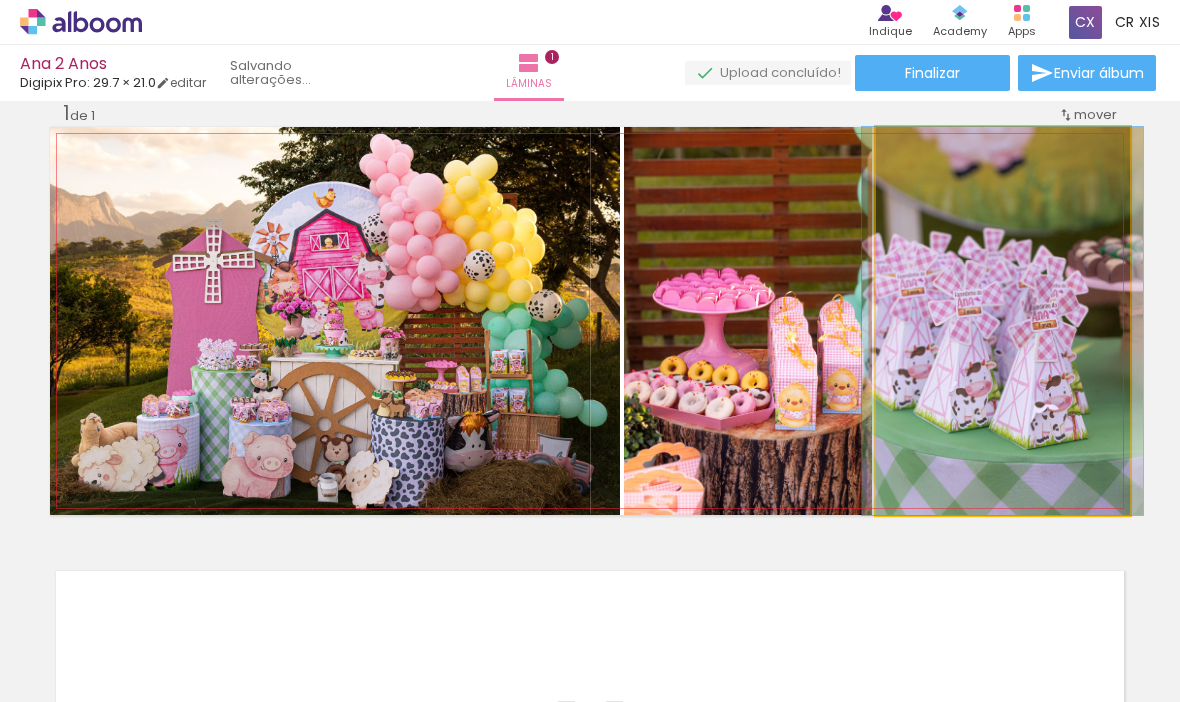 click at bounding box center (1002, 321) 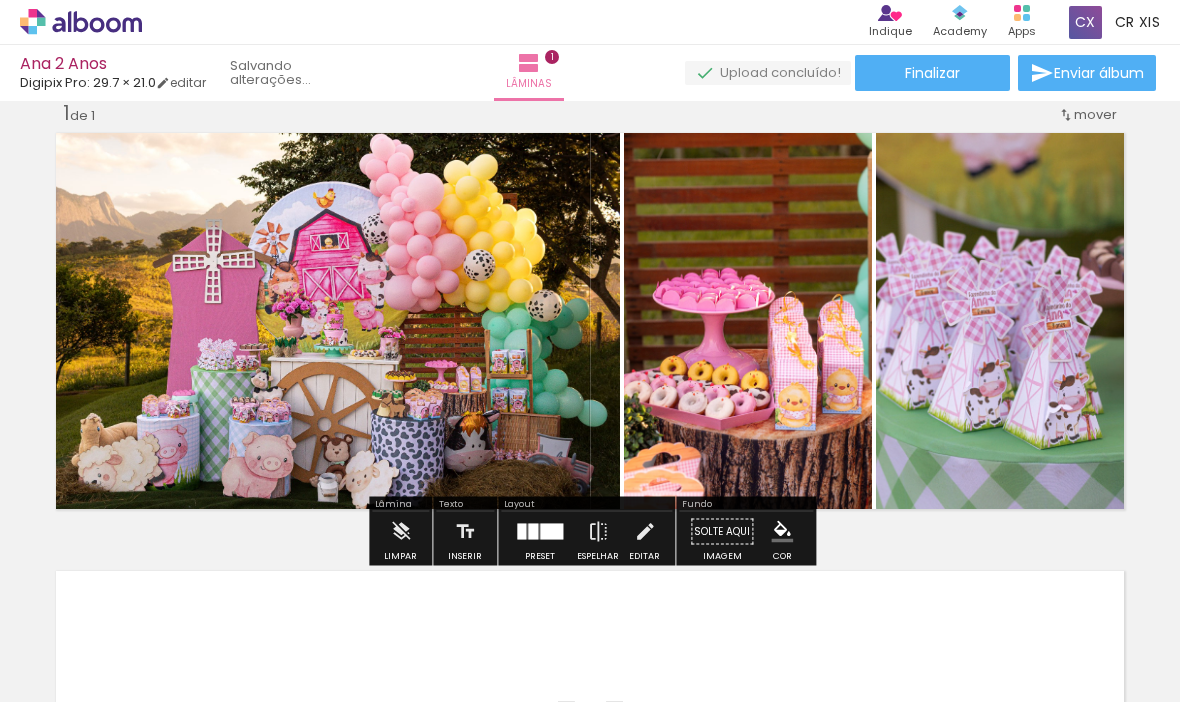 click at bounding box center (1016, 321) 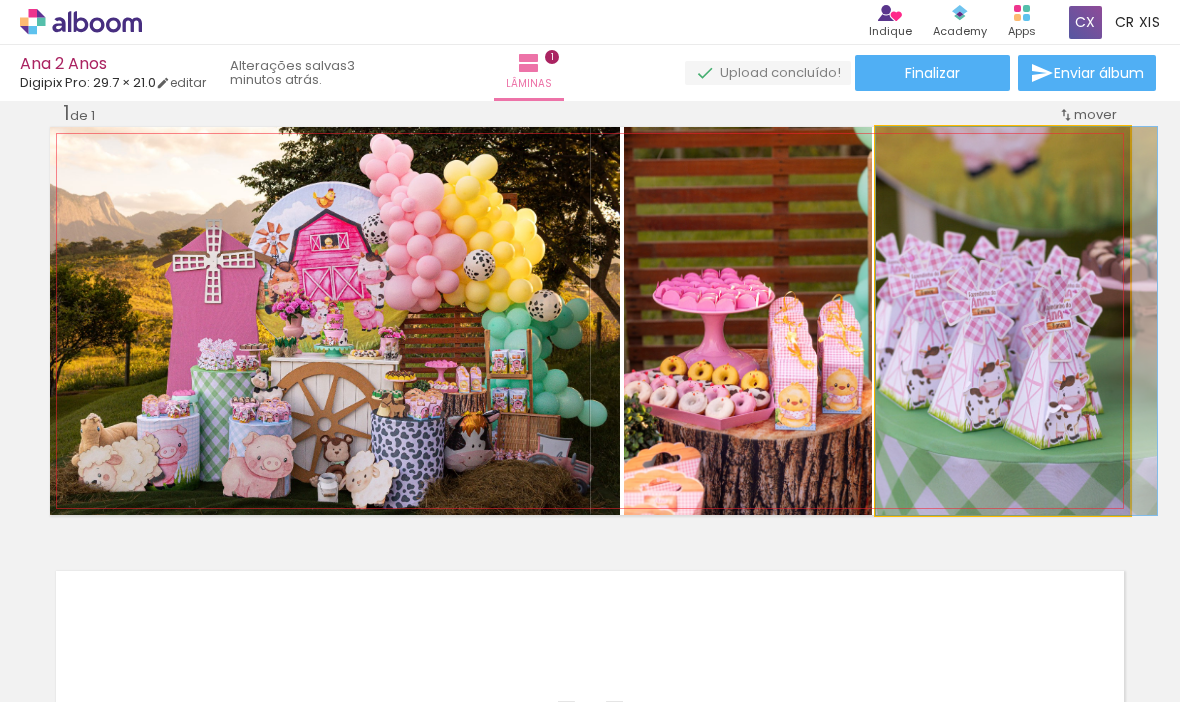 click at bounding box center (1016, 321) 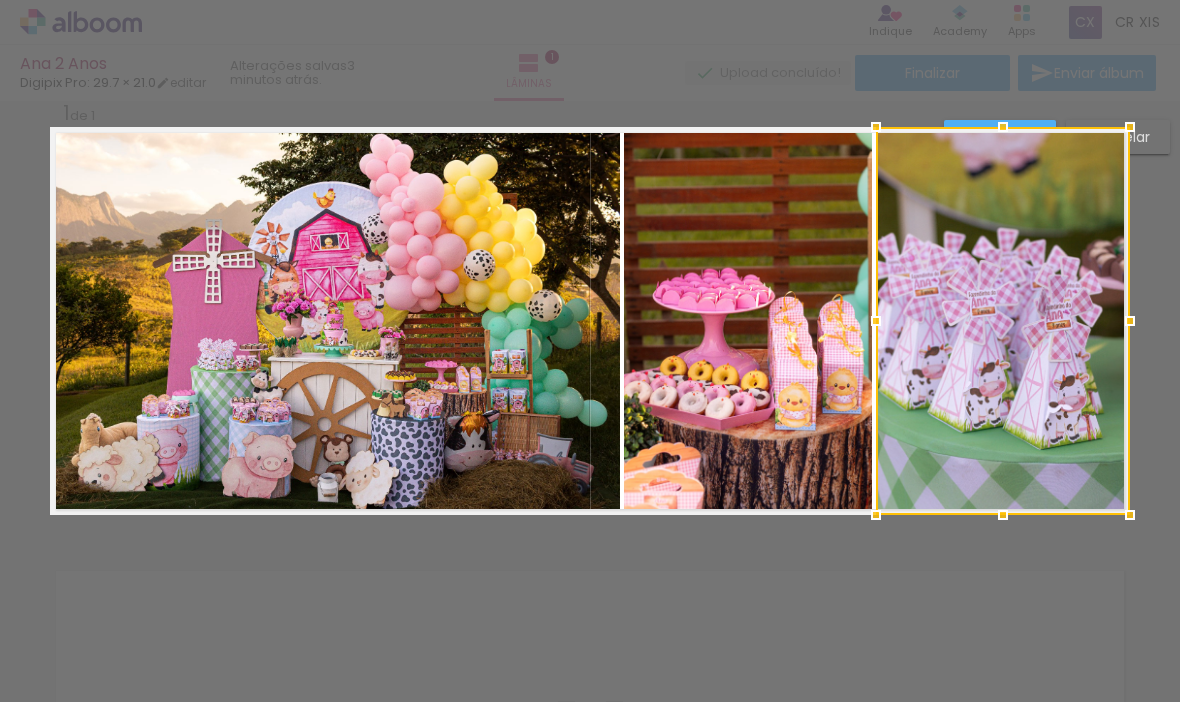 scroll, scrollTop: 0, scrollLeft: 0, axis: both 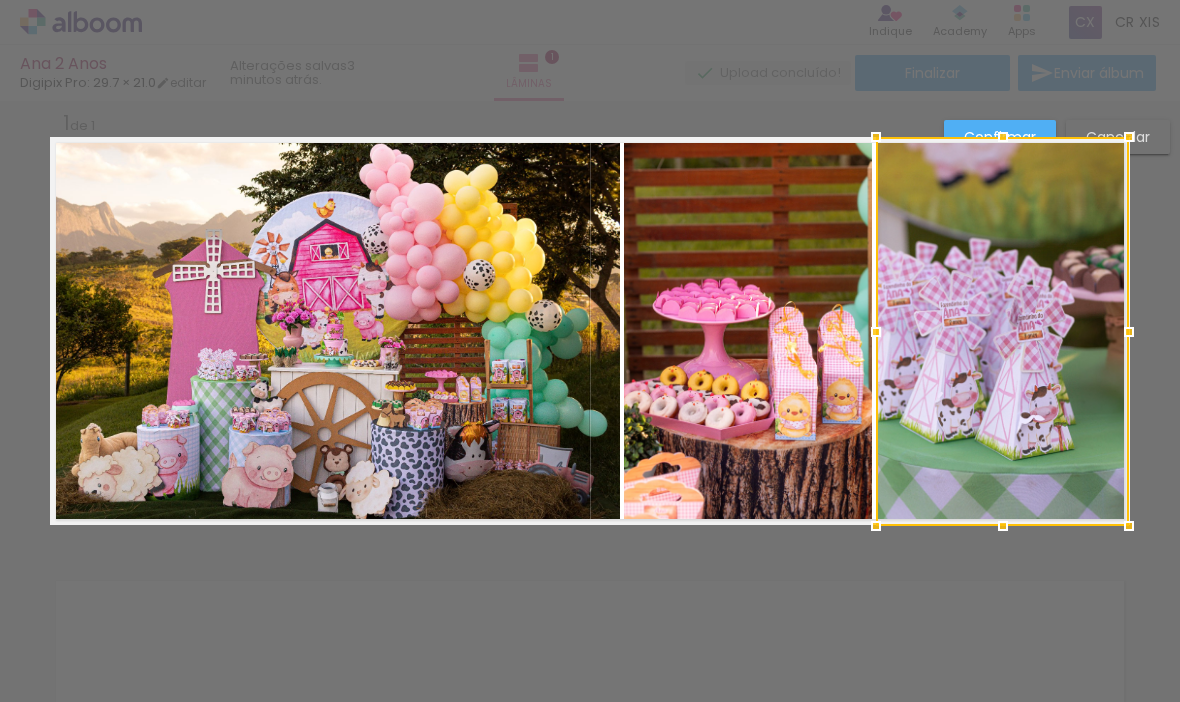 click at bounding box center [1002, 331] 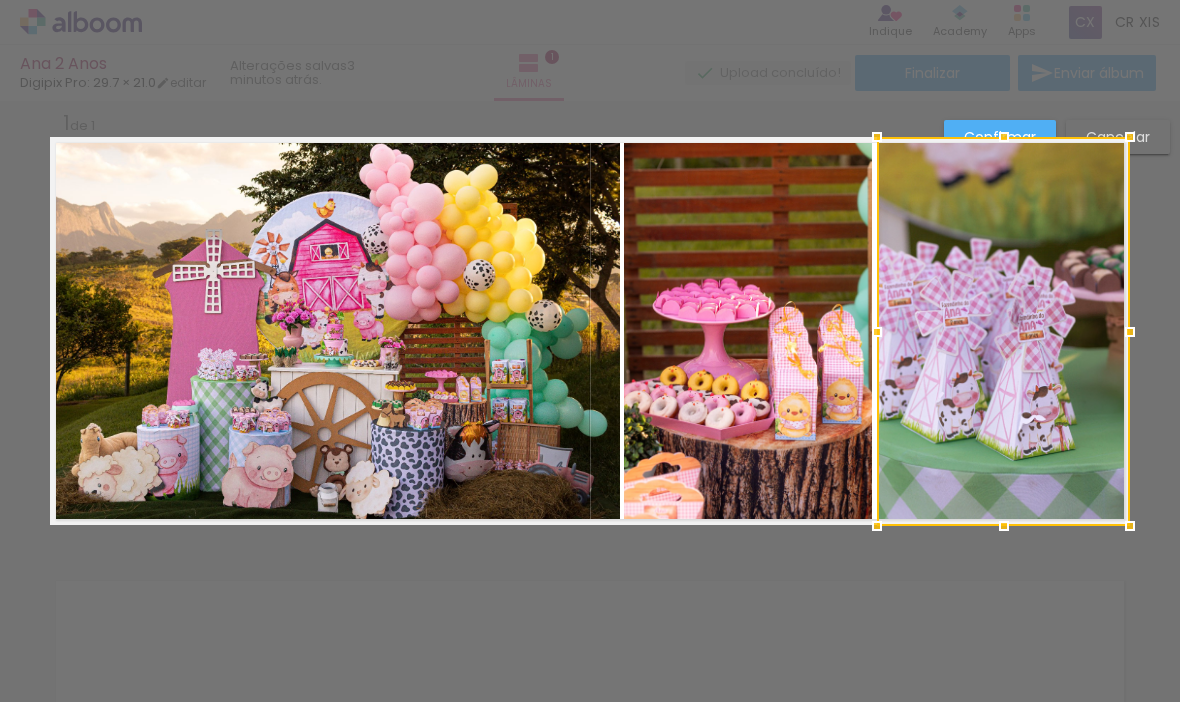 click at bounding box center (1003, 331) 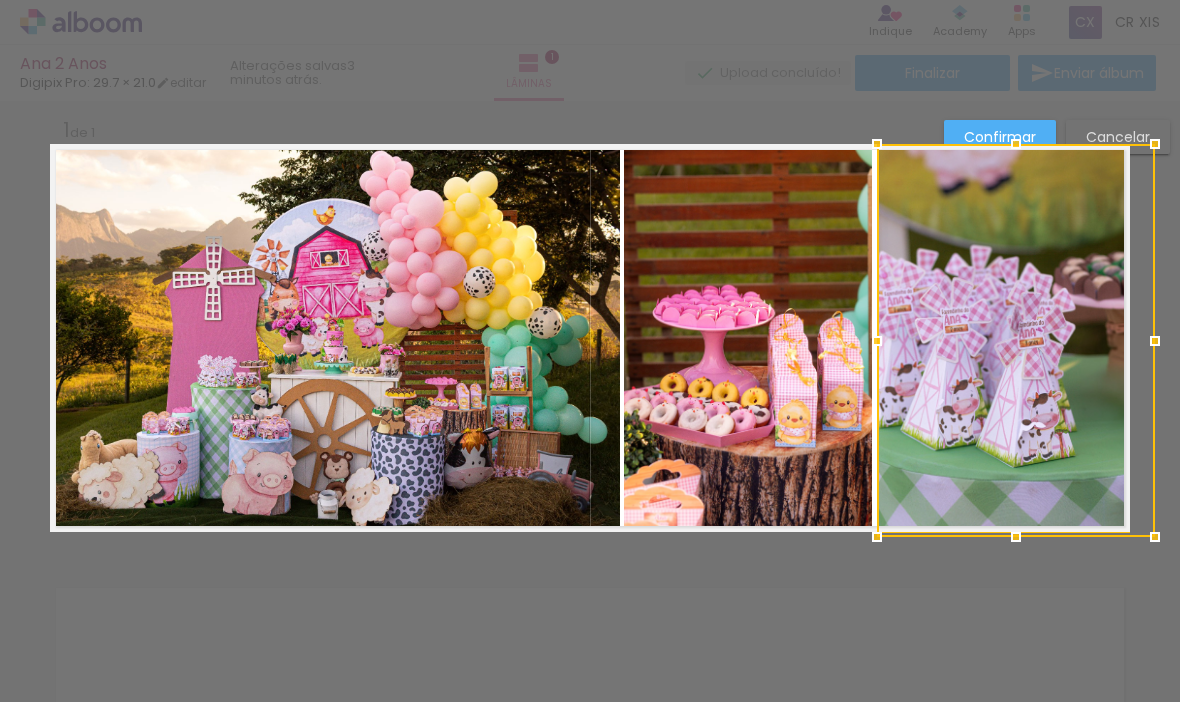 scroll, scrollTop: 14, scrollLeft: 0, axis: vertical 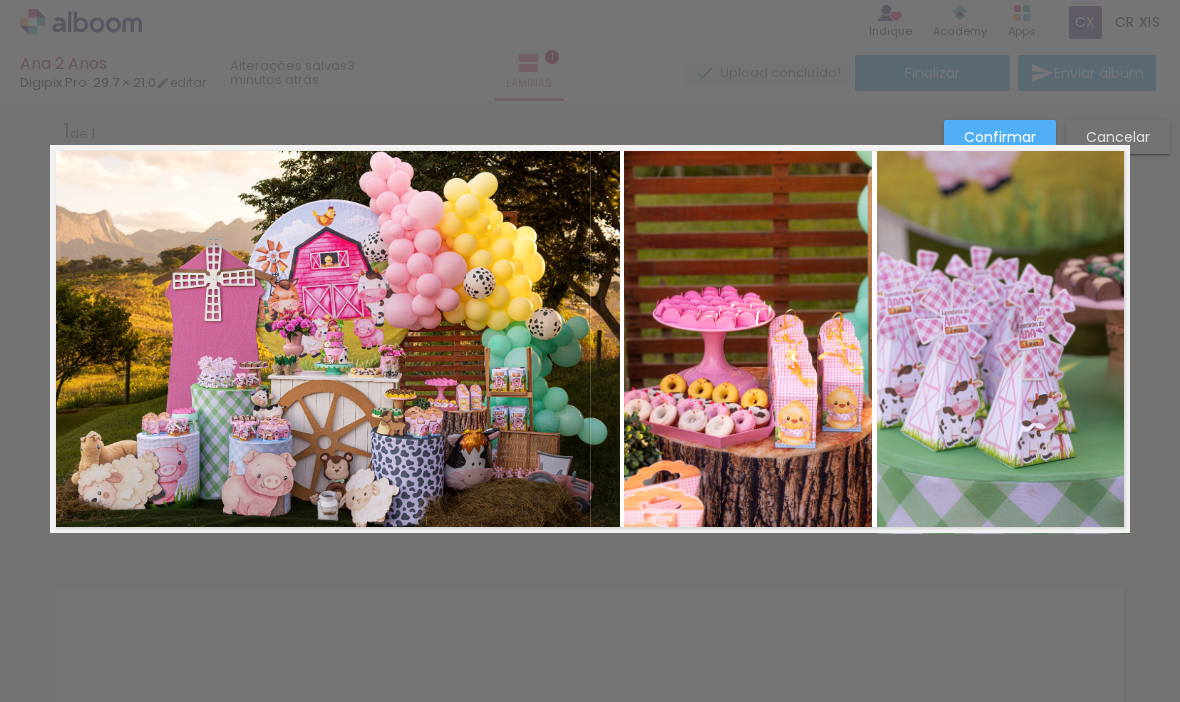 click at bounding box center (1016, 341) 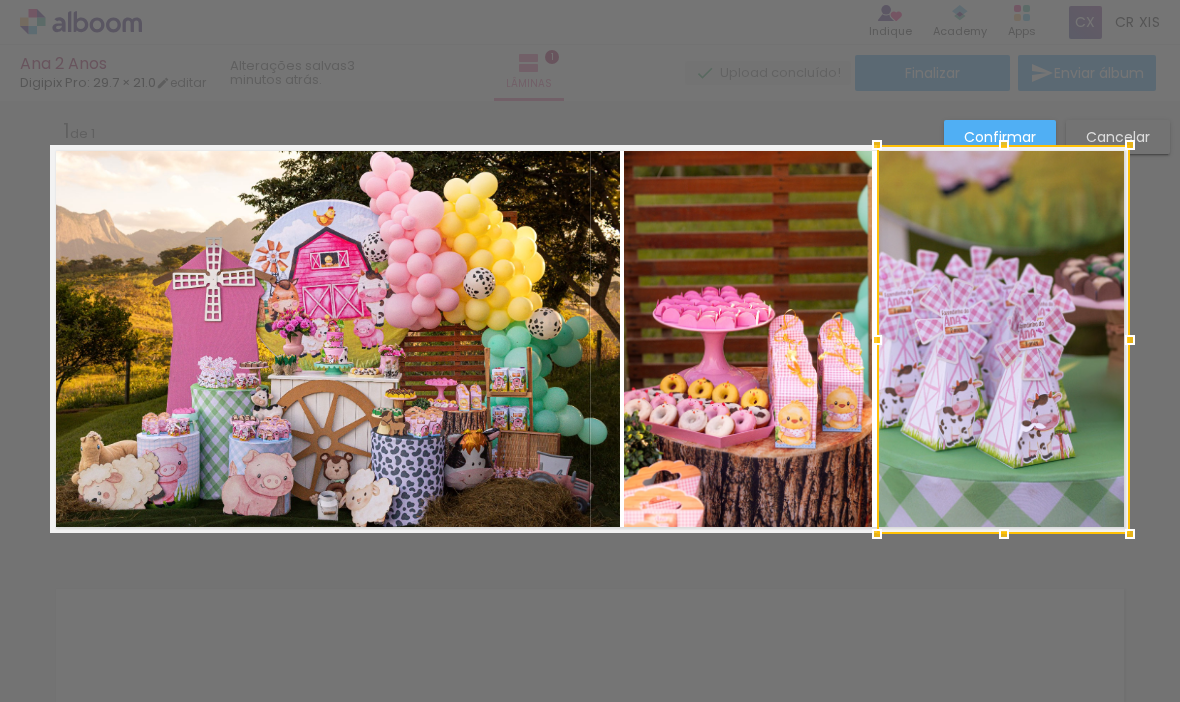 click at bounding box center [1003, 339] 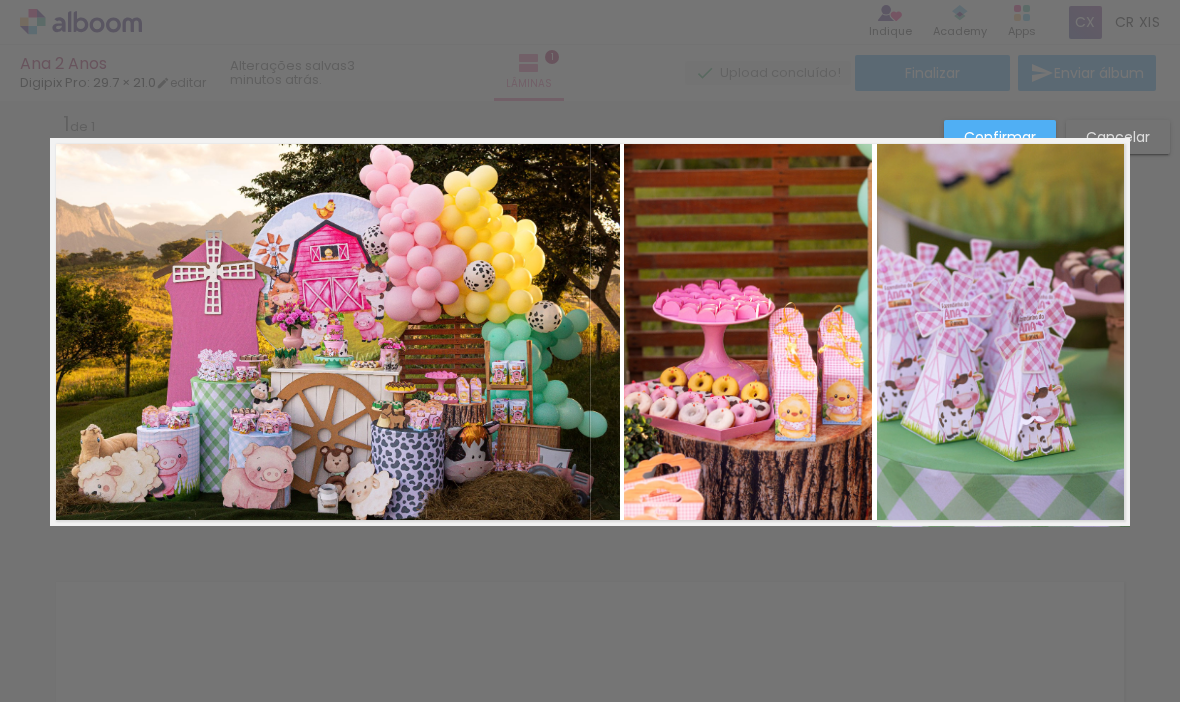 scroll, scrollTop: 20, scrollLeft: 0, axis: vertical 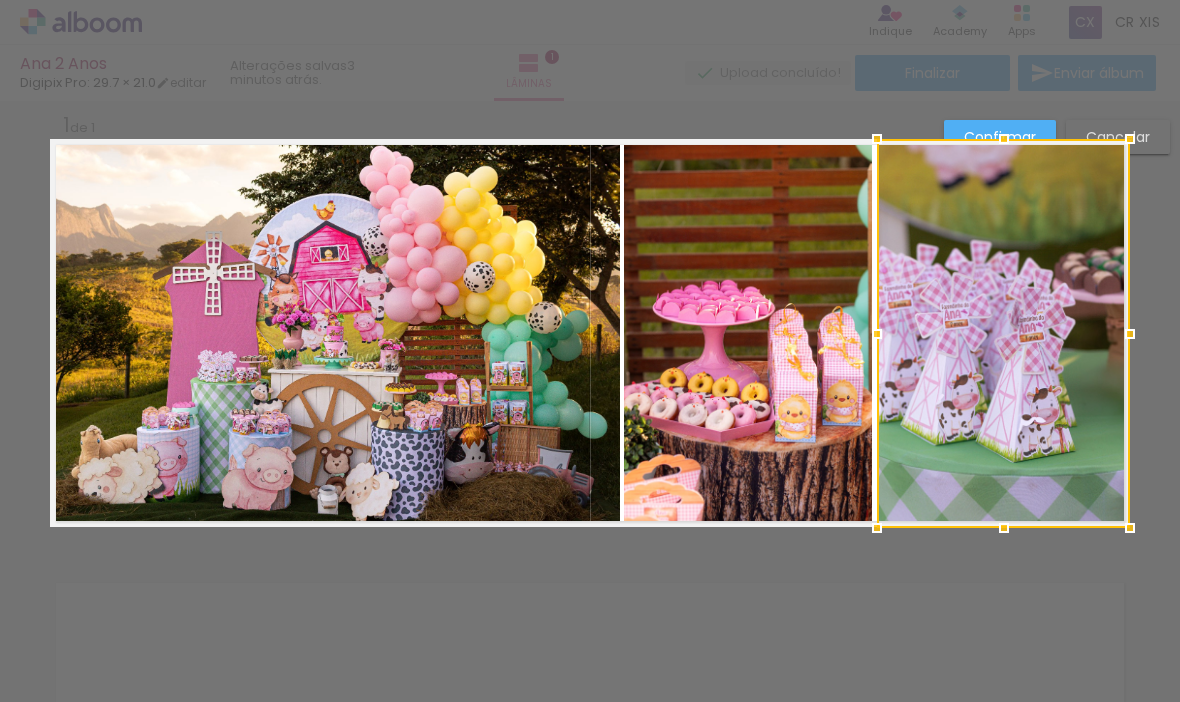 click at bounding box center [1003, 333] 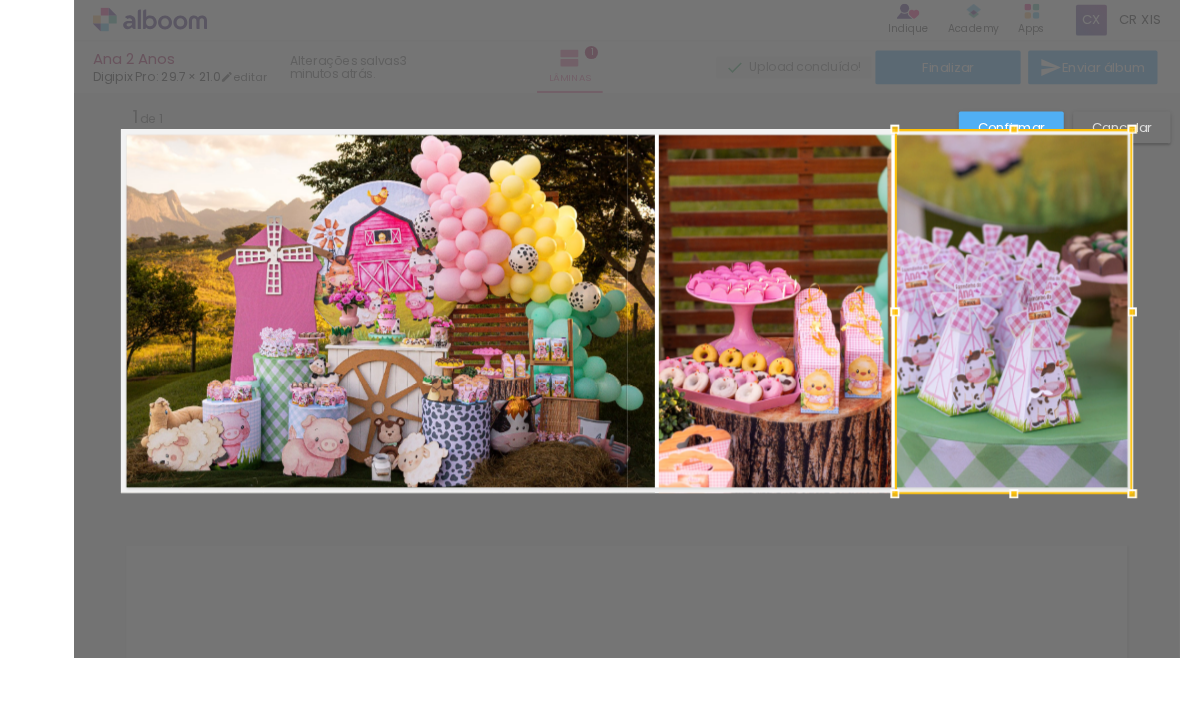 scroll, scrollTop: 54, scrollLeft: 0, axis: vertical 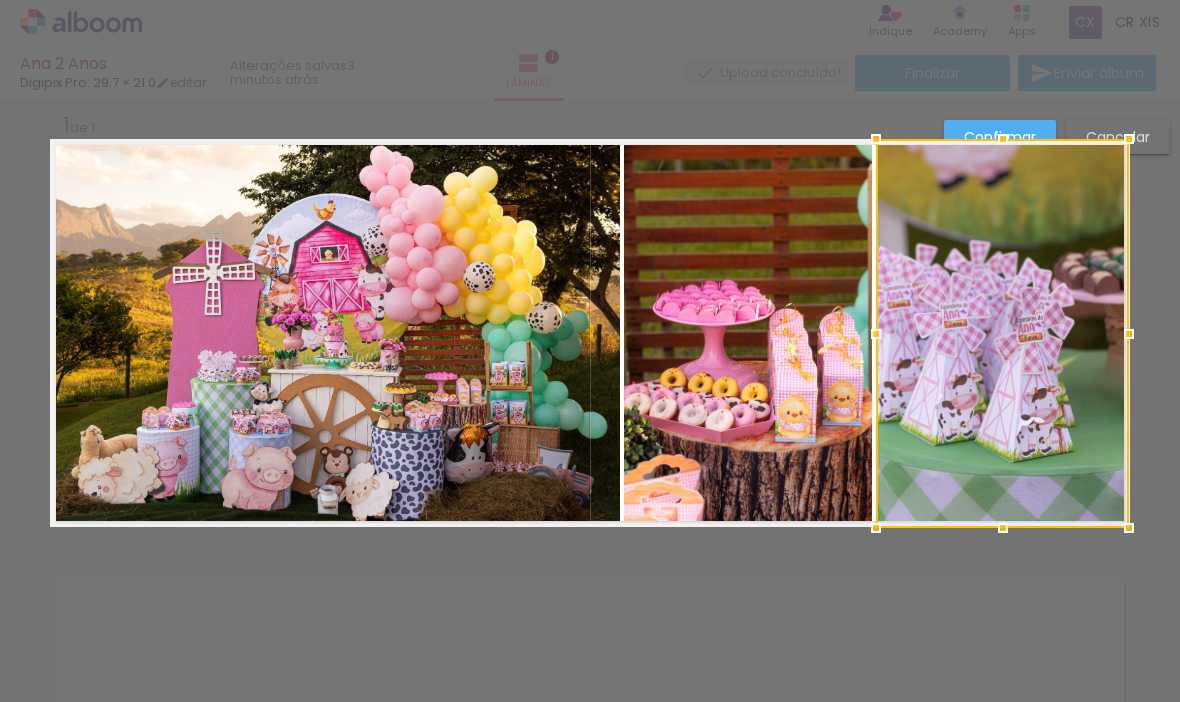 click at bounding box center (1002, 333) 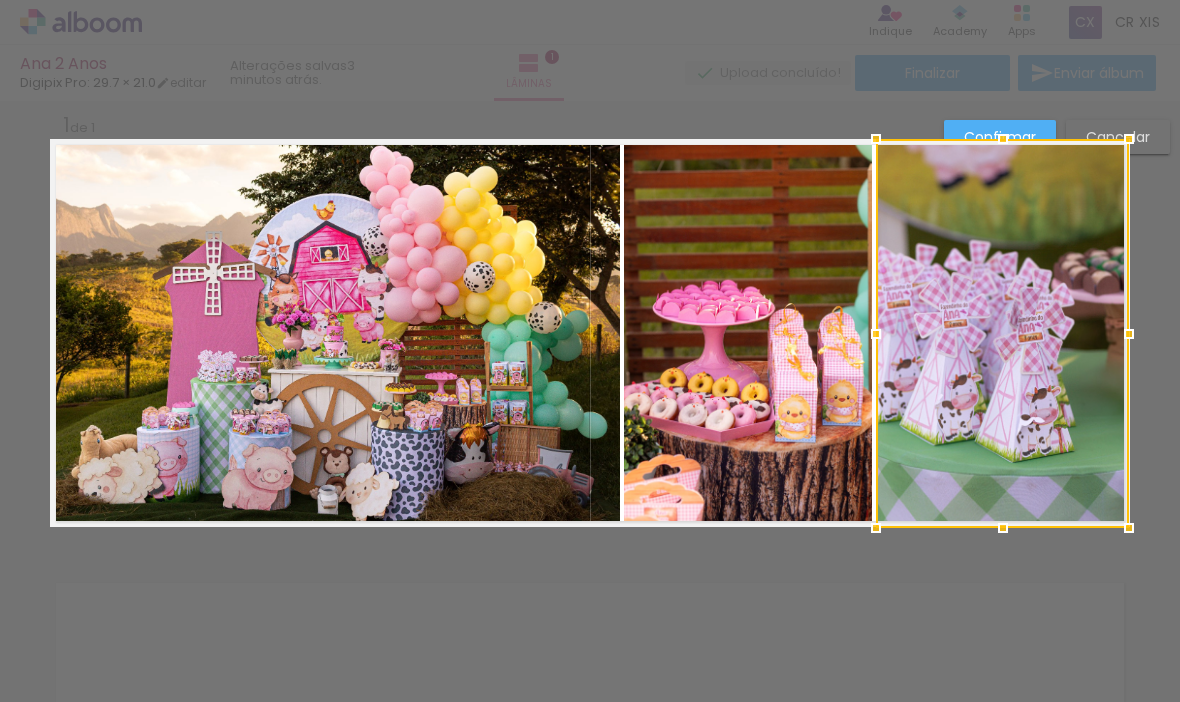 click on "Confirmar Cancelar" at bounding box center (590, 543) 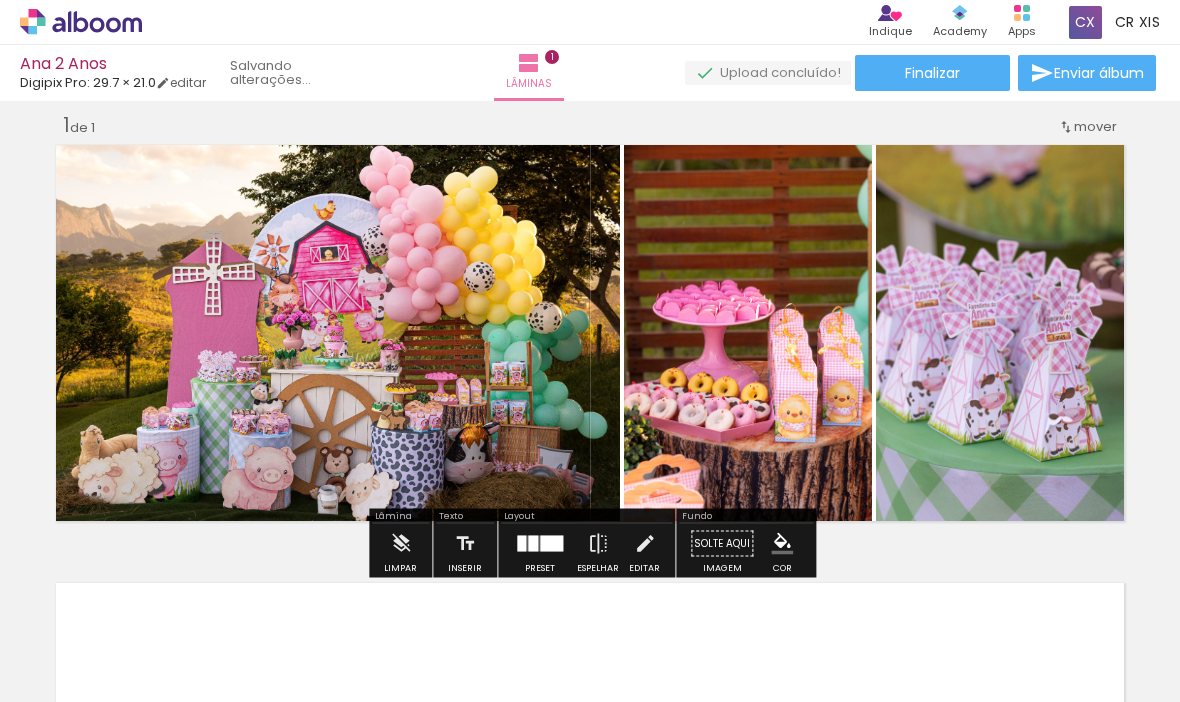 click on "Inserir lâmina 1  de 1" at bounding box center (590, 526) 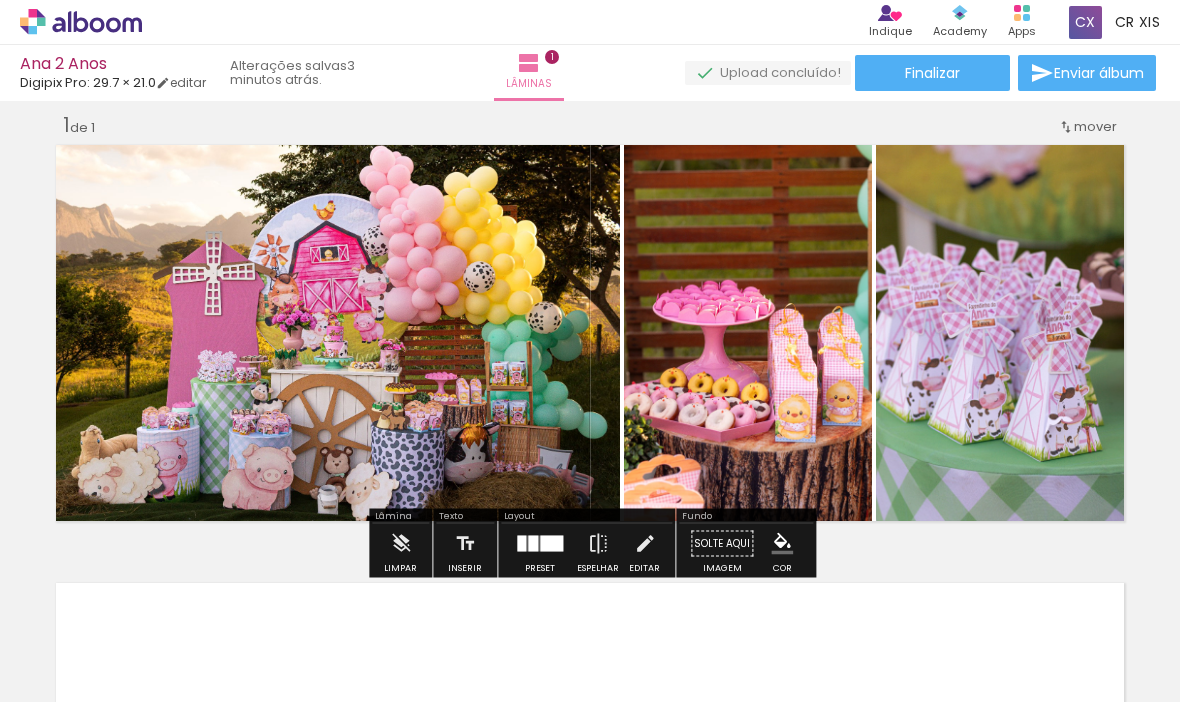 click on "Inserir lâmina 1  de 1" at bounding box center [590, 526] 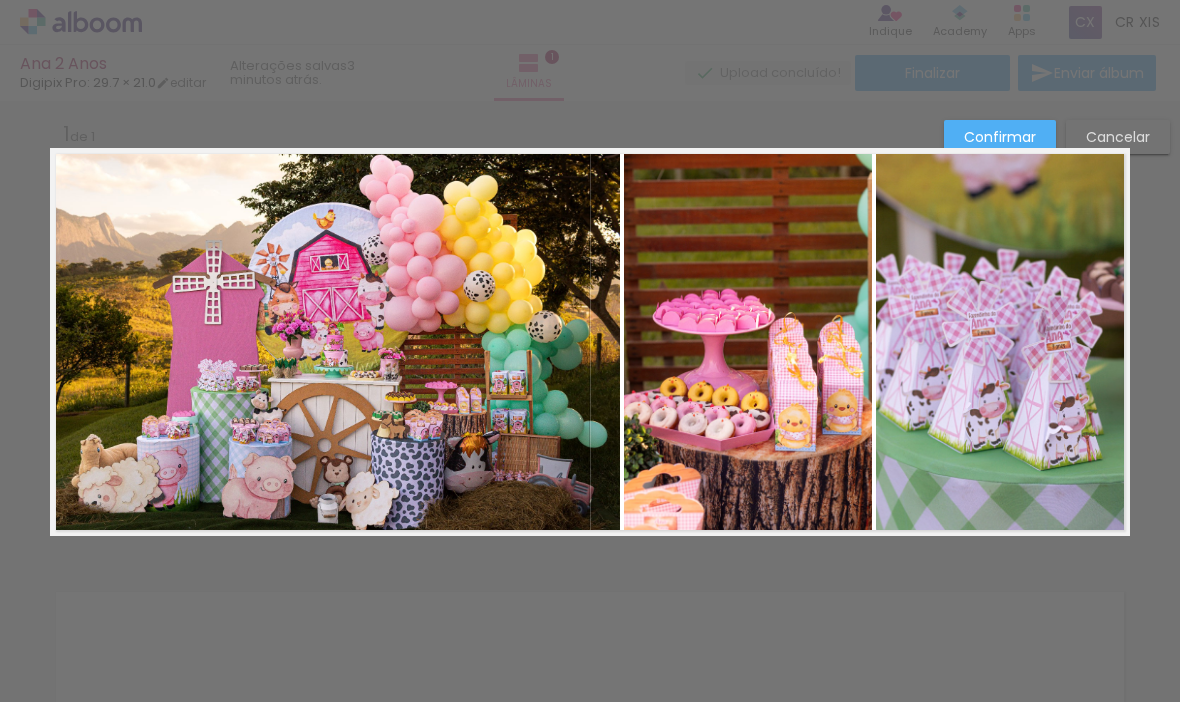 scroll, scrollTop: 0, scrollLeft: 0, axis: both 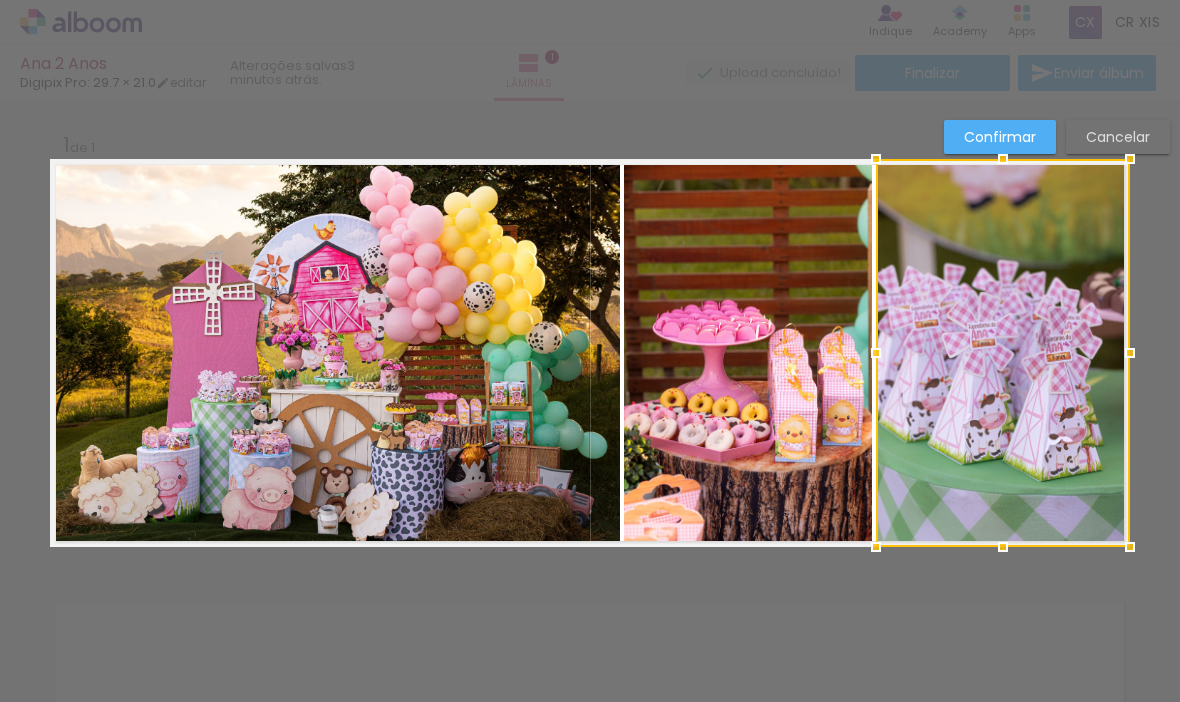 click at bounding box center (1003, 353) 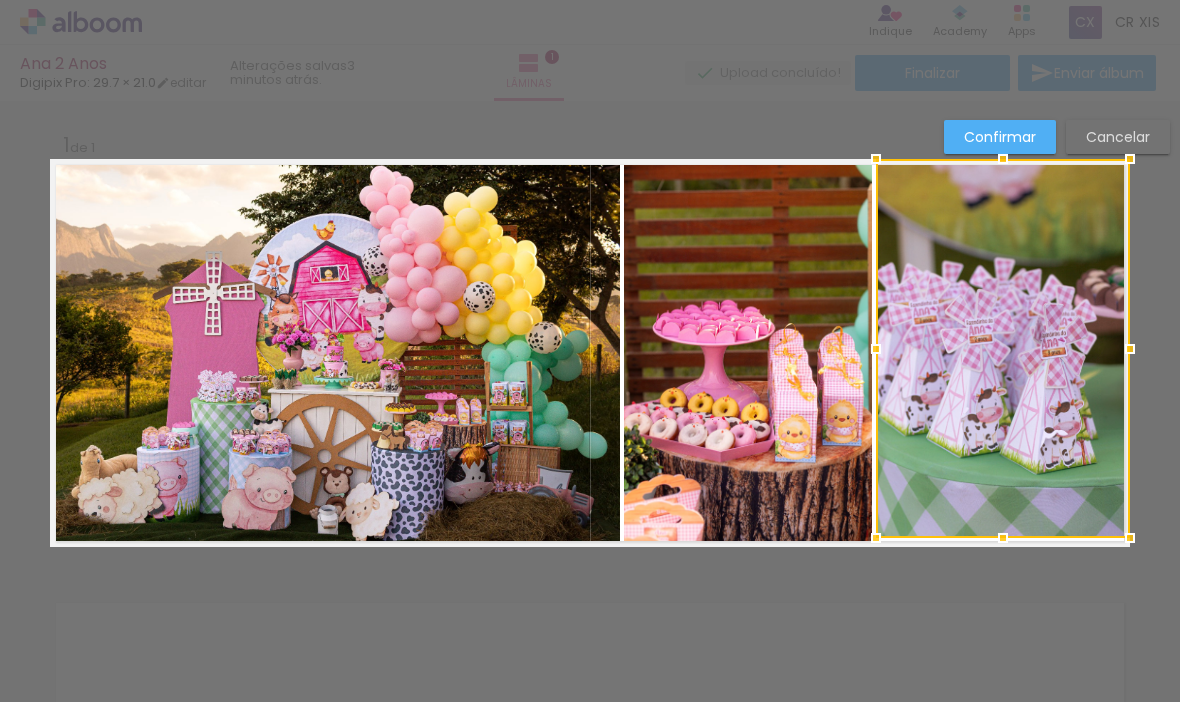 scroll, scrollTop: 32, scrollLeft: 0, axis: vertical 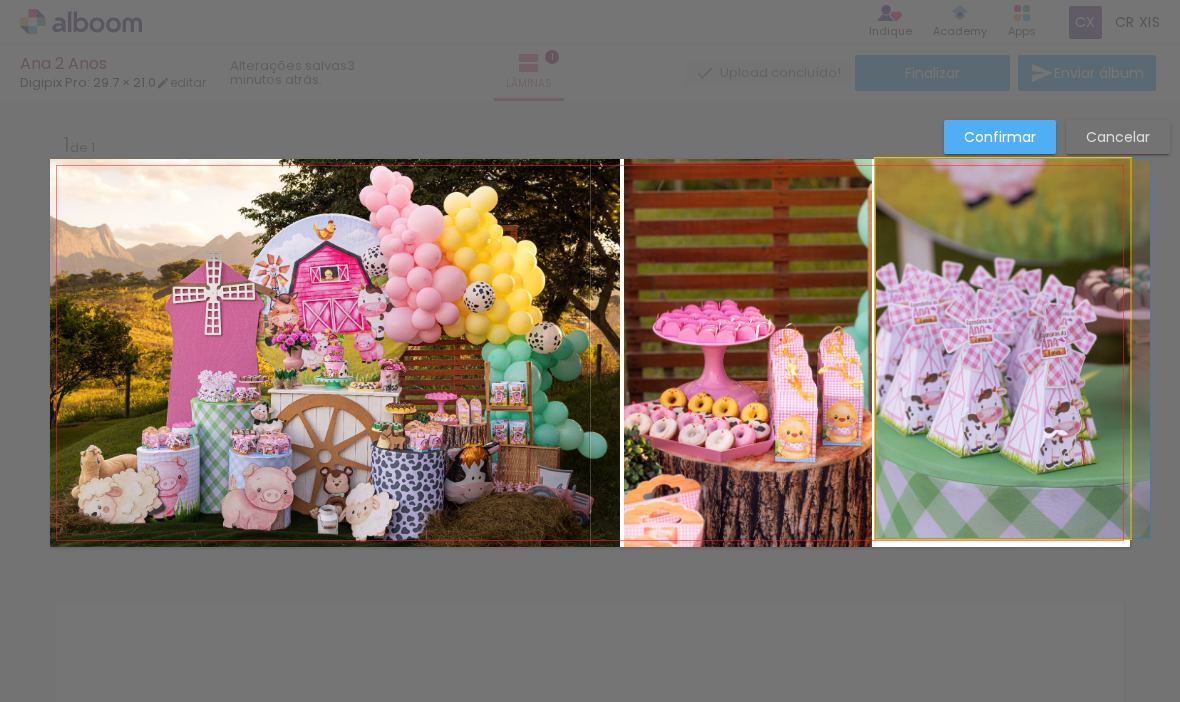 click at bounding box center [1003, 348] 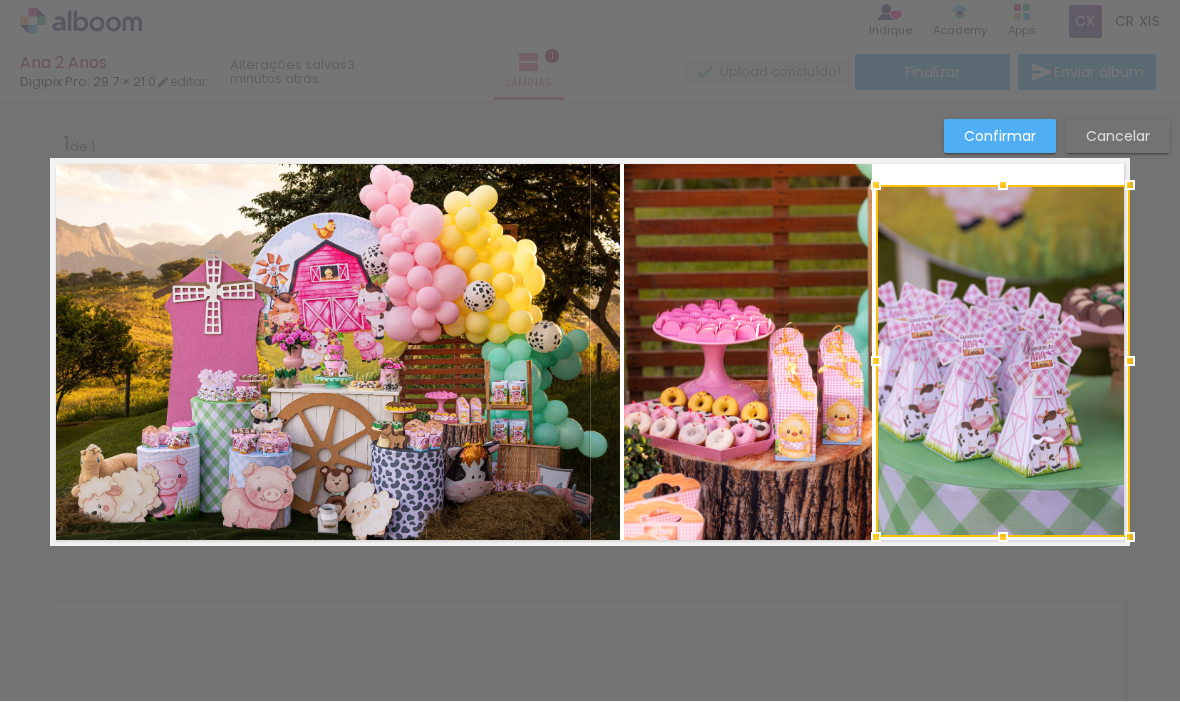 scroll, scrollTop: 35, scrollLeft: 0, axis: vertical 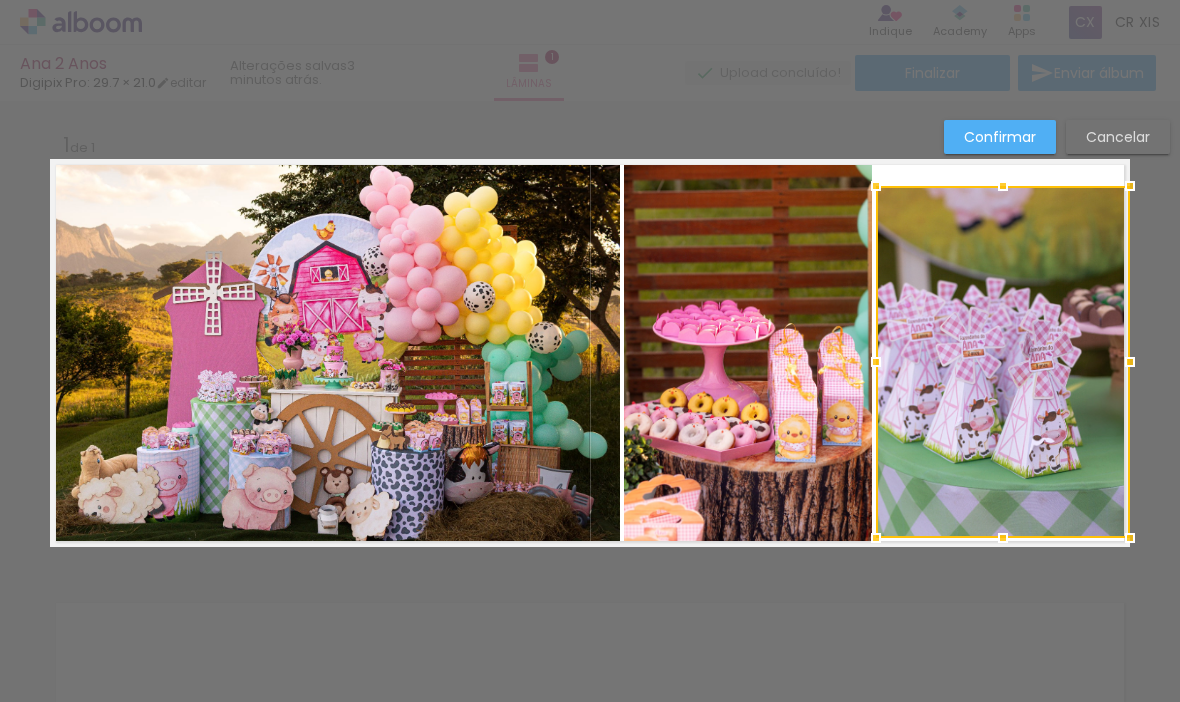 click at bounding box center (1003, 362) 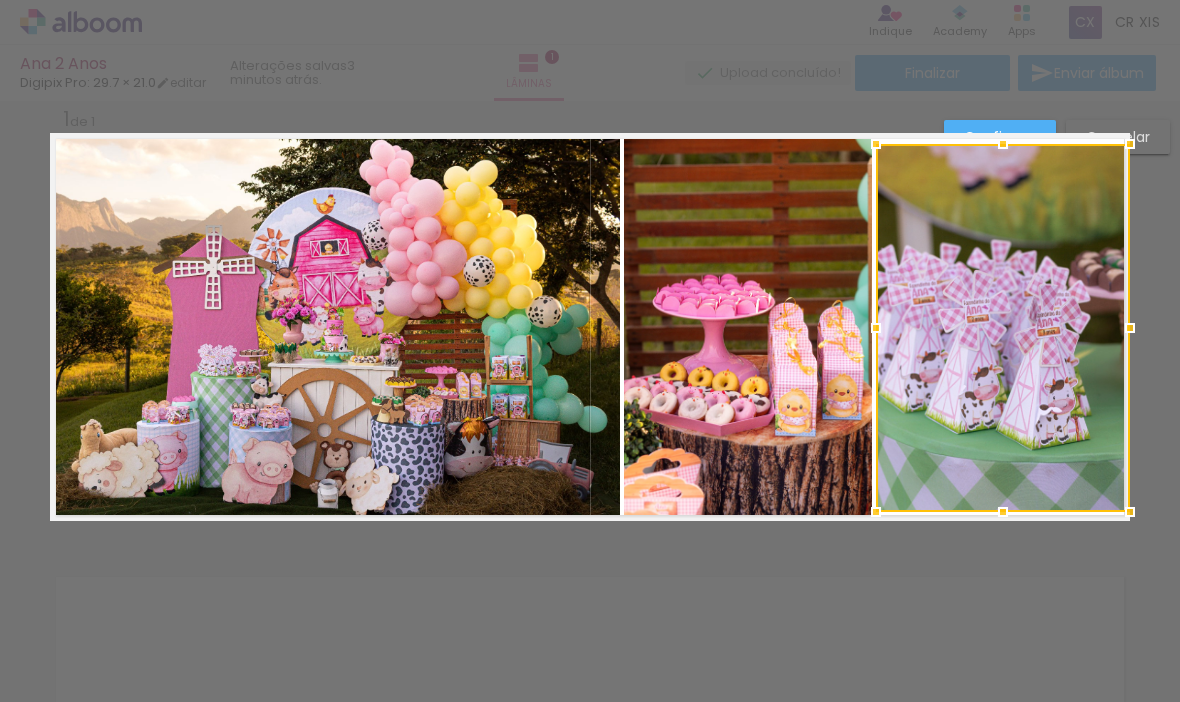 scroll, scrollTop: 30, scrollLeft: 0, axis: vertical 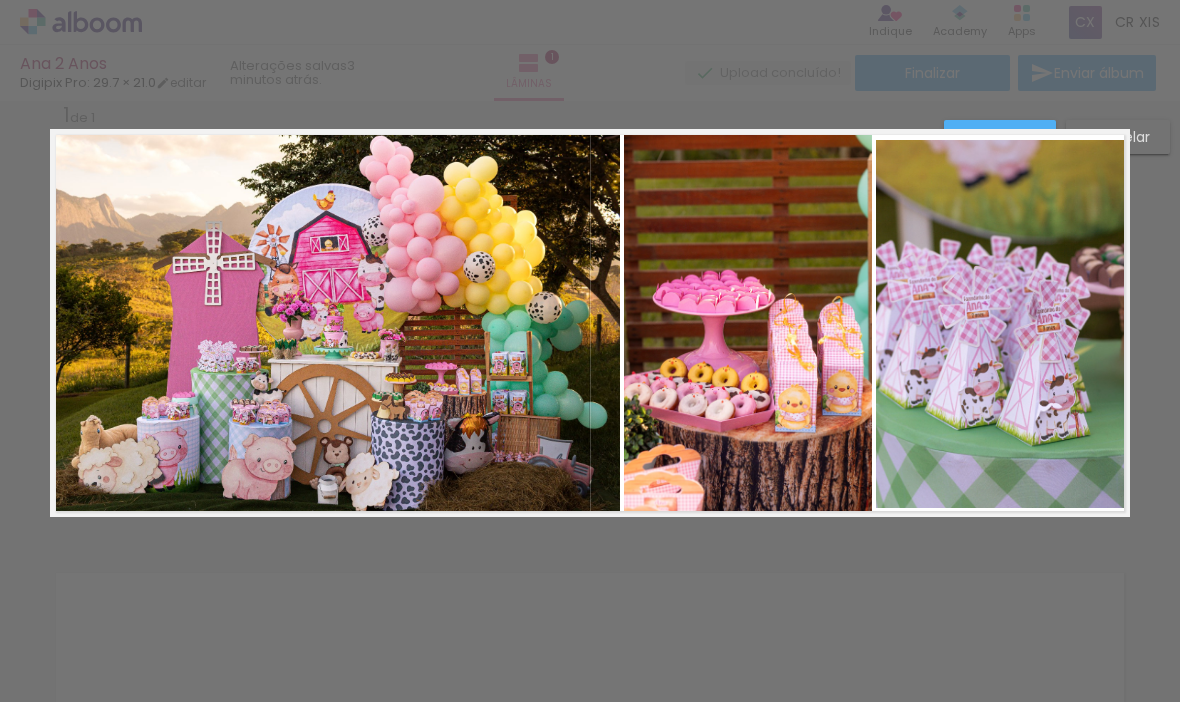 click at bounding box center [1003, 324] 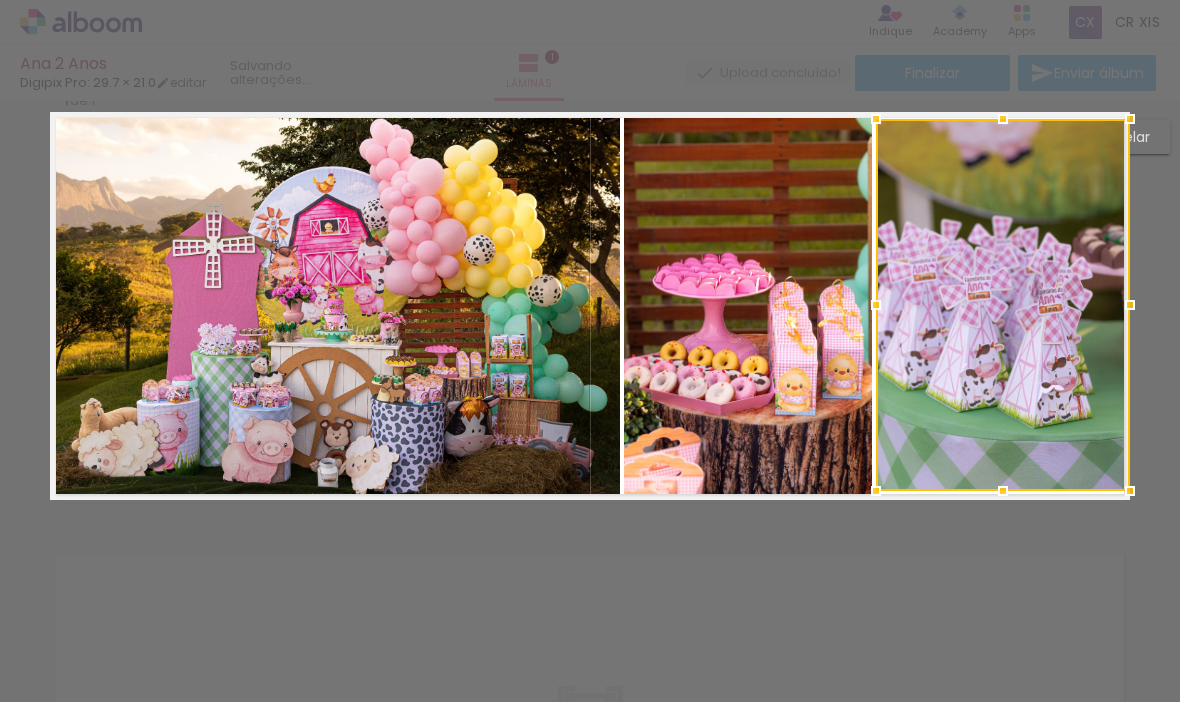 scroll, scrollTop: 49, scrollLeft: 0, axis: vertical 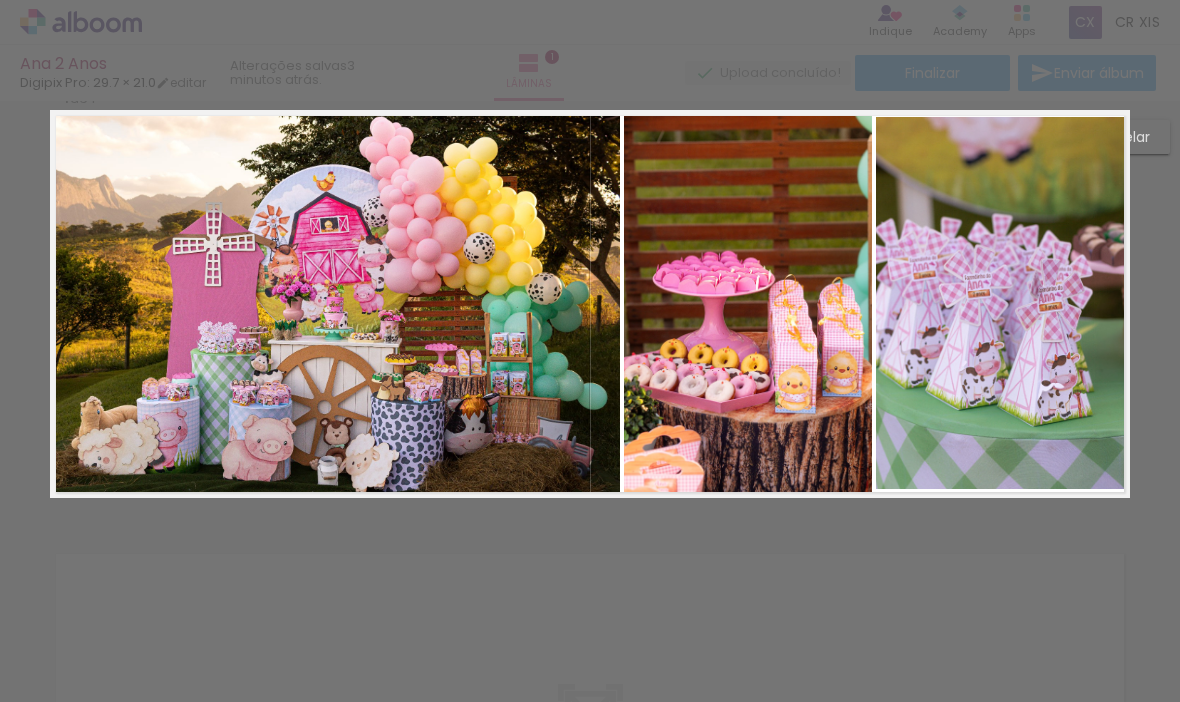 click at bounding box center [1010, 303] 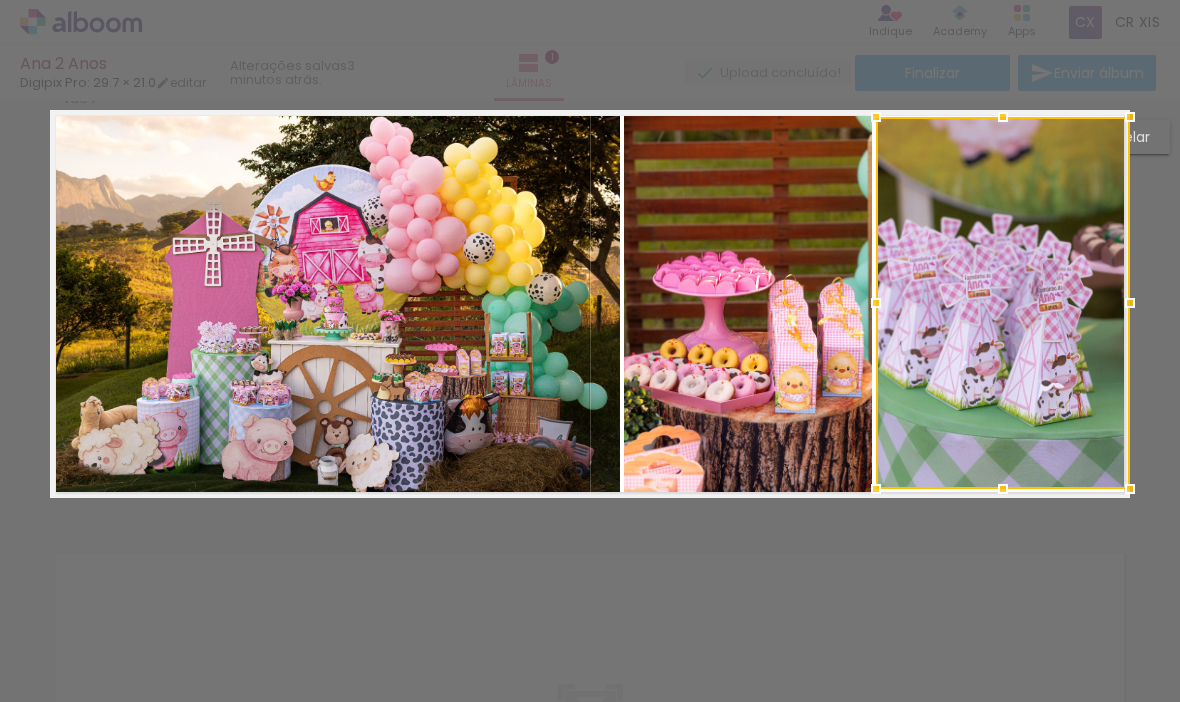 click at bounding box center [1003, 117] 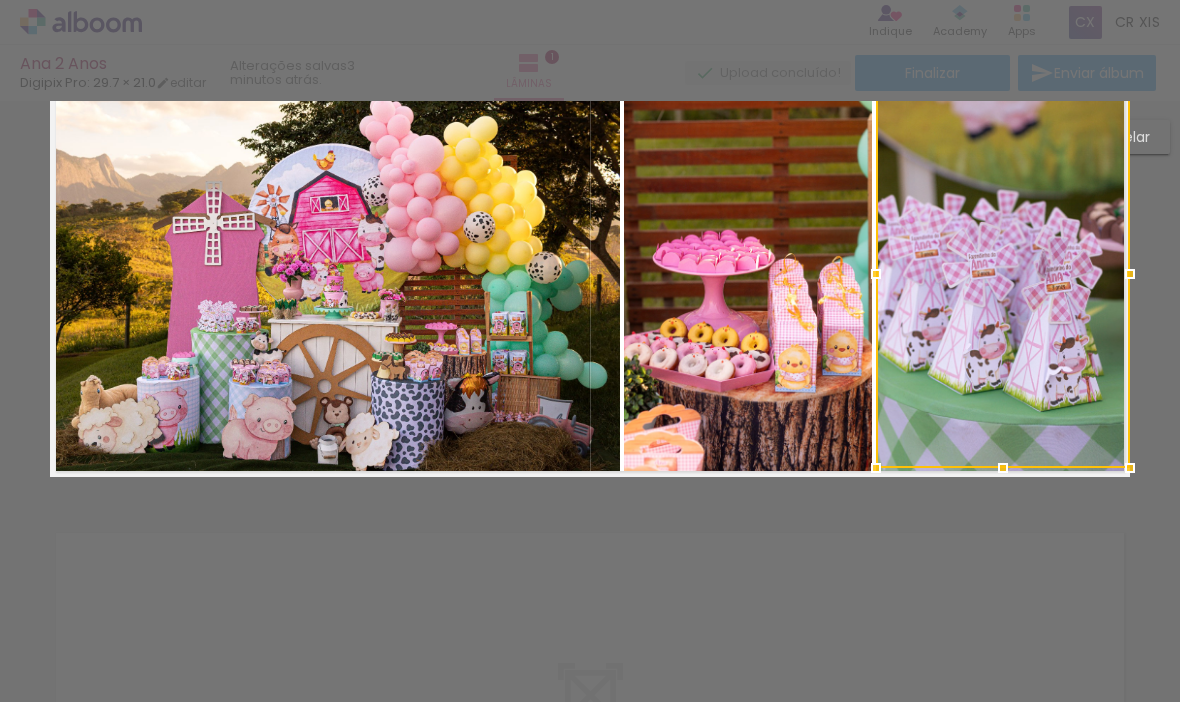 scroll, scrollTop: 73, scrollLeft: 0, axis: vertical 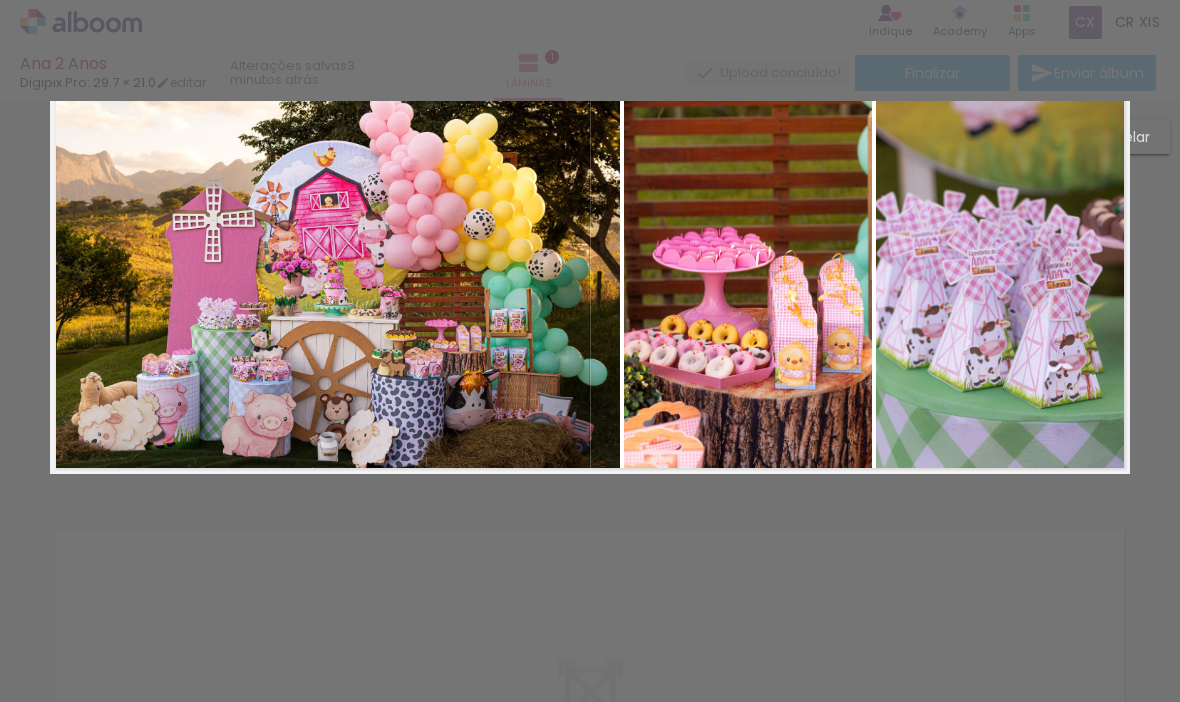 click at bounding box center [1003, 77] 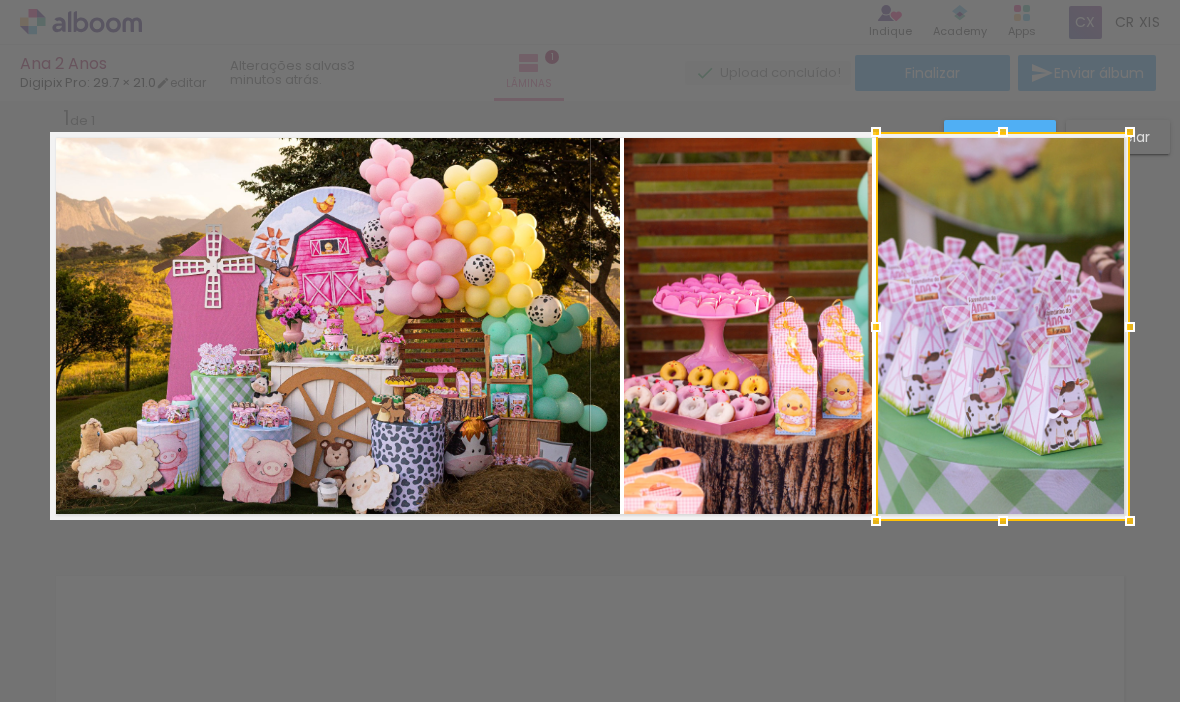 scroll, scrollTop: 33, scrollLeft: 0, axis: vertical 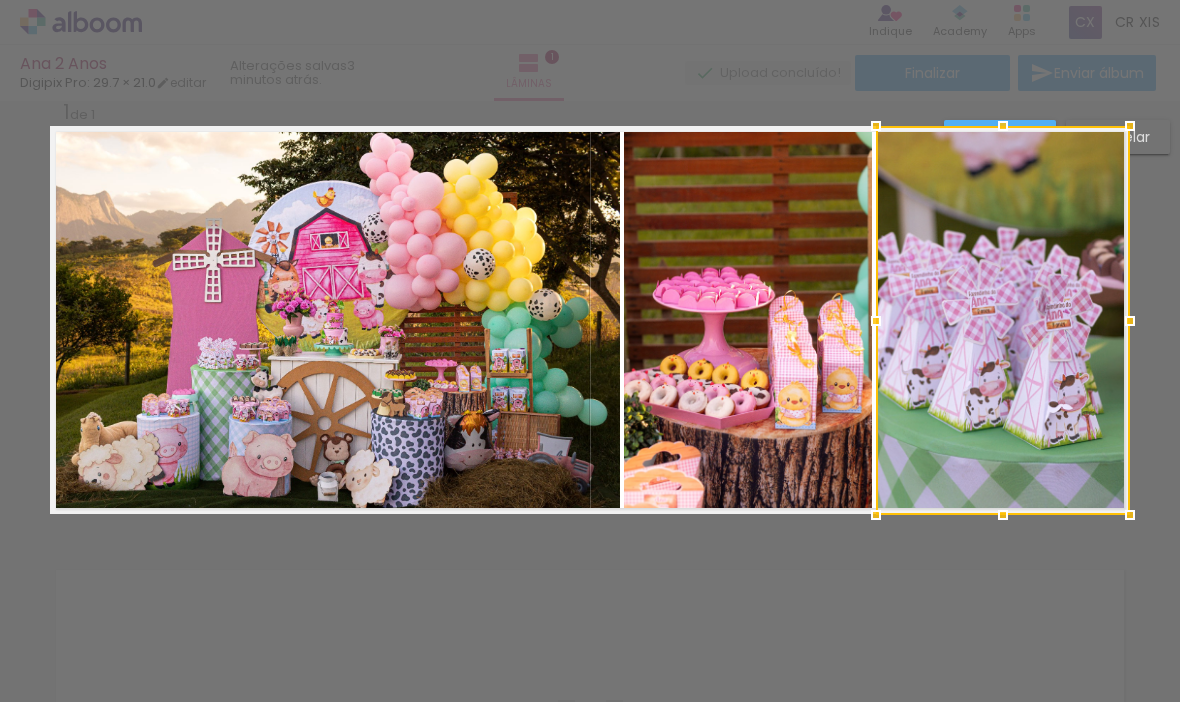 click at bounding box center [1003, 320] 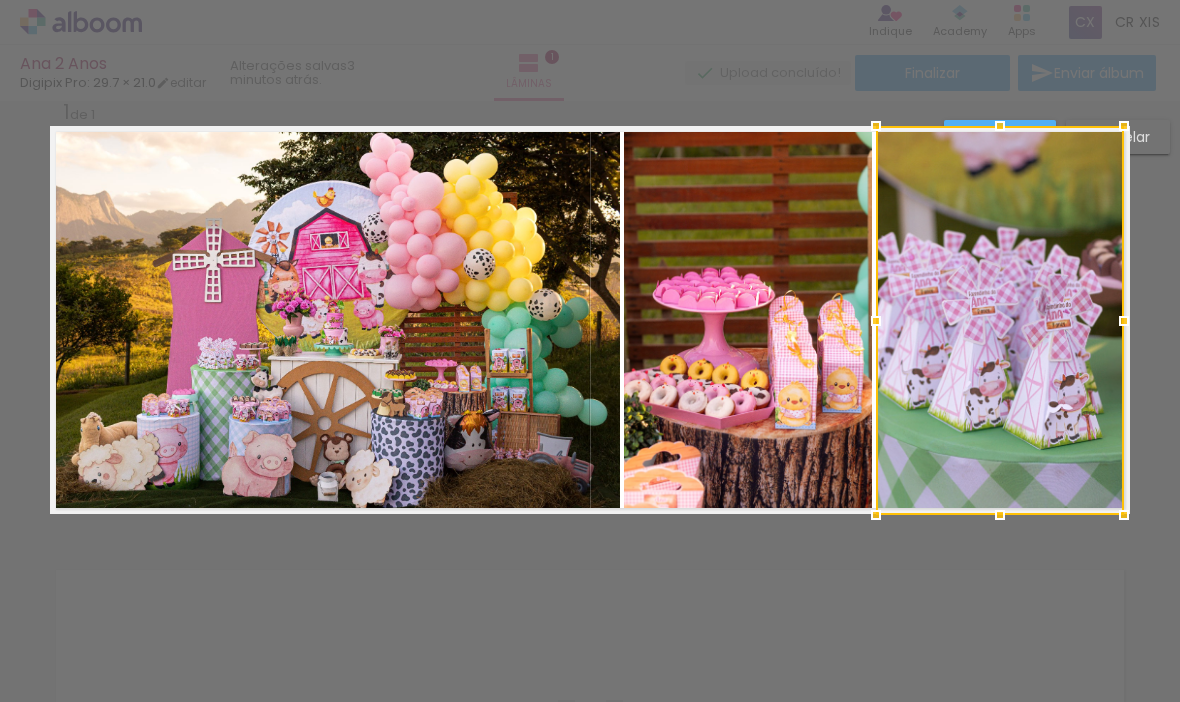 click on "Confirmar Cancelar" at bounding box center [590, 530] 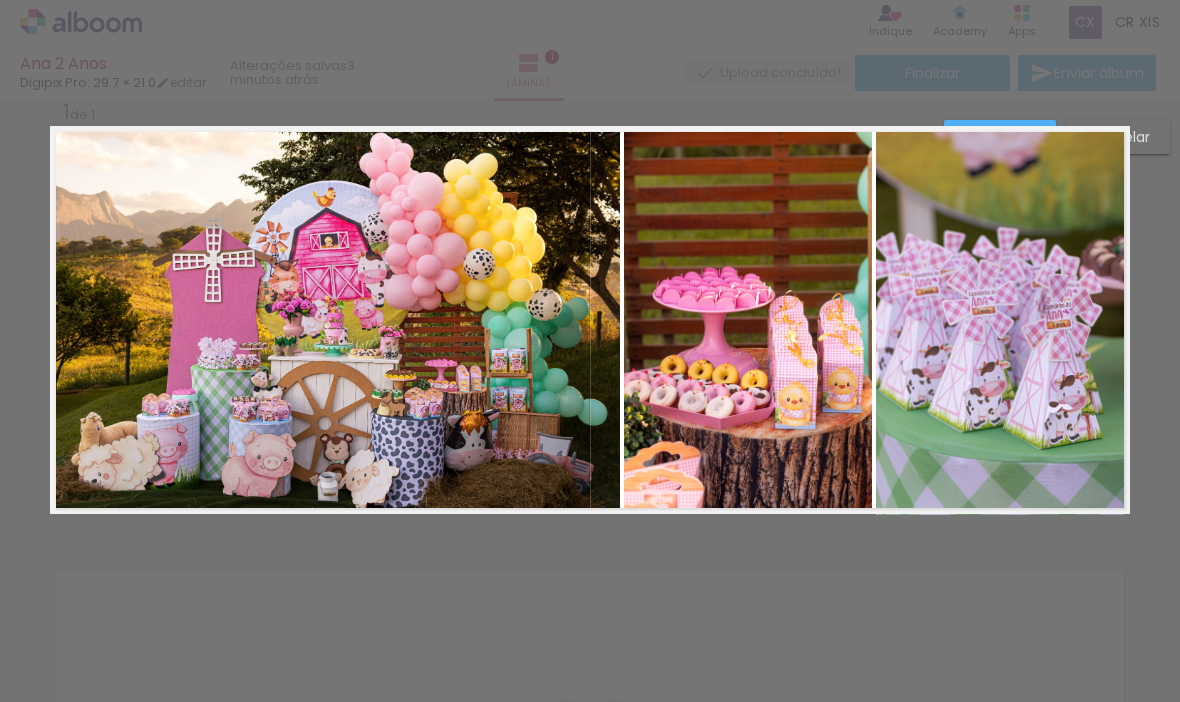 click at bounding box center (1016, 320) 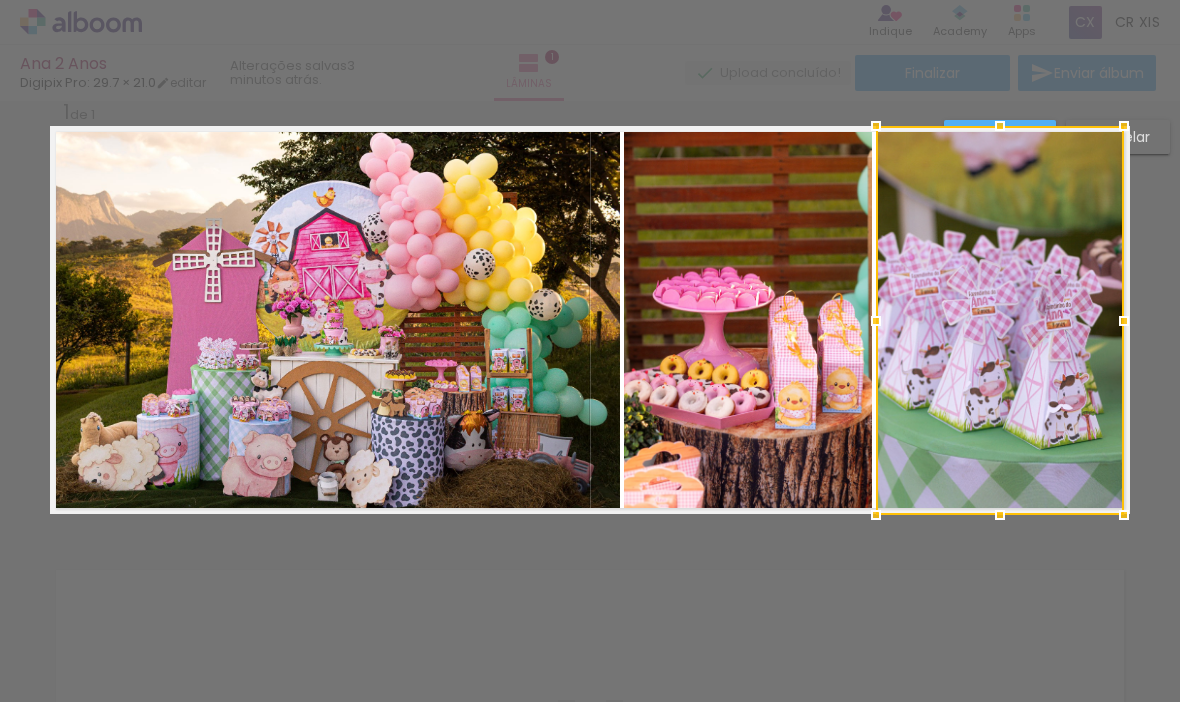 click at bounding box center (1000, 320) 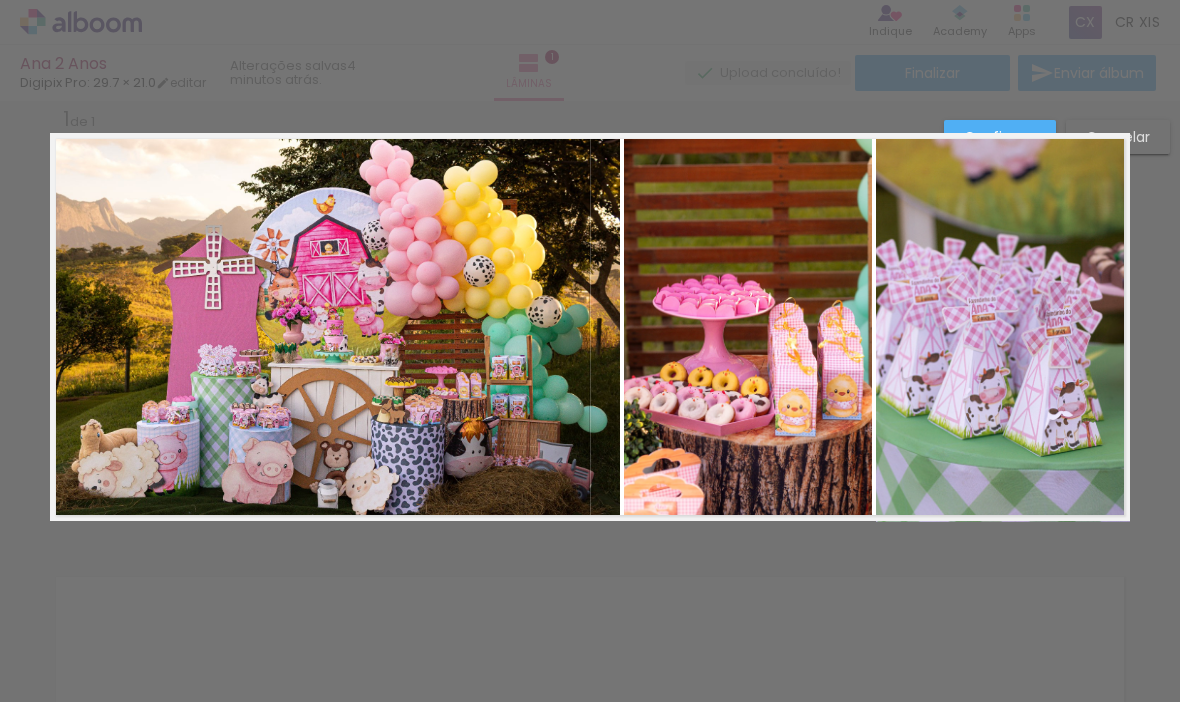 scroll, scrollTop: 25, scrollLeft: 0, axis: vertical 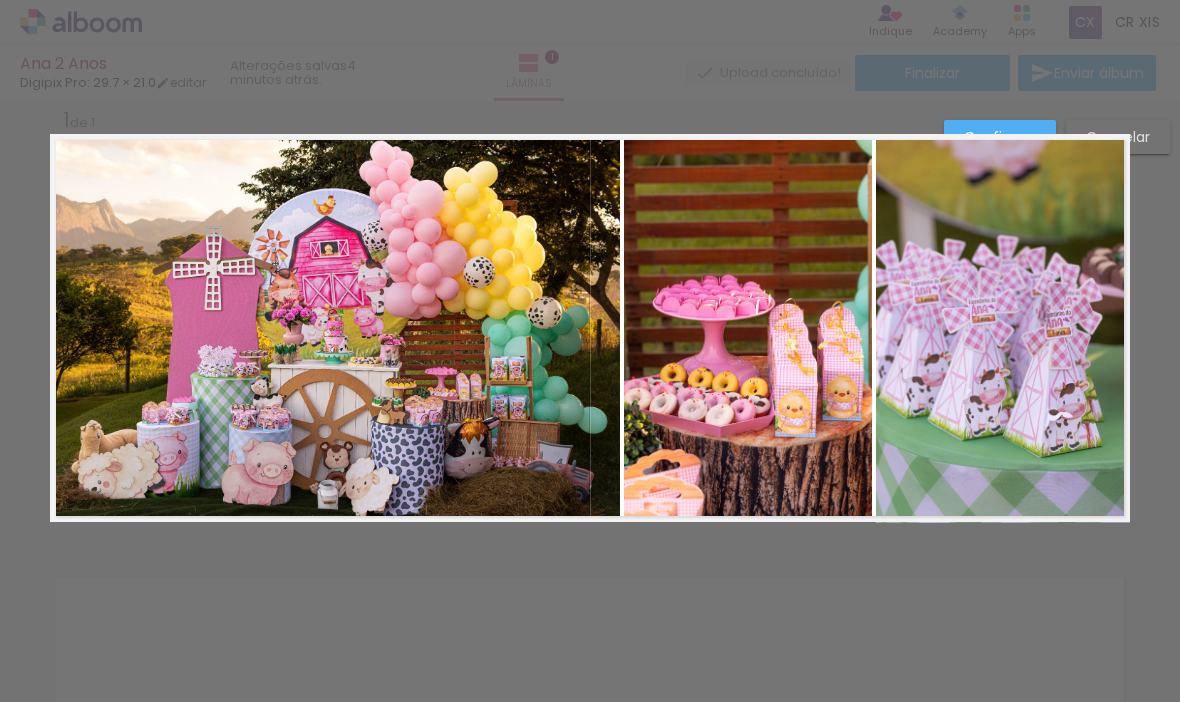 click on "Confirmar Cancelar" at bounding box center [590, 538] 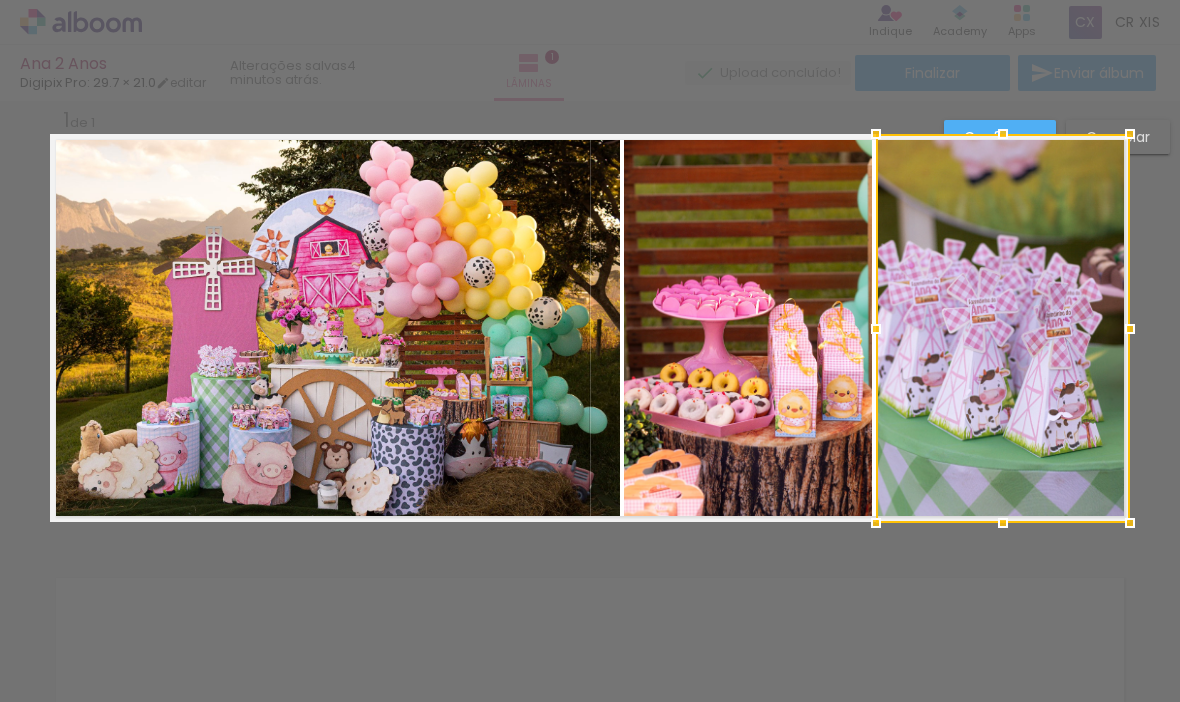 click on "Confirmar Cancelar" at bounding box center [590, 538] 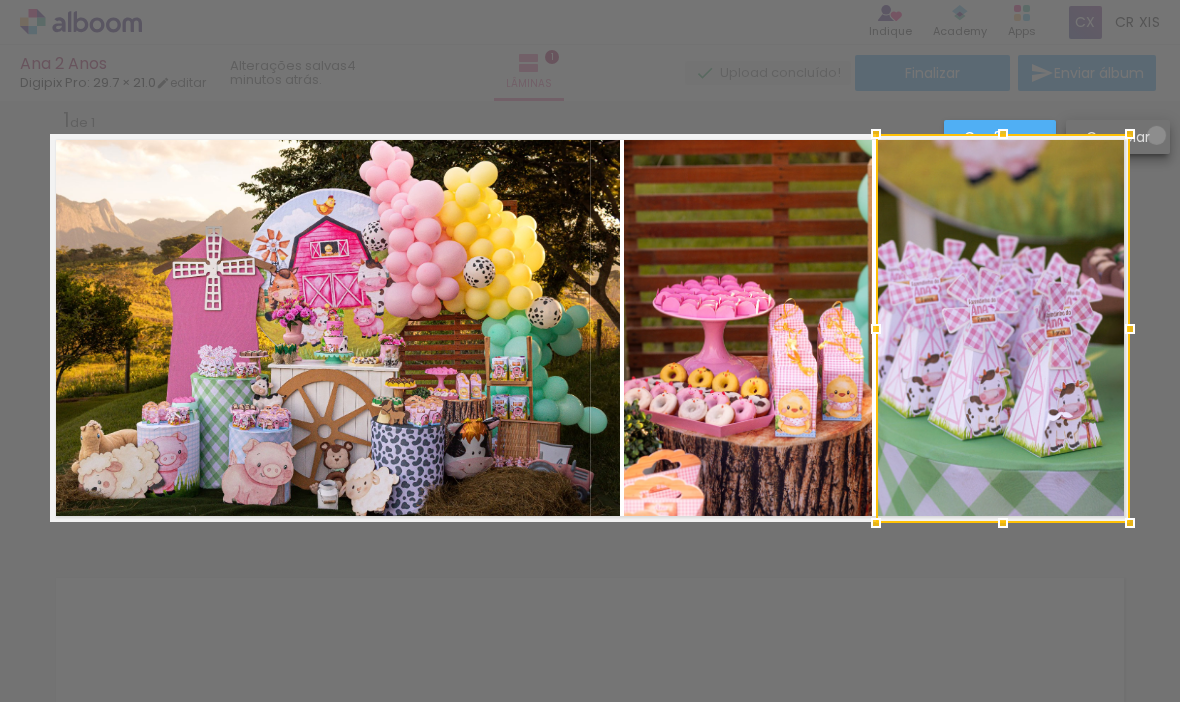 click on "Inserir lâmina 1  de 1" at bounding box center [590, 521] 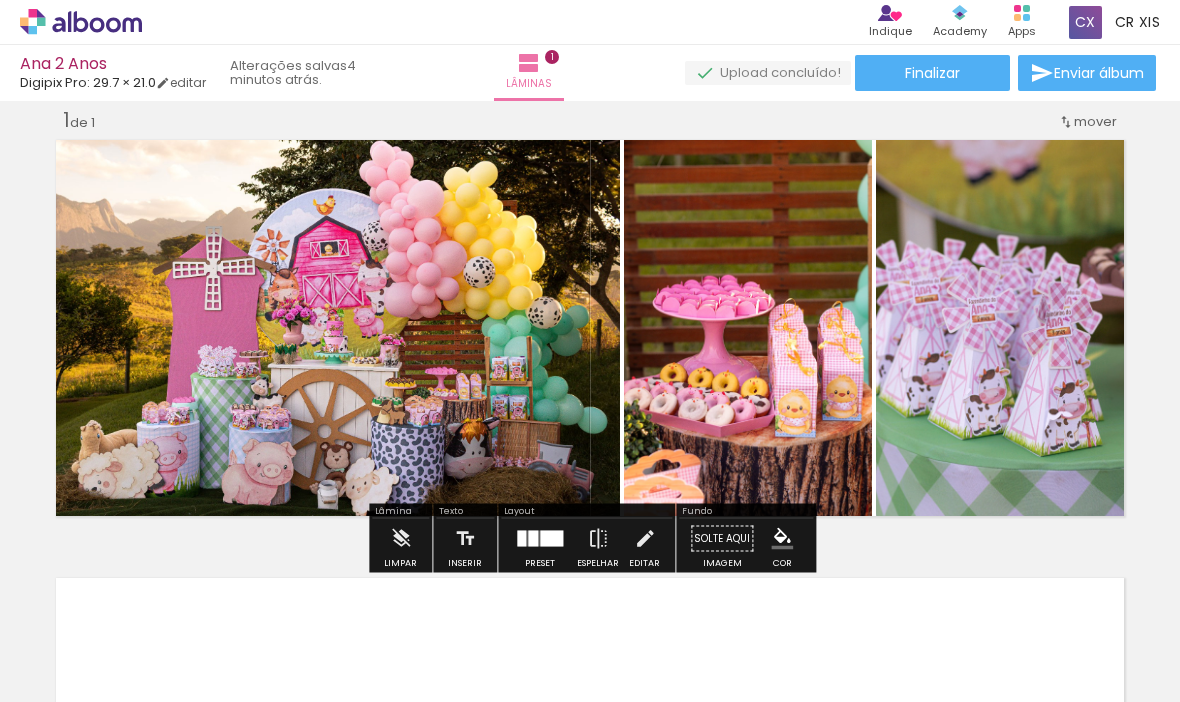click on "Inserir lâmina 1  de 1" at bounding box center (590, 521) 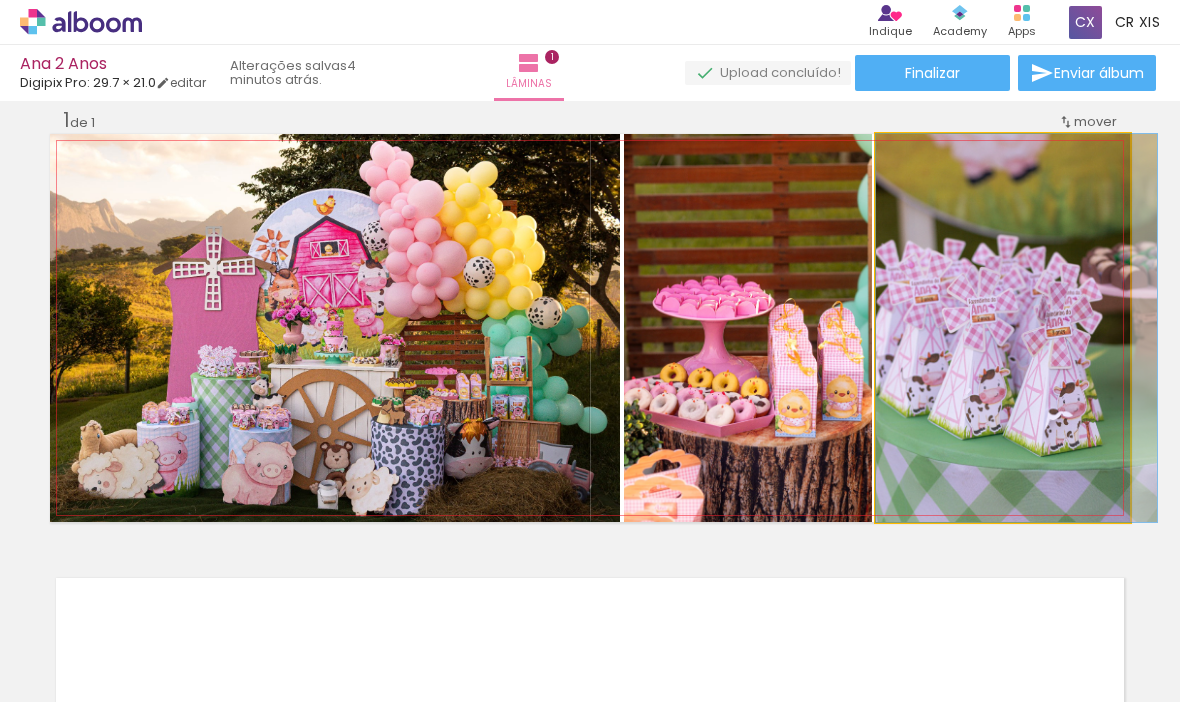 click at bounding box center (1016, 328) 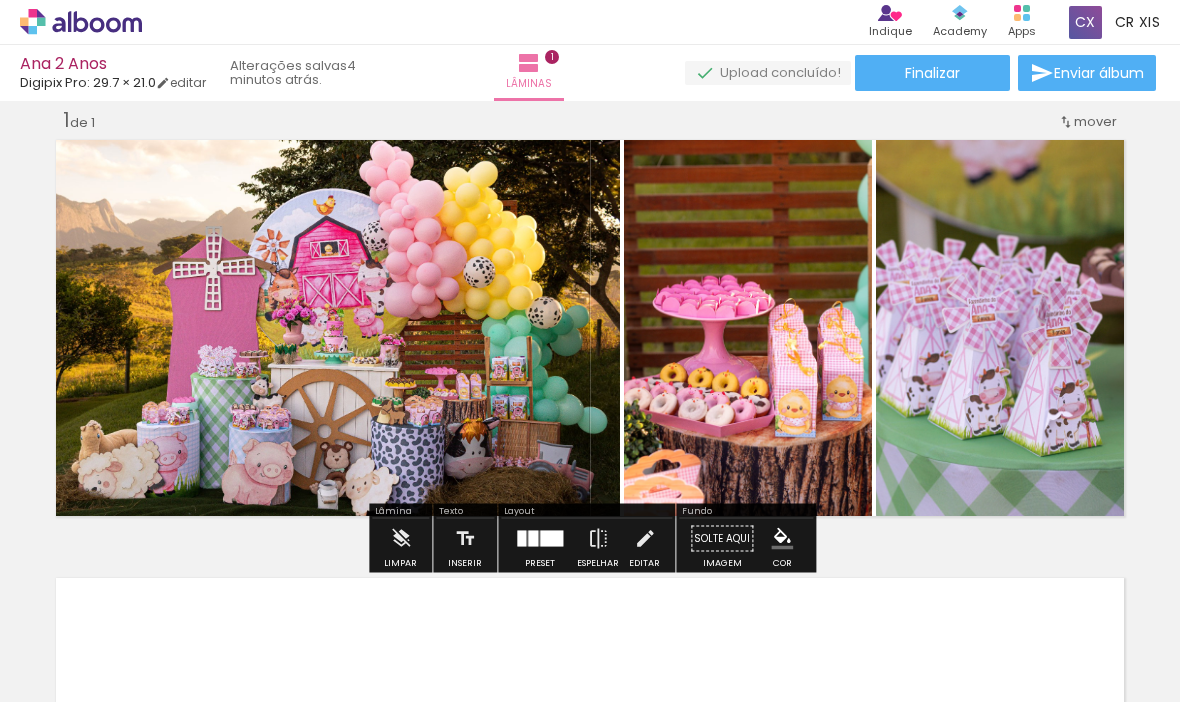 click on "Inserir lâmina 1  de 1" at bounding box center [590, 521] 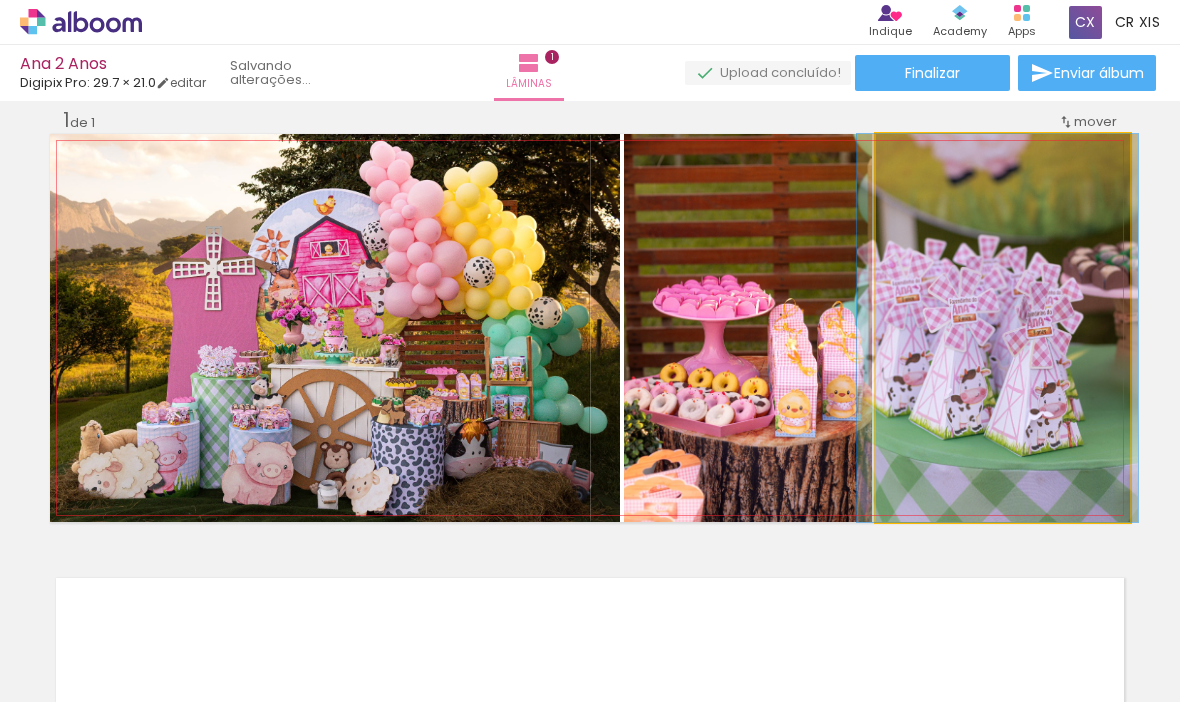 click at bounding box center [997, 328] 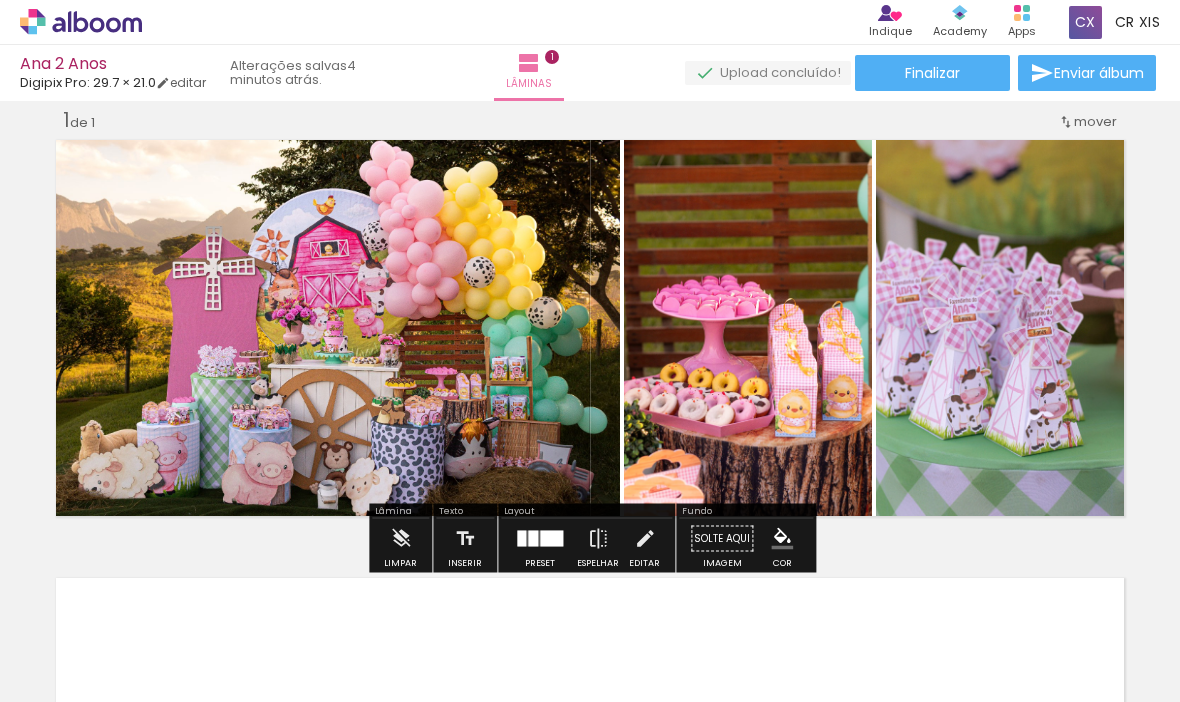 click on "Inserir lâmina 1  de 1" at bounding box center [590, 521] 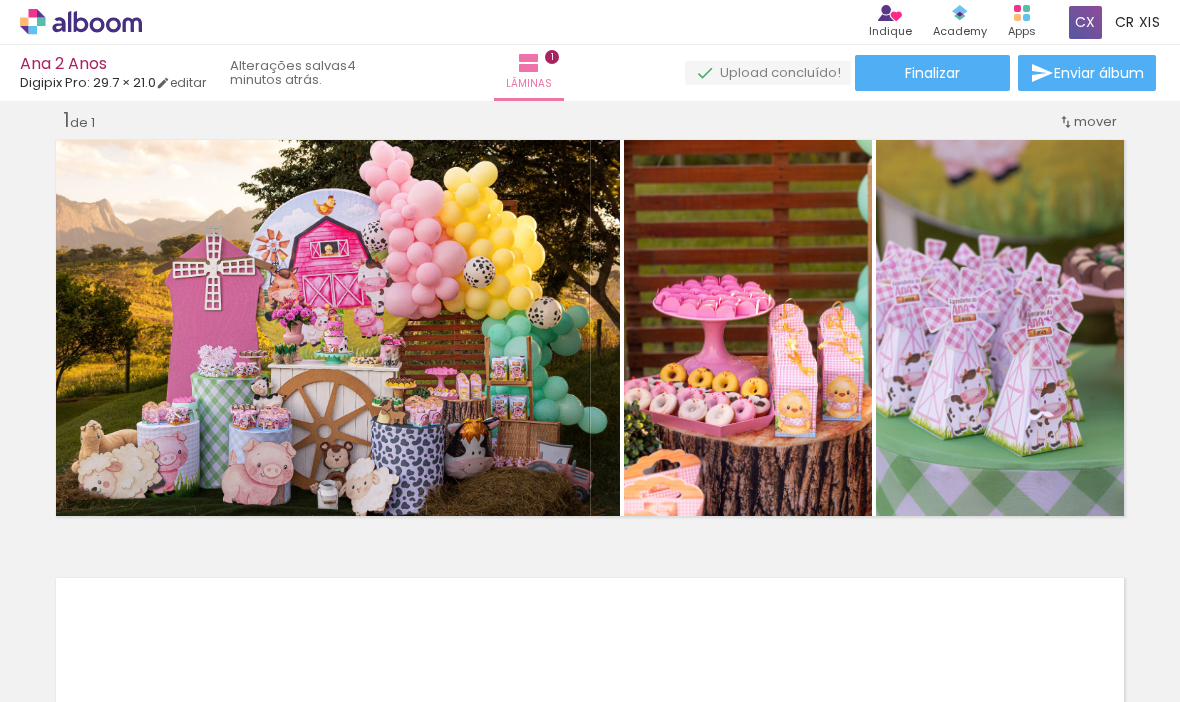 click on "Lâminas" at bounding box center (529, 84) 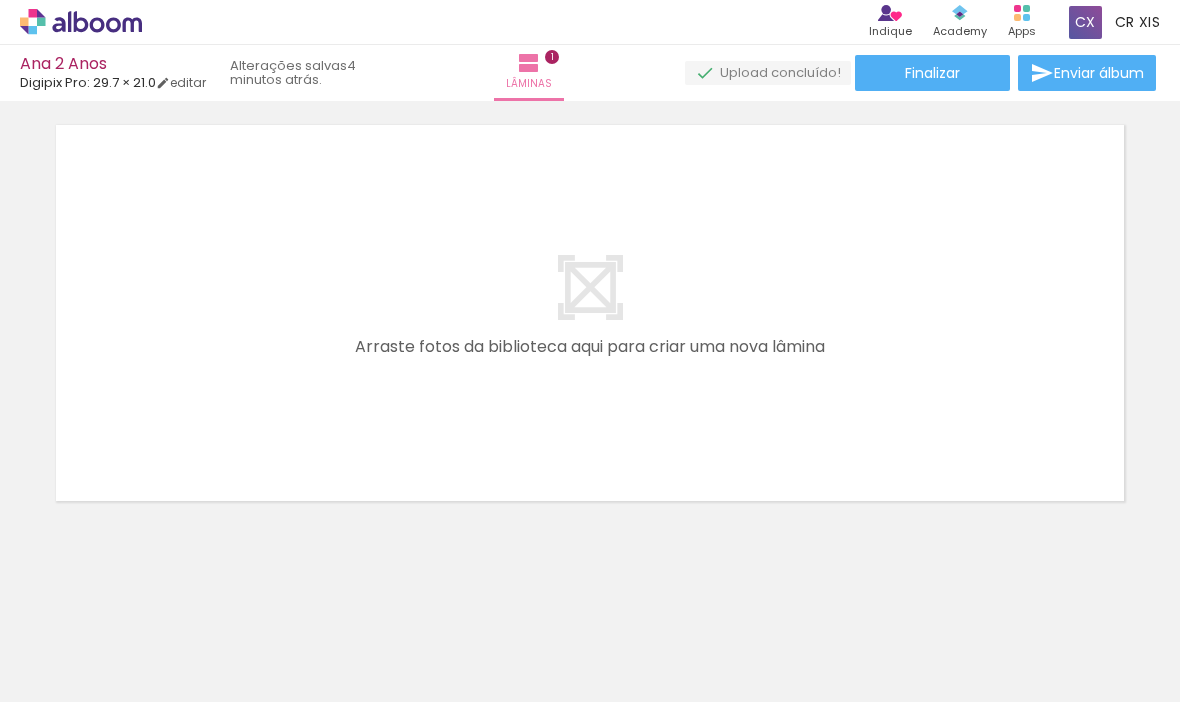 scroll, scrollTop: 478, scrollLeft: 0, axis: vertical 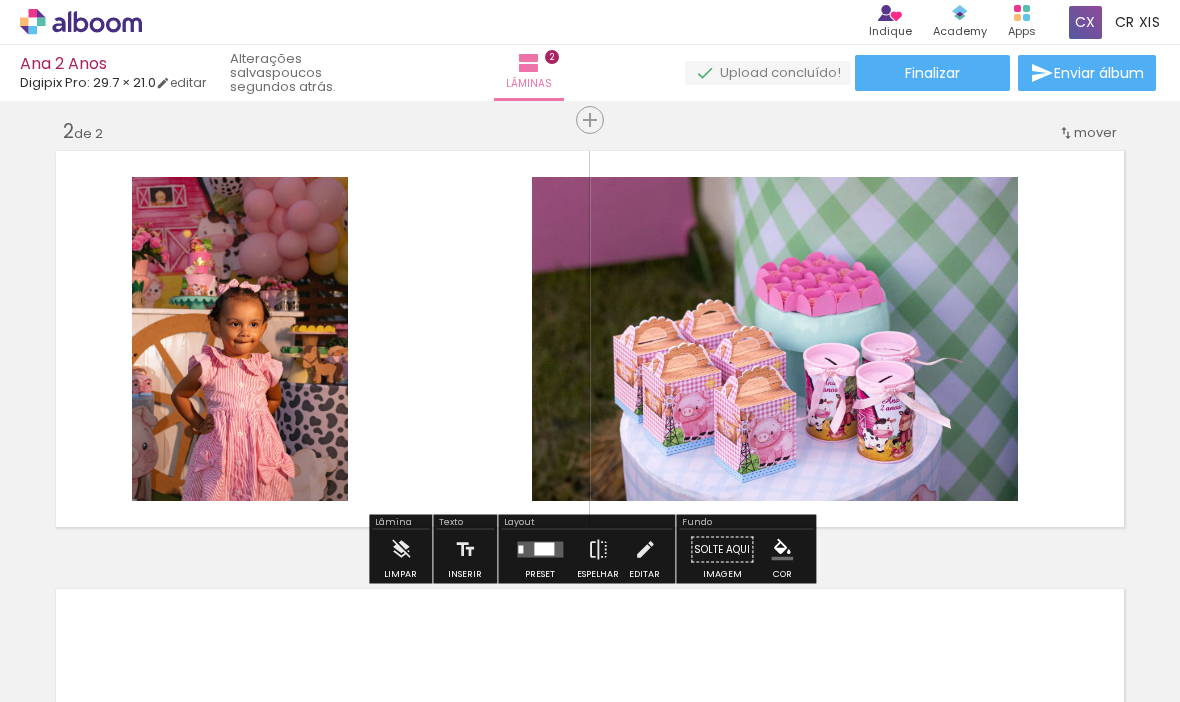 click at bounding box center (775, 339) 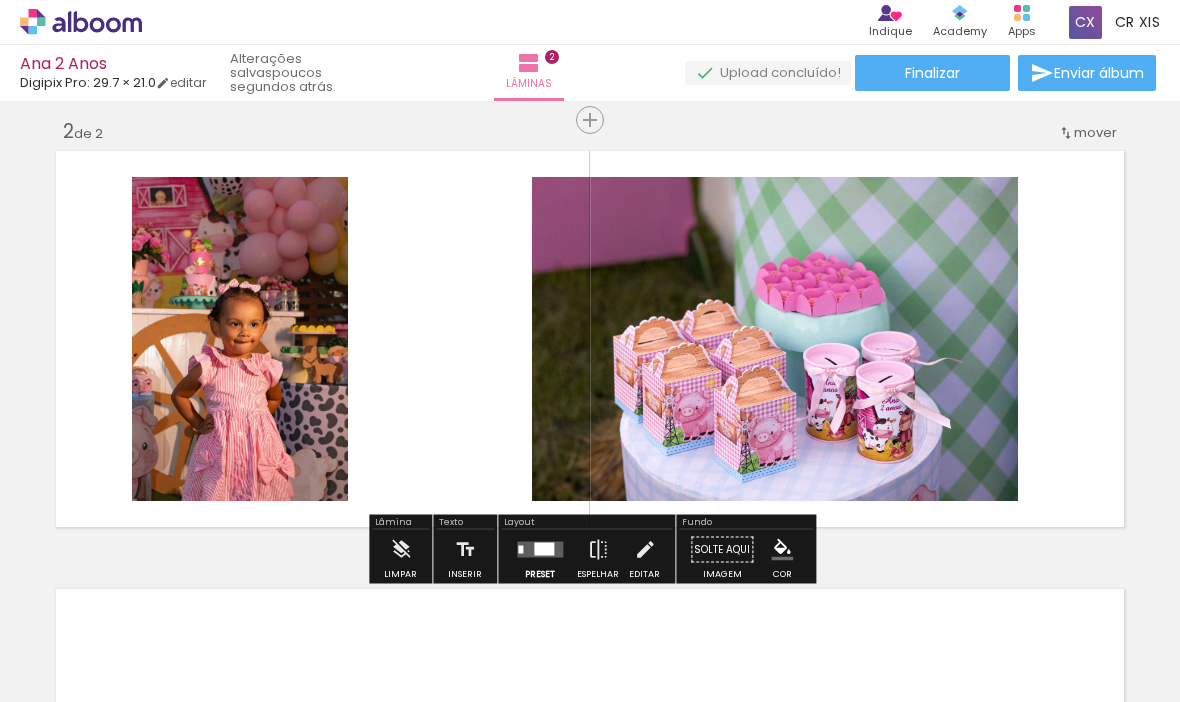 click at bounding box center [540, 550] 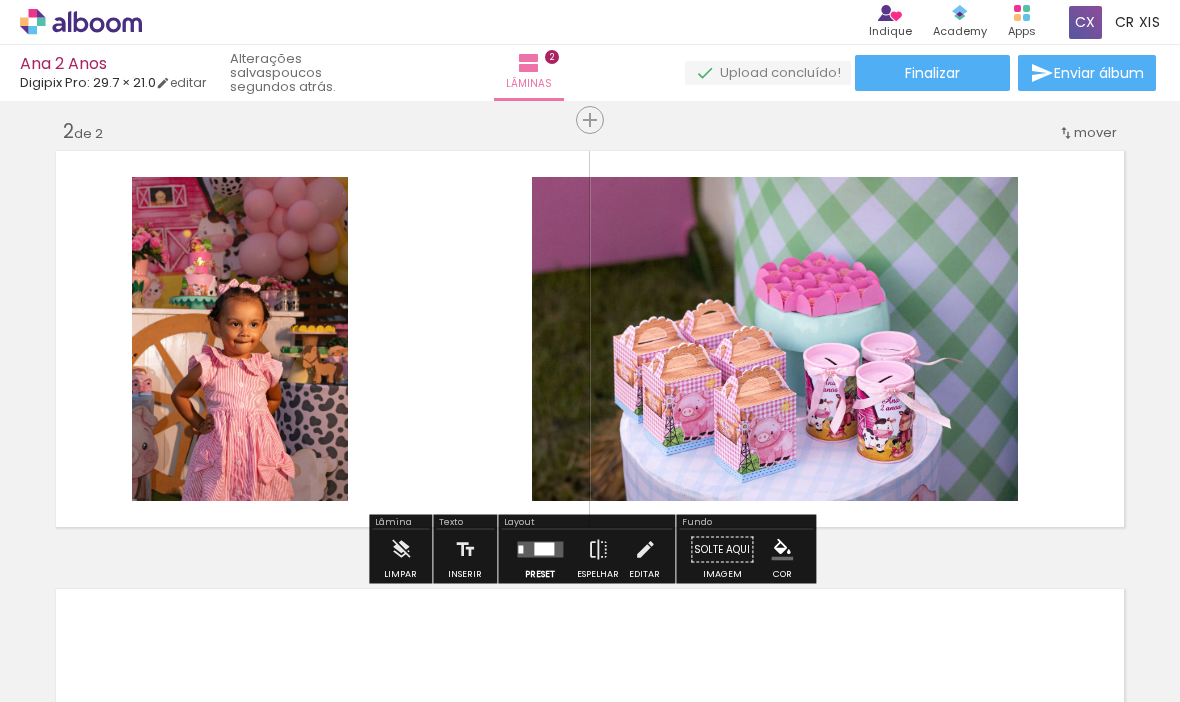 click at bounding box center [544, 549] 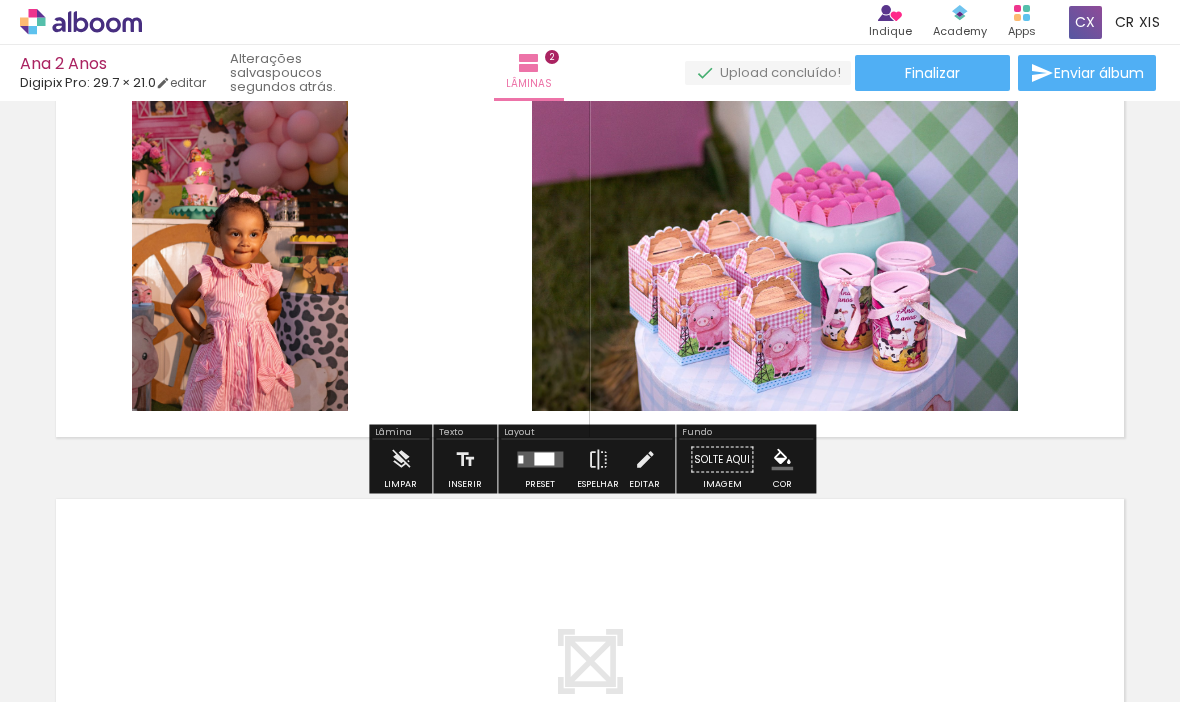 scroll, scrollTop: 541, scrollLeft: 0, axis: vertical 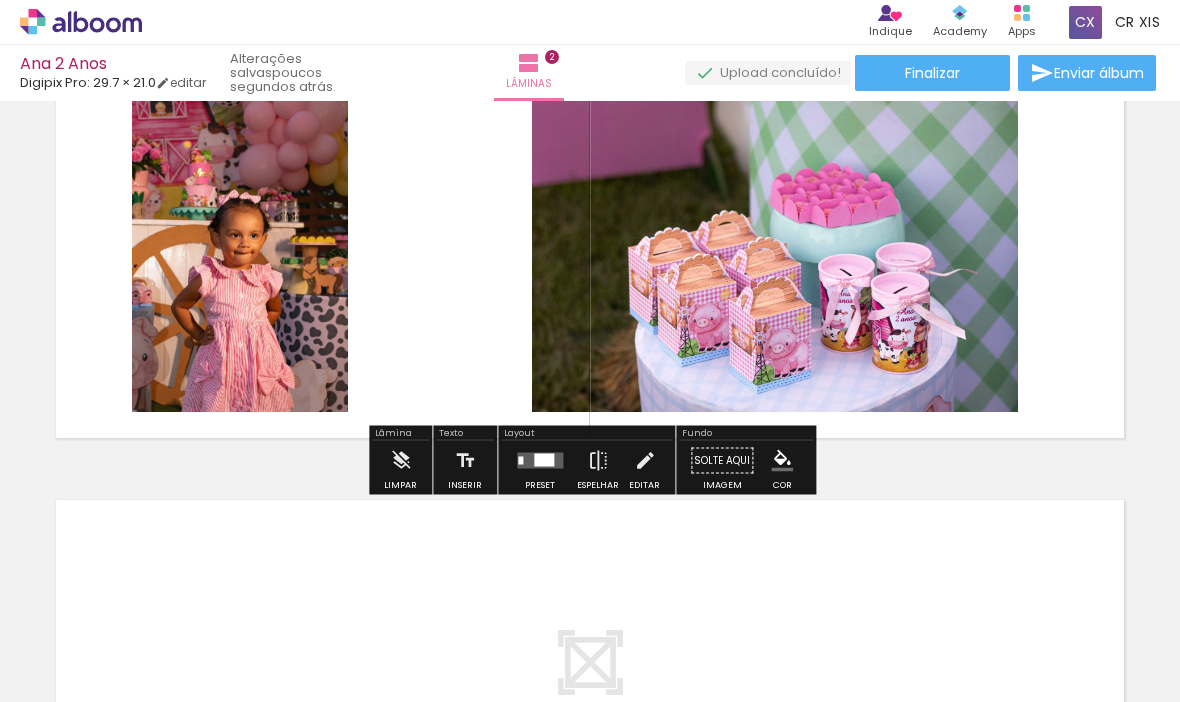click at bounding box center (790, 250) 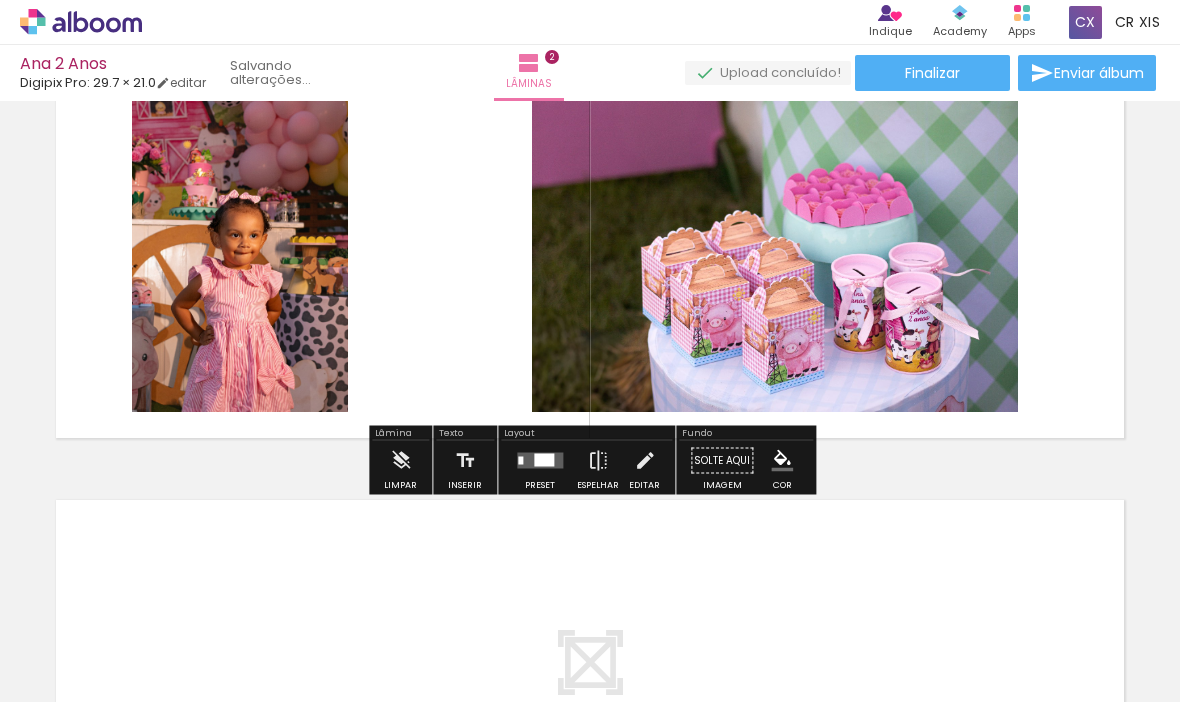 click at bounding box center (590, 688) 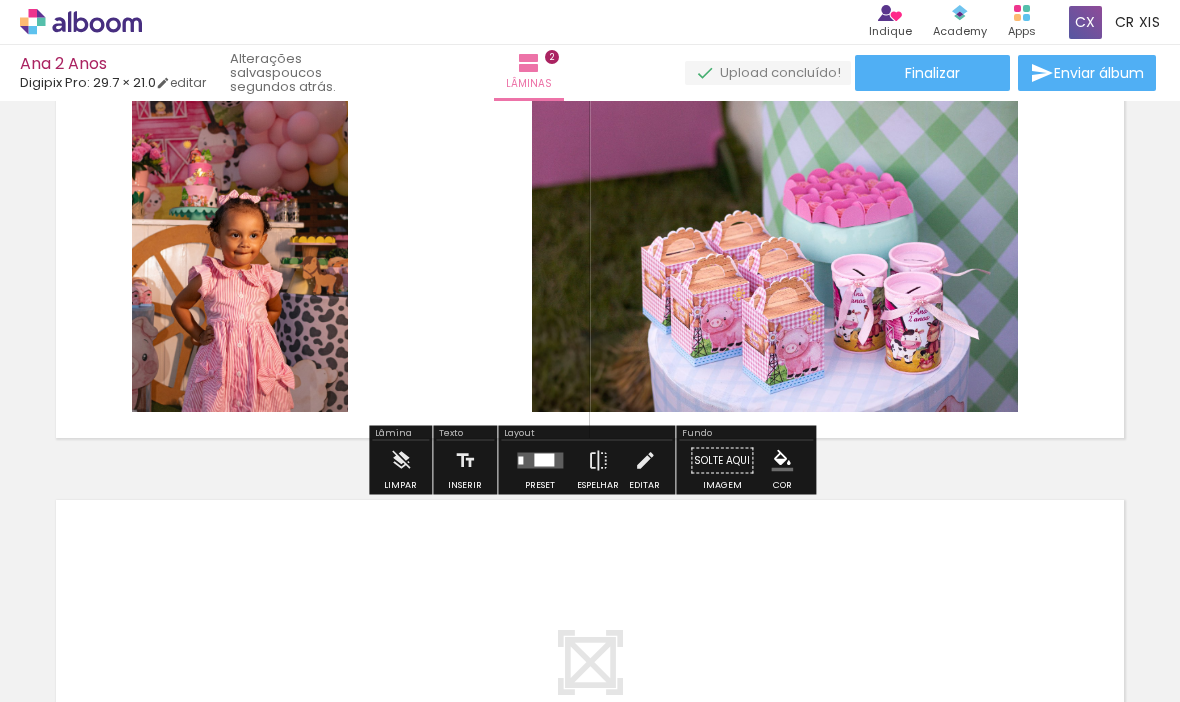 click at bounding box center [544, 460] 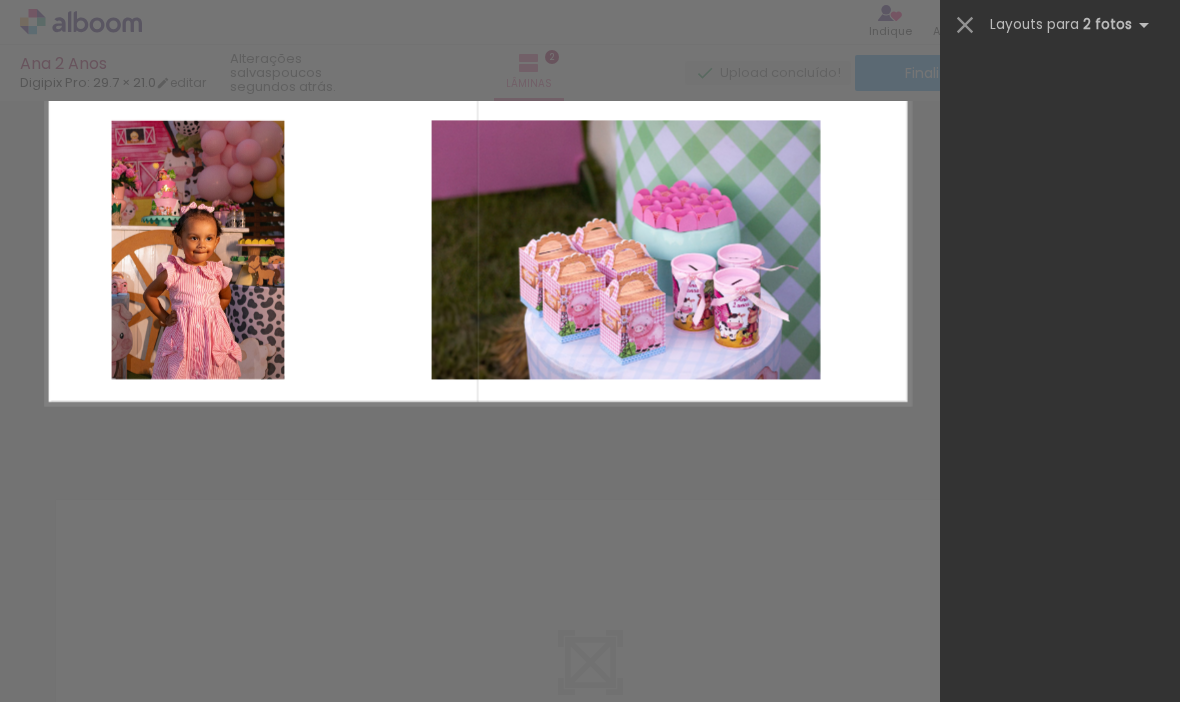 scroll, scrollTop: 0, scrollLeft: 0, axis: both 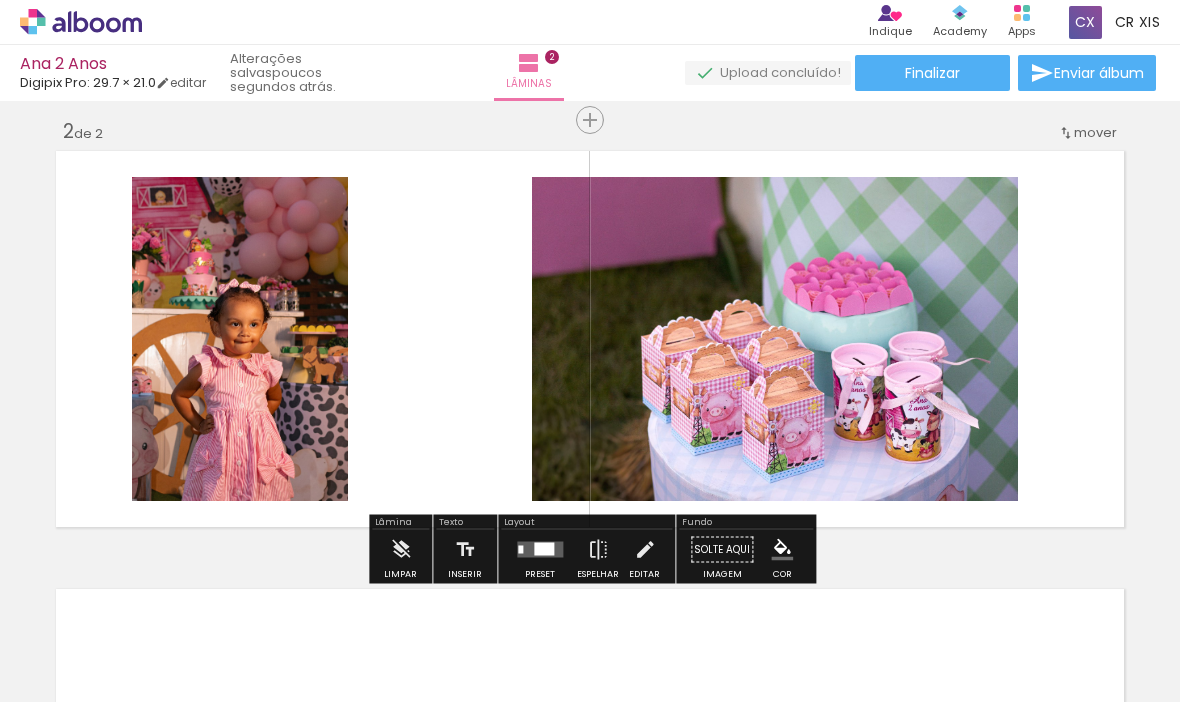 click at bounding box center [540, 550] 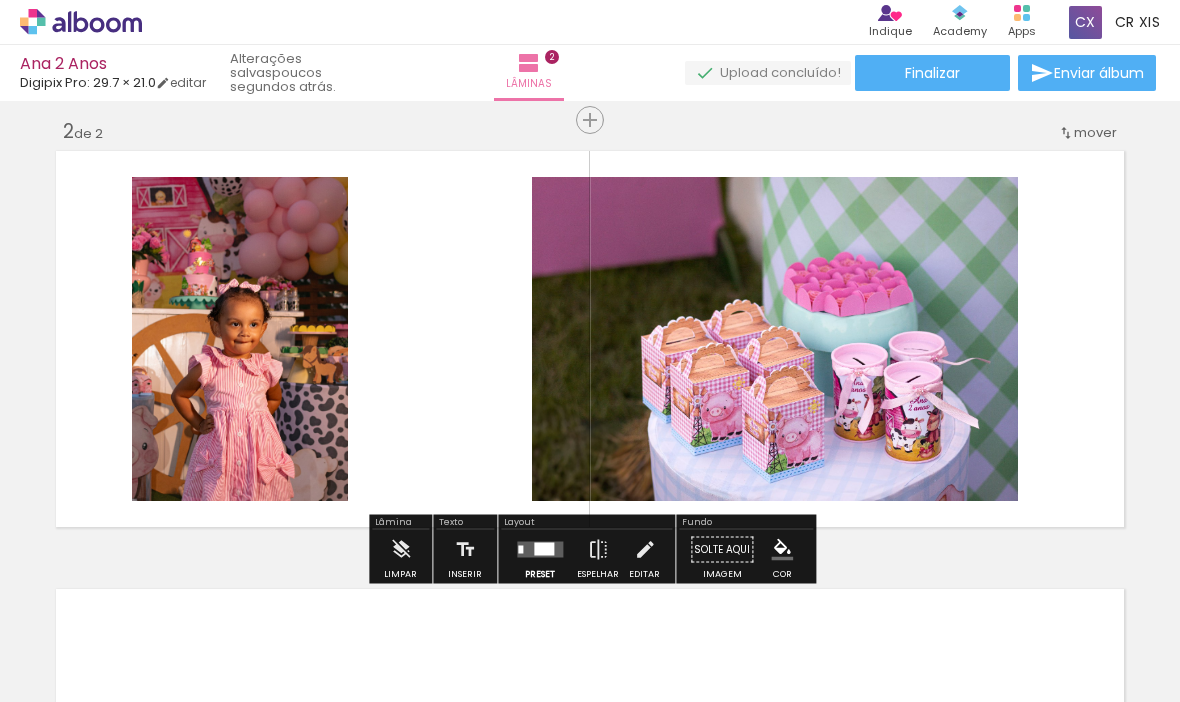 click at bounding box center [544, 549] 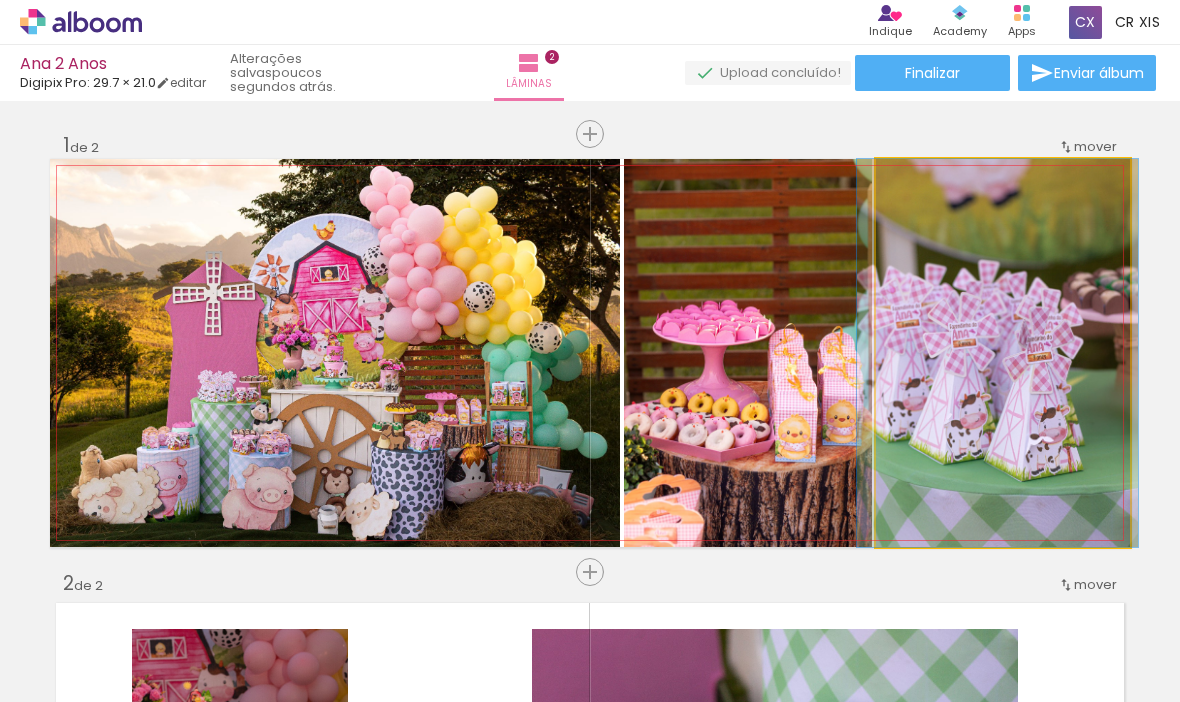 scroll, scrollTop: 0, scrollLeft: 0, axis: both 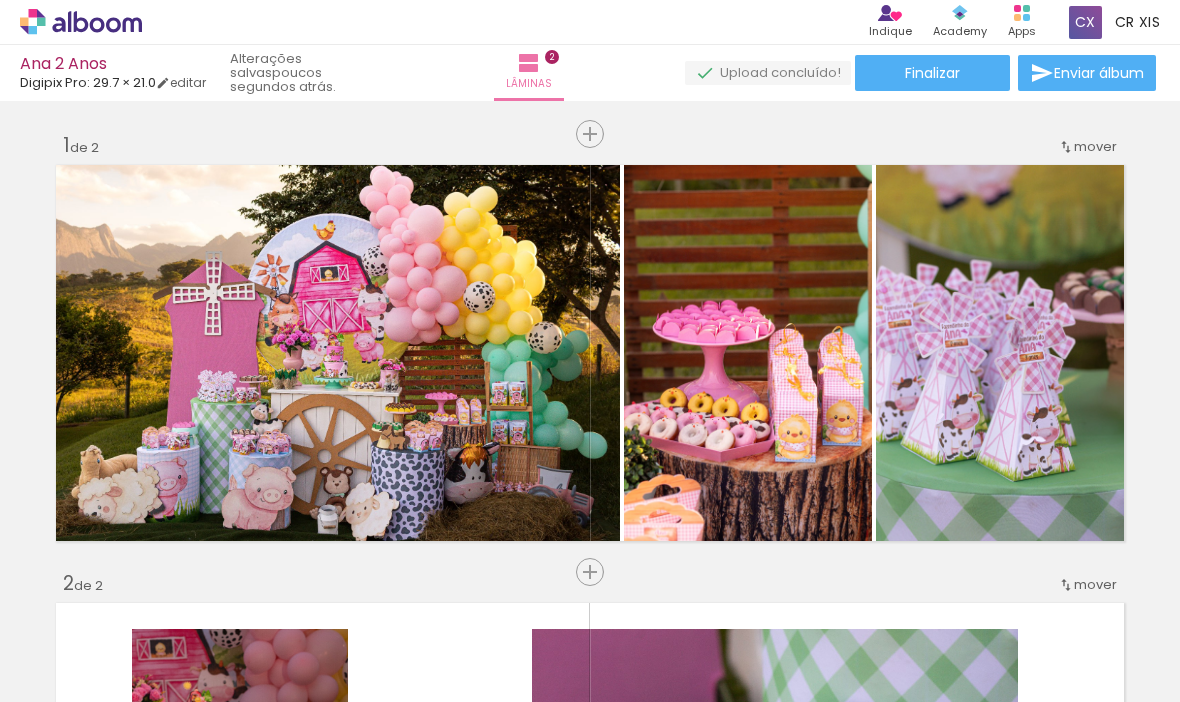 click at bounding box center [989, 353] 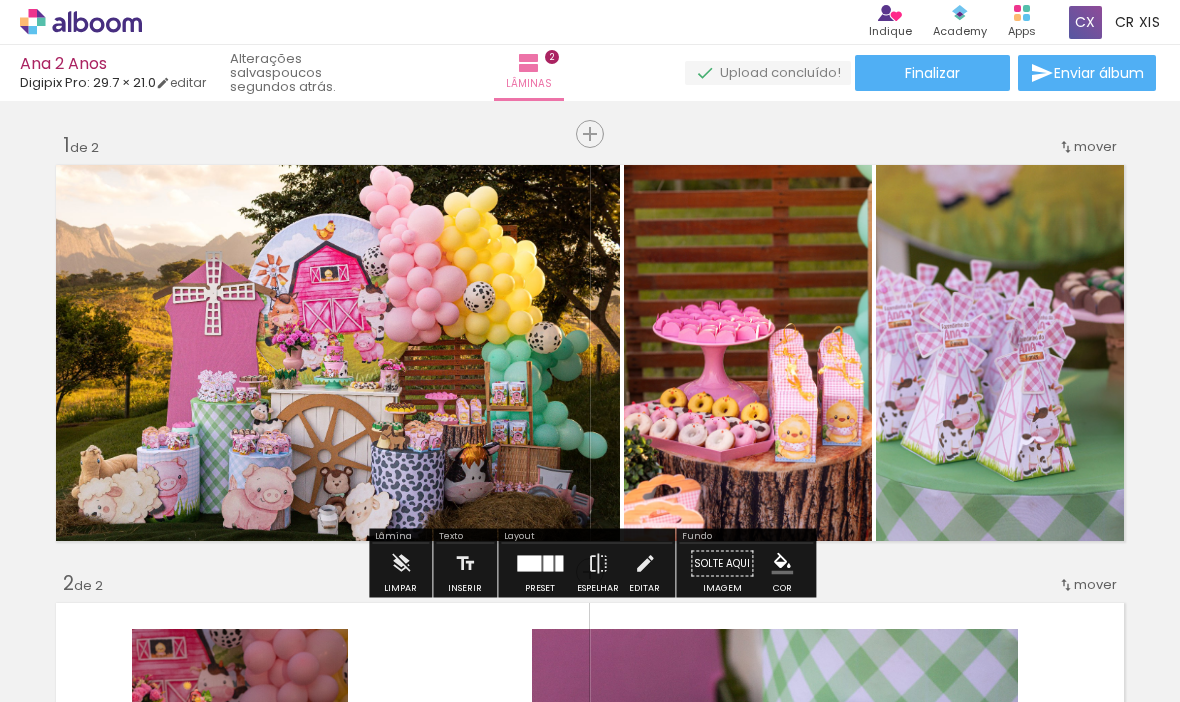 click on "Inserir lâmina 1  de 2  Inserir lâmina 2  de 2" at bounding box center (590, 765) 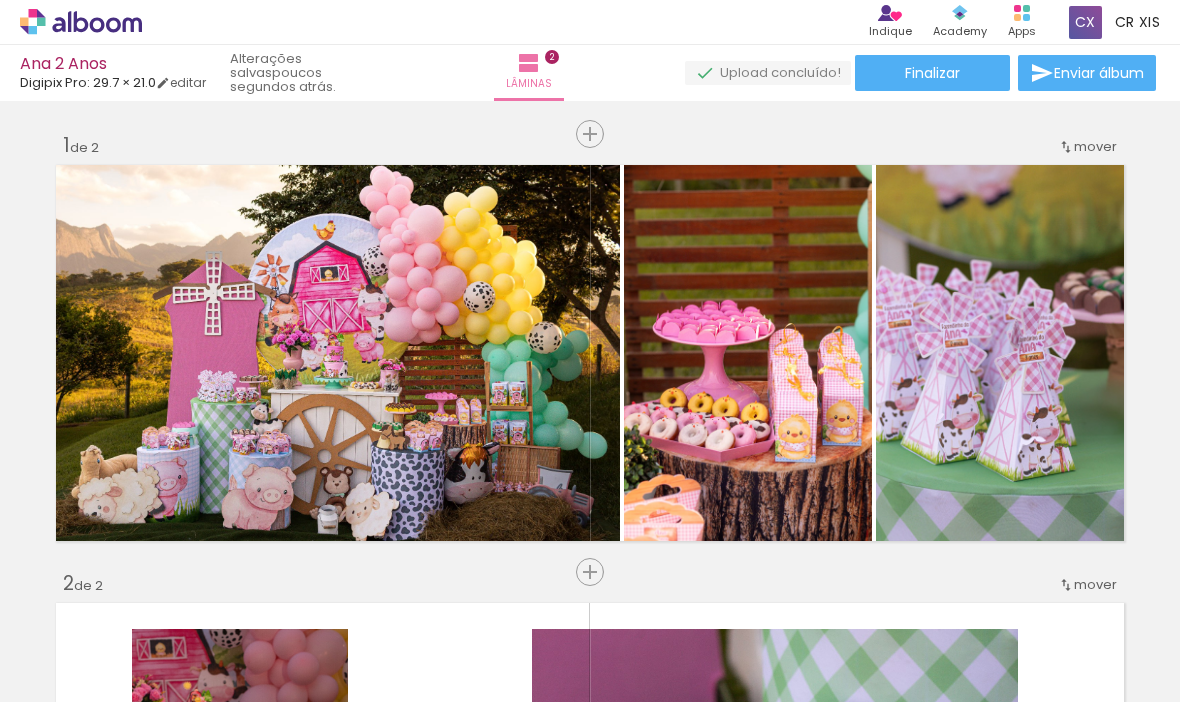 click at bounding box center (590, 134) 